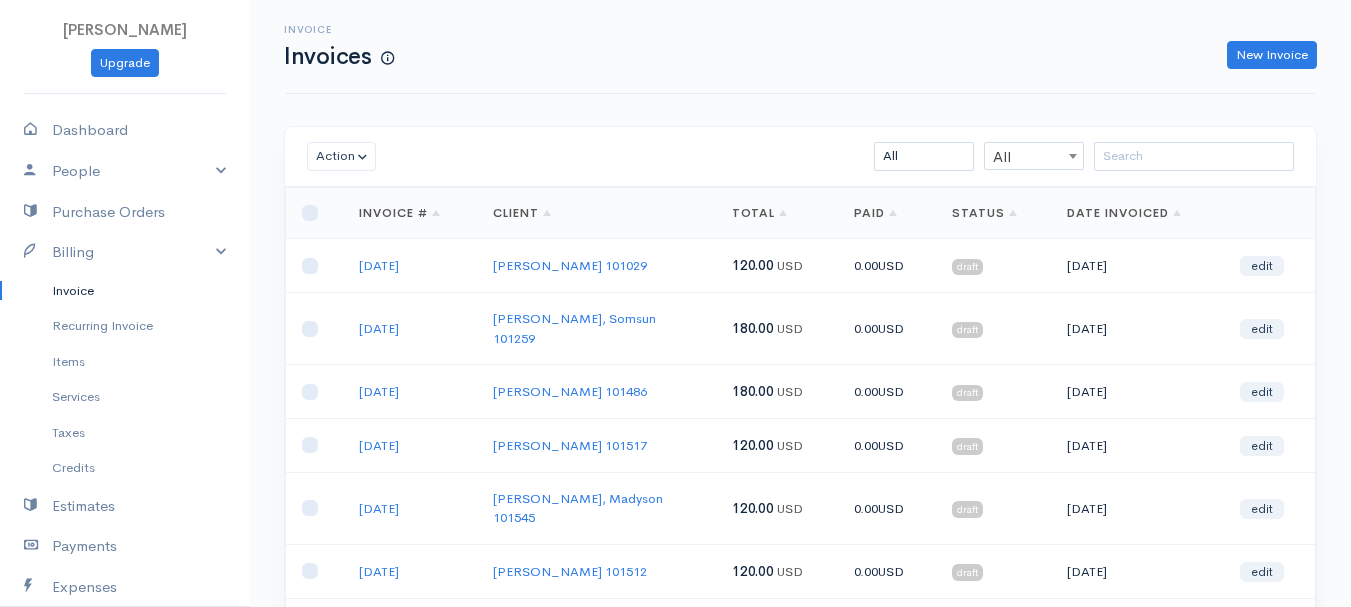 scroll, scrollTop: 0, scrollLeft: 0, axis: both 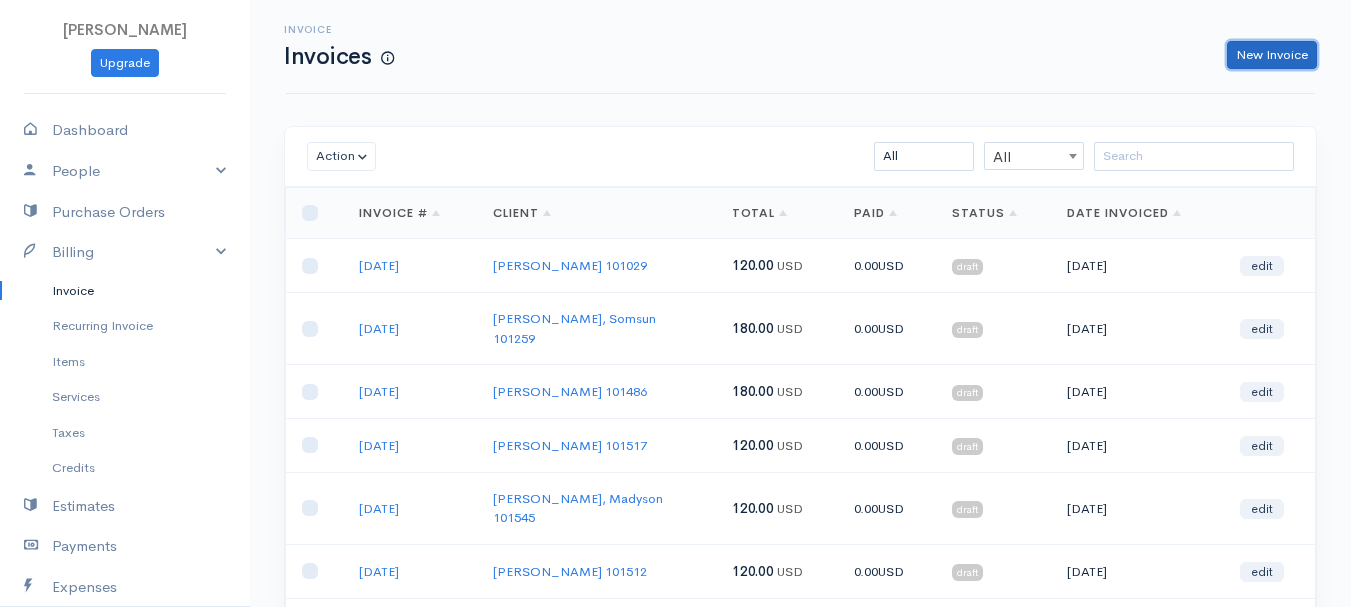 click on "New Invoice" at bounding box center [1272, 55] 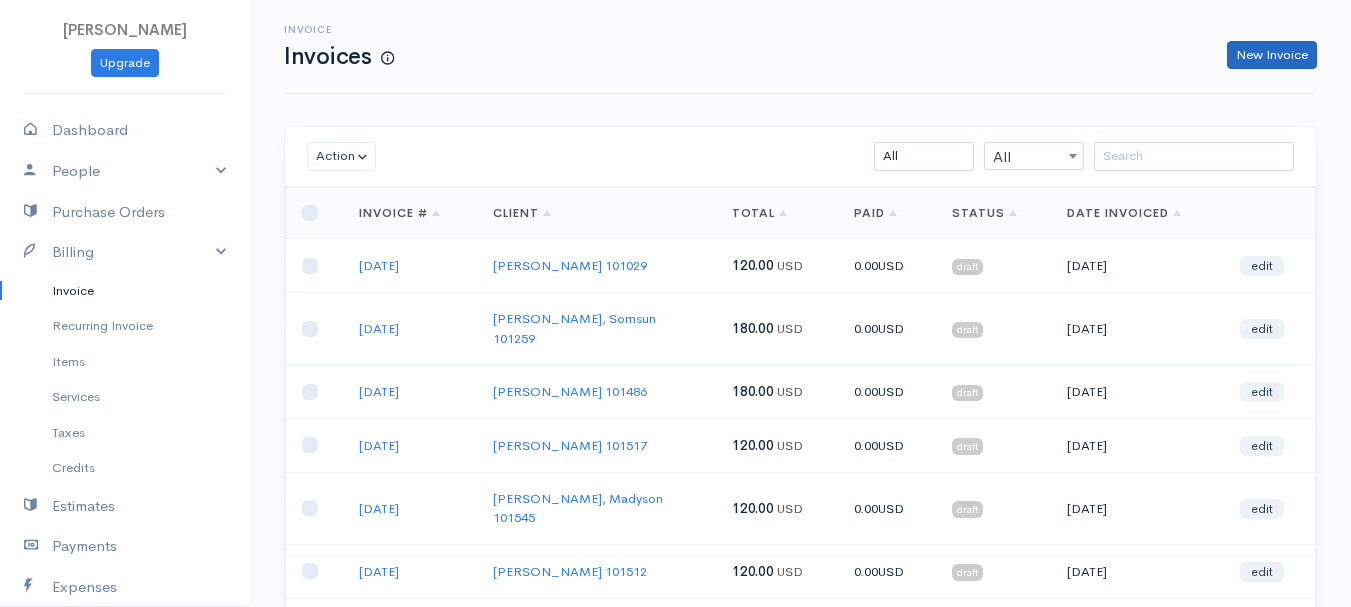 select on "[GEOGRAPHIC_DATA]" 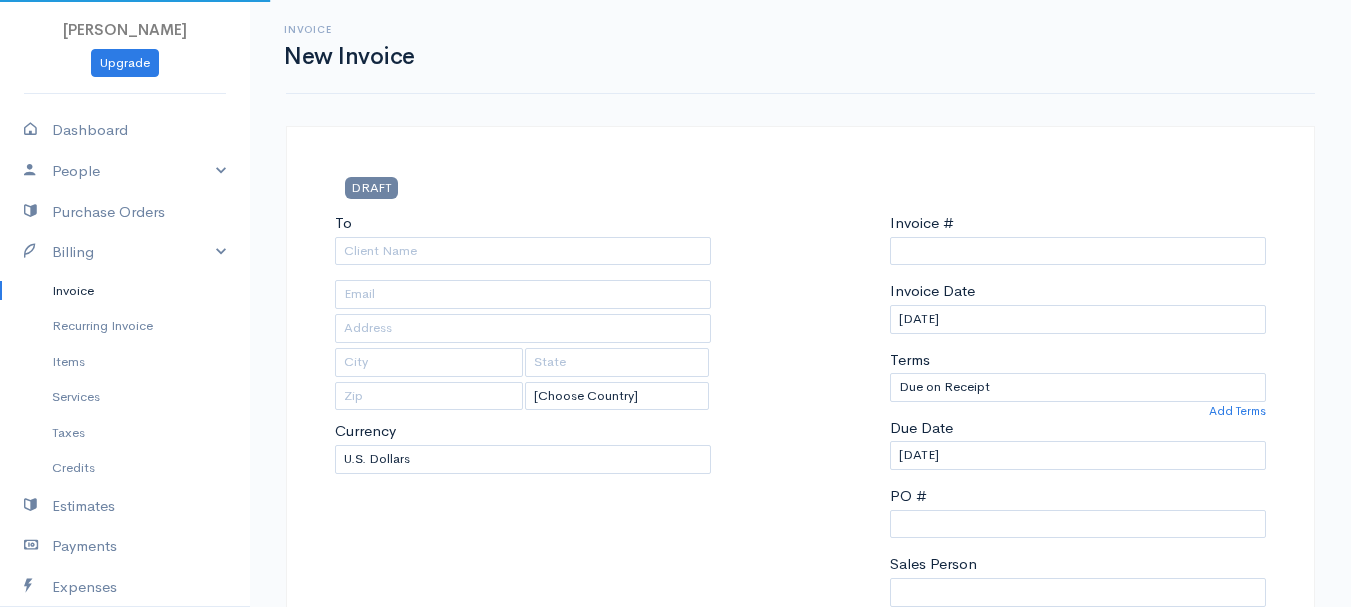 type on "0011212024" 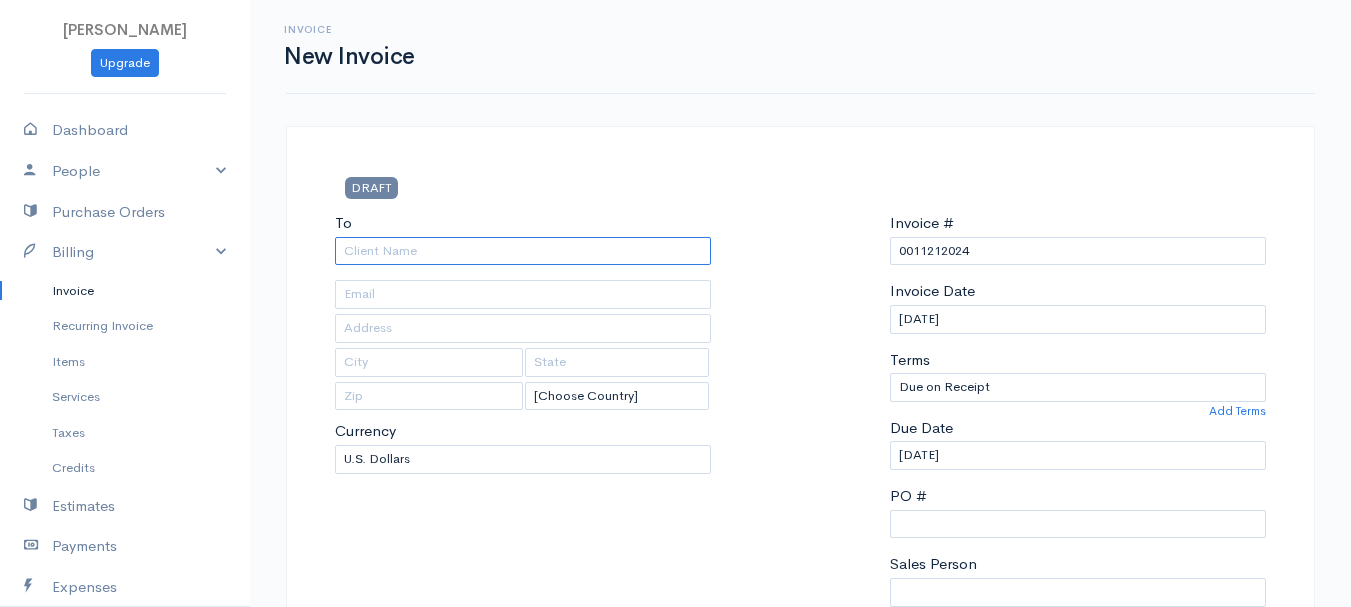 click on "To" at bounding box center (523, 251) 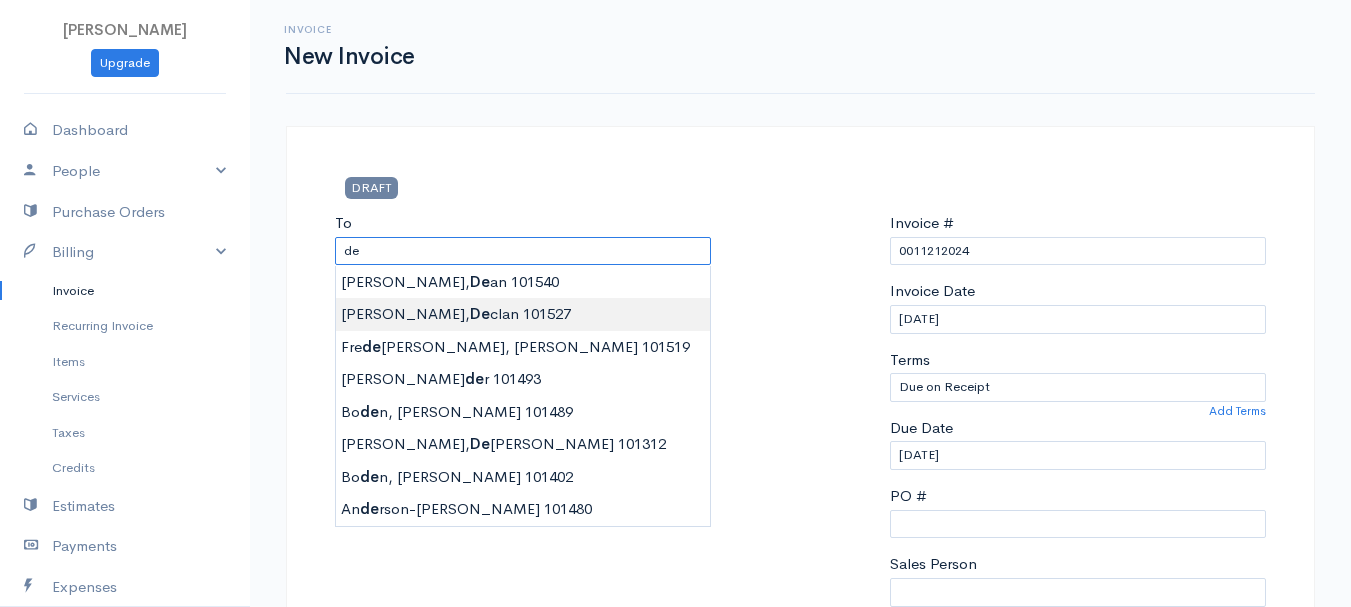 type on "[PERSON_NAME]    101527" 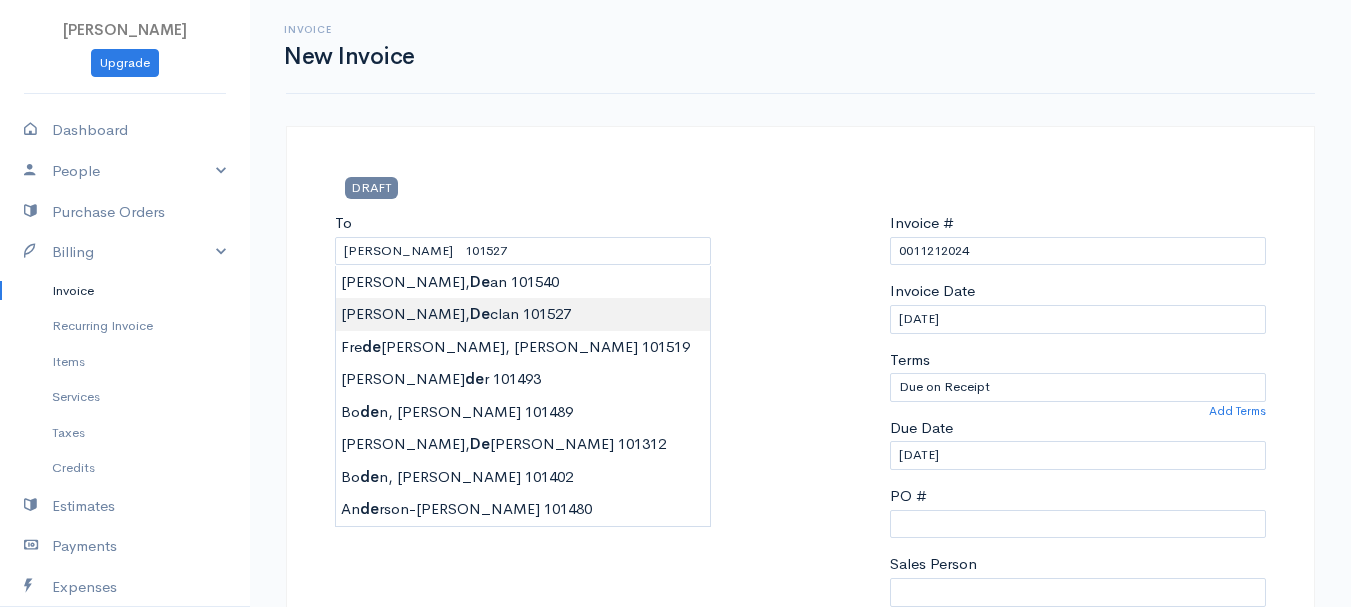 click on "[PERSON_NAME]
Upgrade
Dashboard
People
Clients
Vendors
Staff Users
Purchase Orders
Billing
Invoice
Recurring Invoice
Items
Services
Taxes
Credits
Estimates
Payments
Expenses
Track Time
Projects
Reports
Settings
My Organizations
Logout
Help
@CloudBooksApp 2022
Invoice
New Invoice
DRAFT To [GEOGRAPHIC_DATA][PERSON_NAME]    101527 [Choose Country] [GEOGRAPHIC_DATA] [GEOGRAPHIC_DATA] [GEOGRAPHIC_DATA] [GEOGRAPHIC_DATA] [GEOGRAPHIC_DATA] [GEOGRAPHIC_DATA] [US_STATE] [GEOGRAPHIC_DATA] [GEOGRAPHIC_DATA] [GEOGRAPHIC_DATA] [GEOGRAPHIC_DATA] [GEOGRAPHIC_DATA] 0" at bounding box center (675, 864) 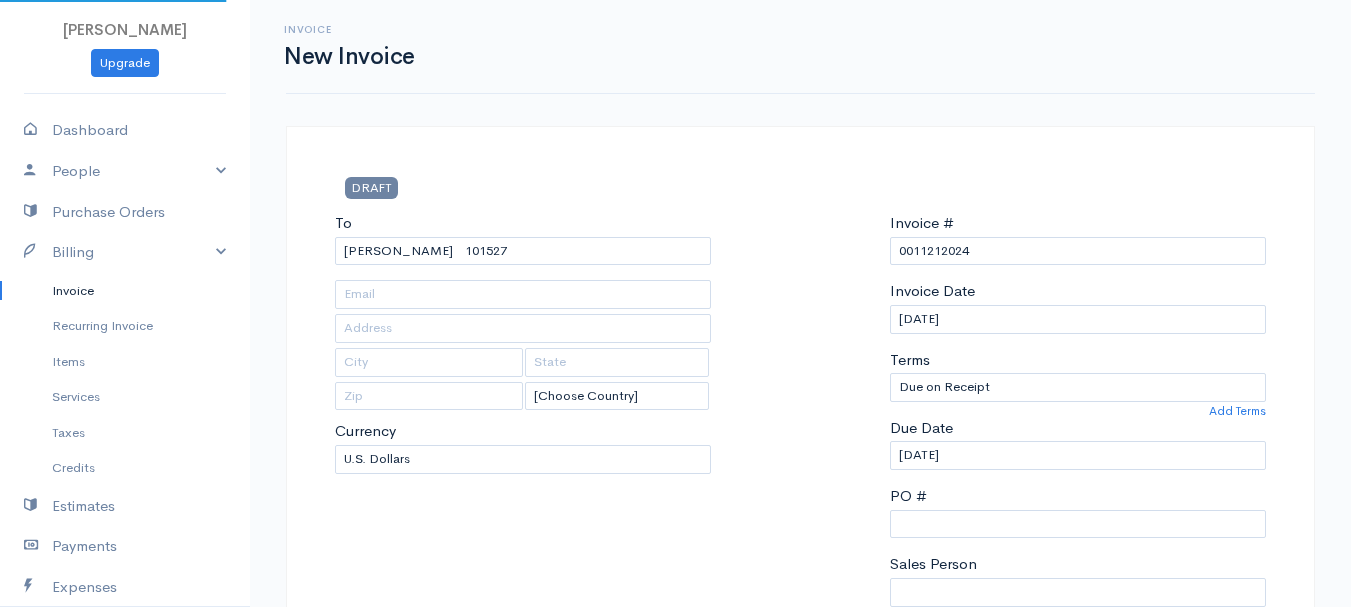 type on "[STREET_ADDRESS][PERSON_NAME]" 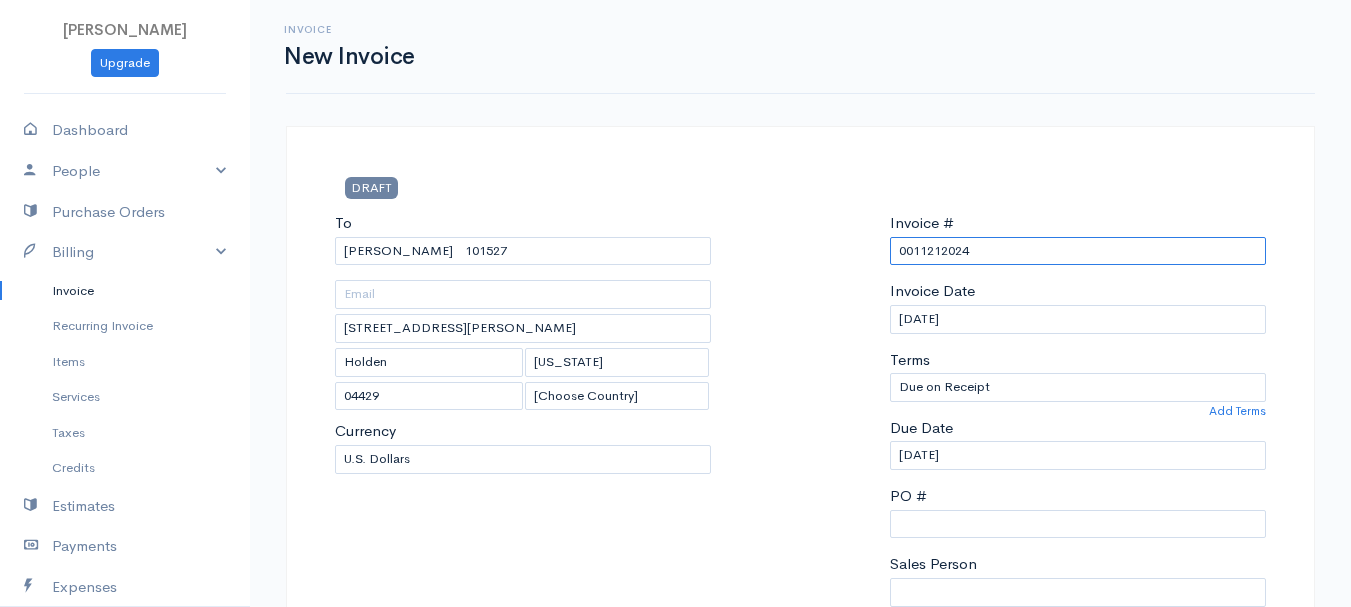 click on "0011212024" at bounding box center (1078, 251) 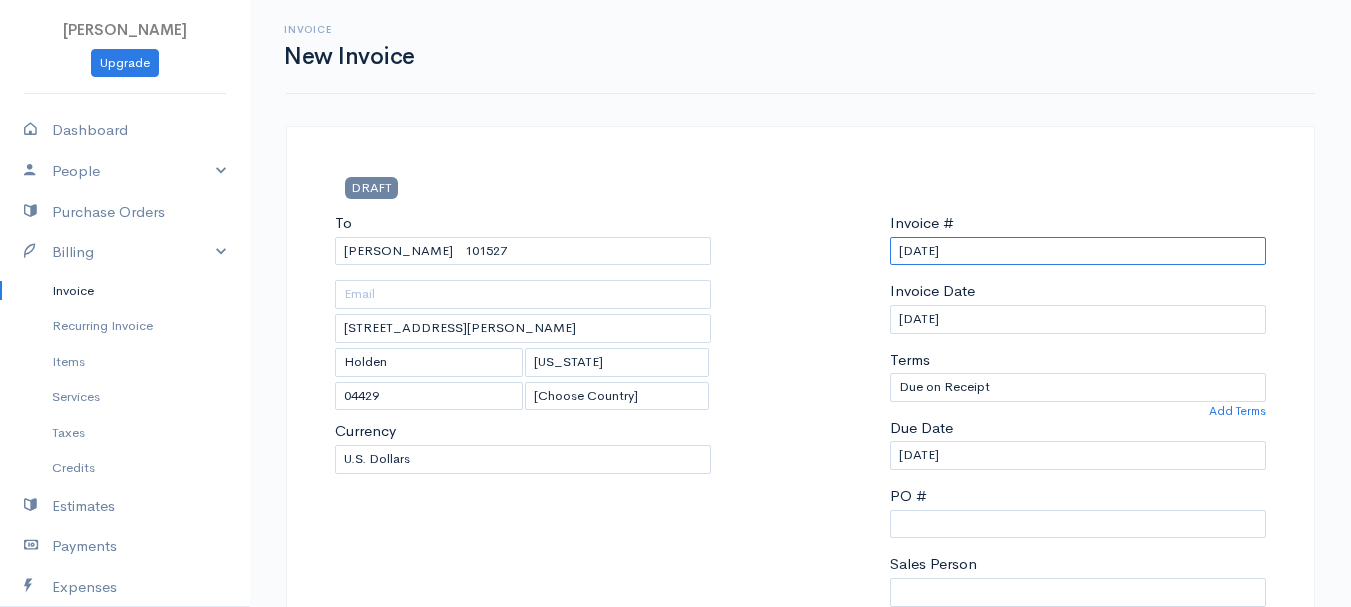 drag, startPoint x: 1023, startPoint y: 255, endPoint x: 840, endPoint y: 257, distance: 183.01093 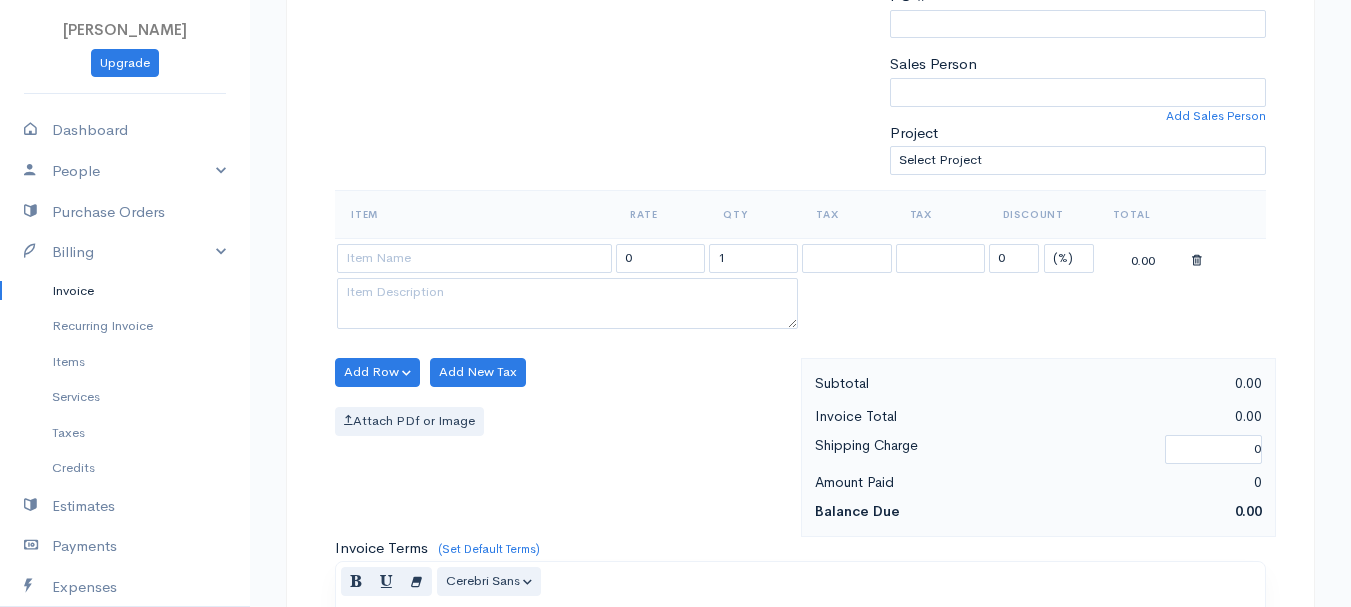 type on "[DATE]" 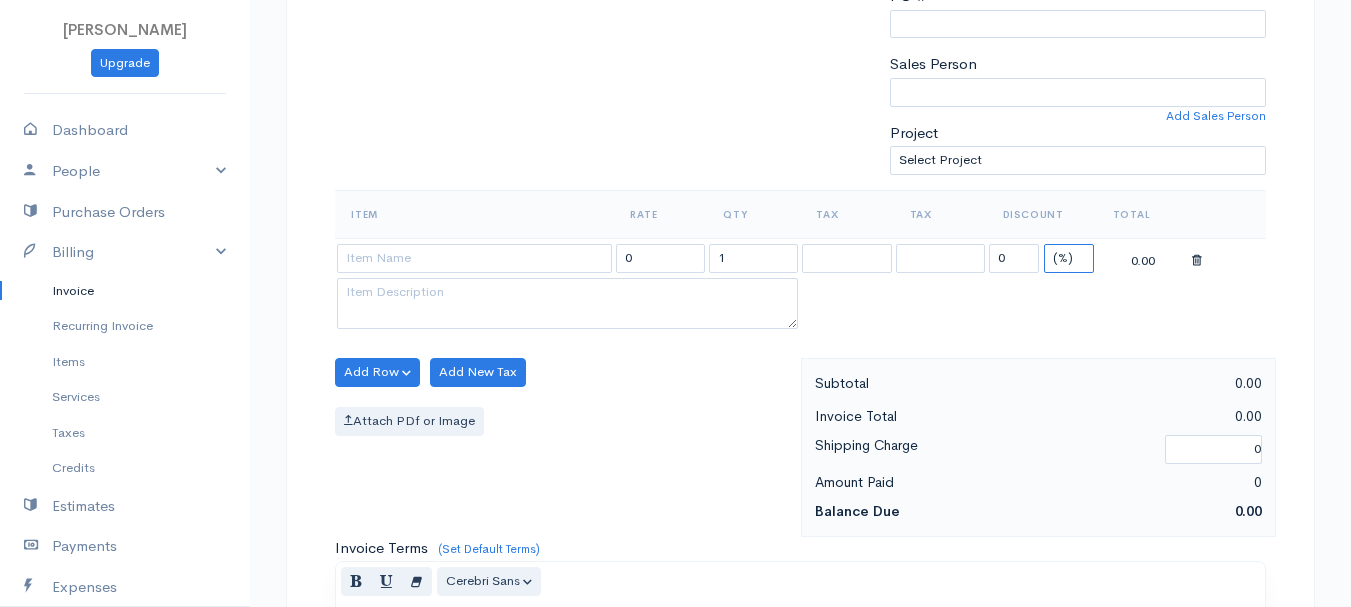 drag, startPoint x: 1078, startPoint y: 251, endPoint x: 1076, endPoint y: 268, distance: 17.117243 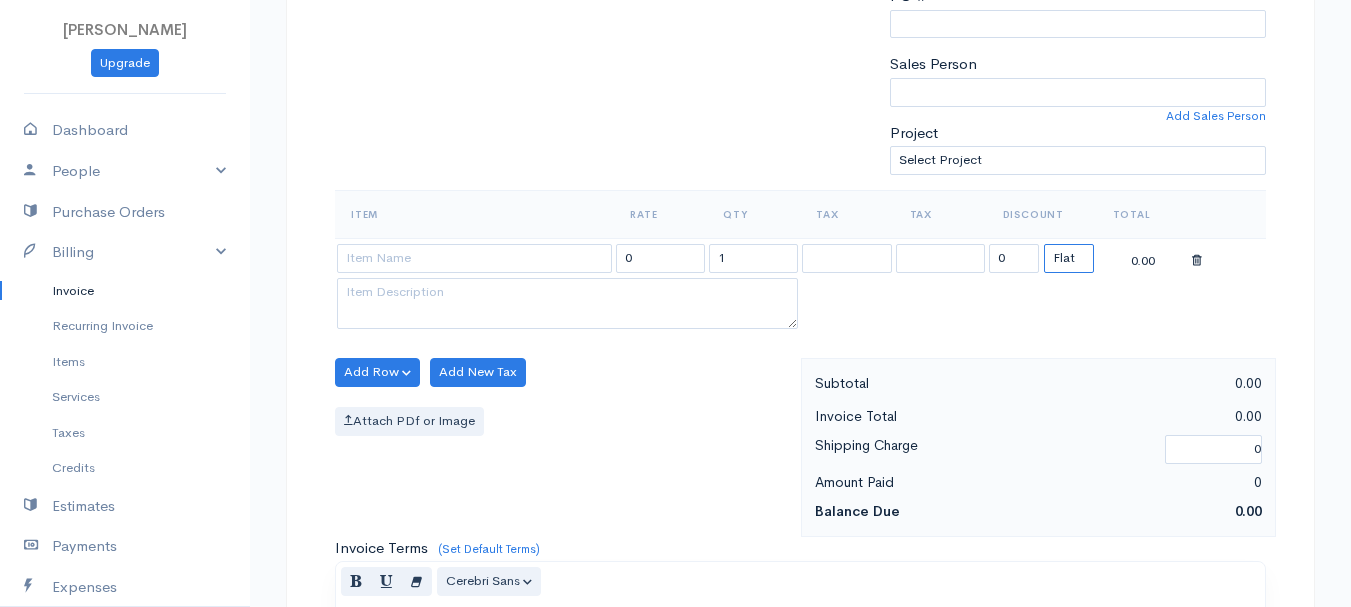 click on "(%) Flat" at bounding box center (1069, 258) 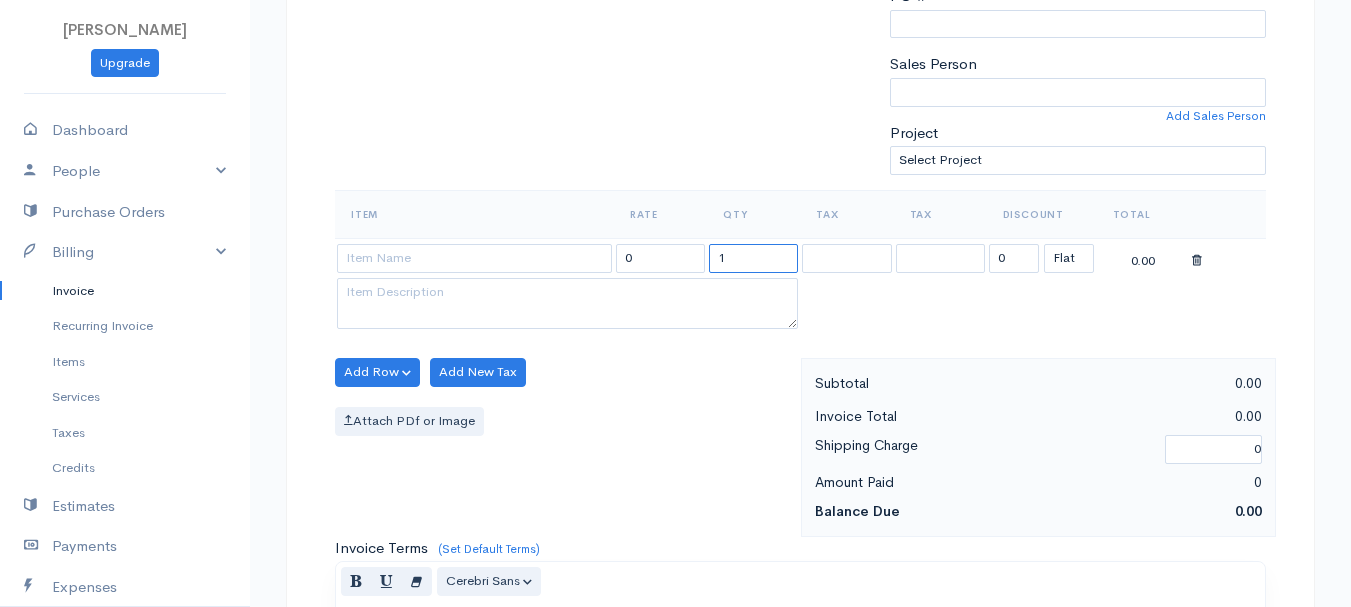 click on "1" at bounding box center [753, 258] 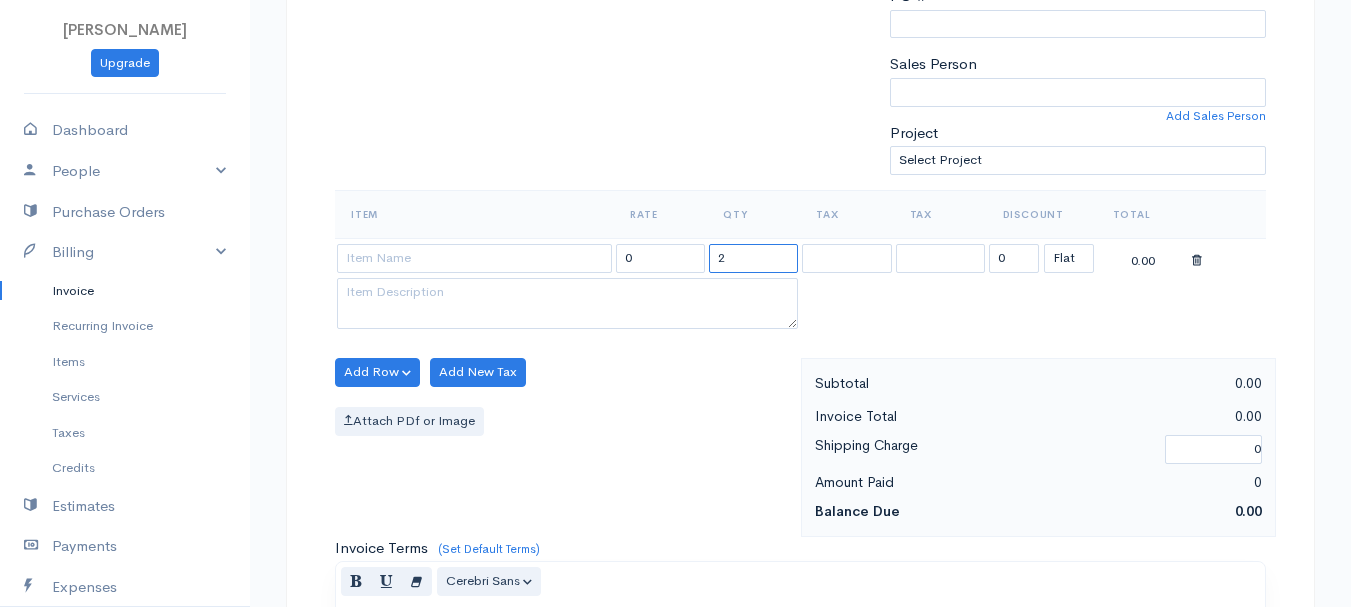 type on "2" 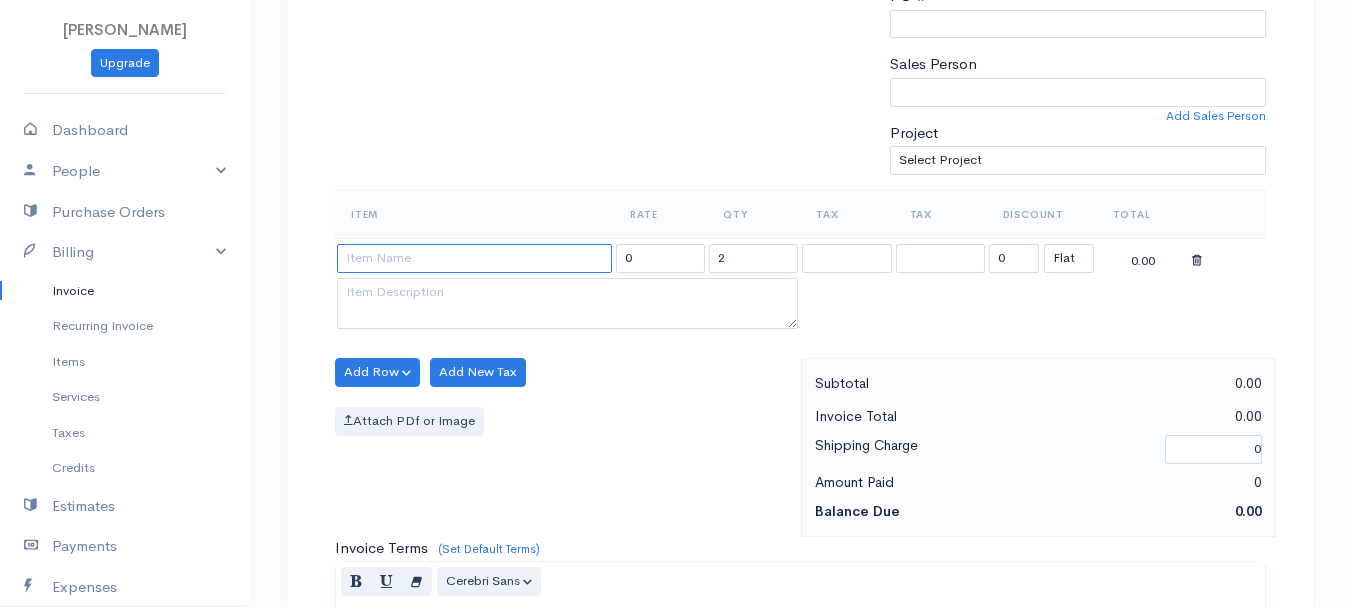 click at bounding box center (474, 258) 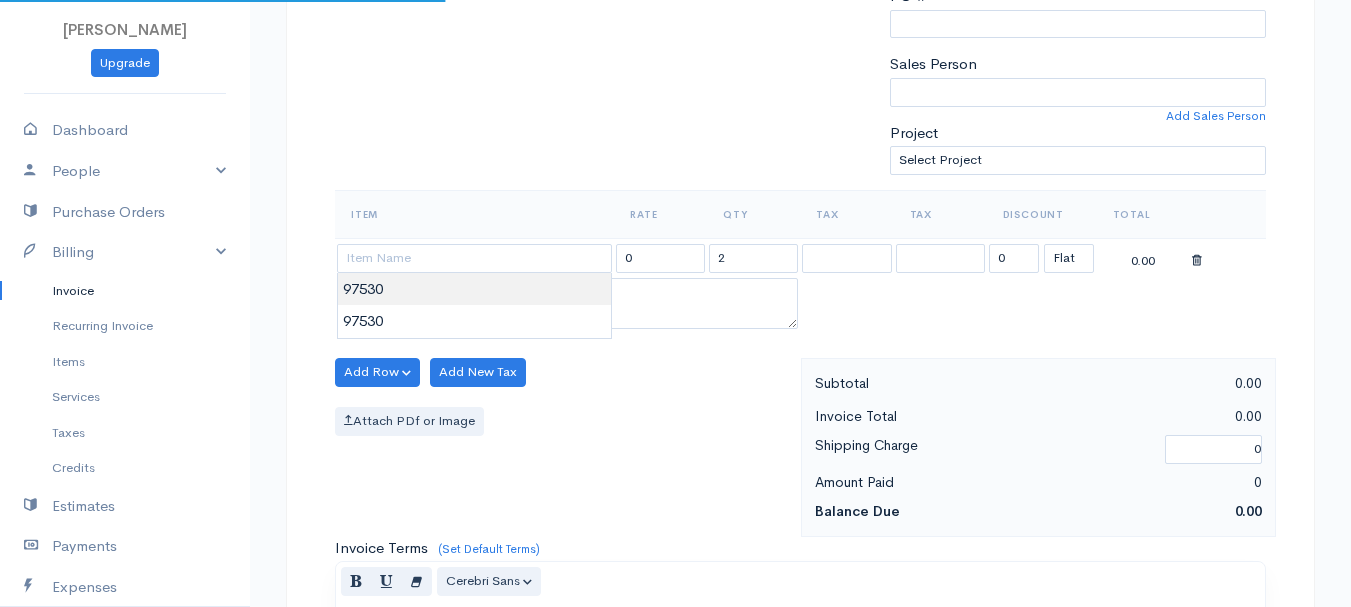 type on "97530" 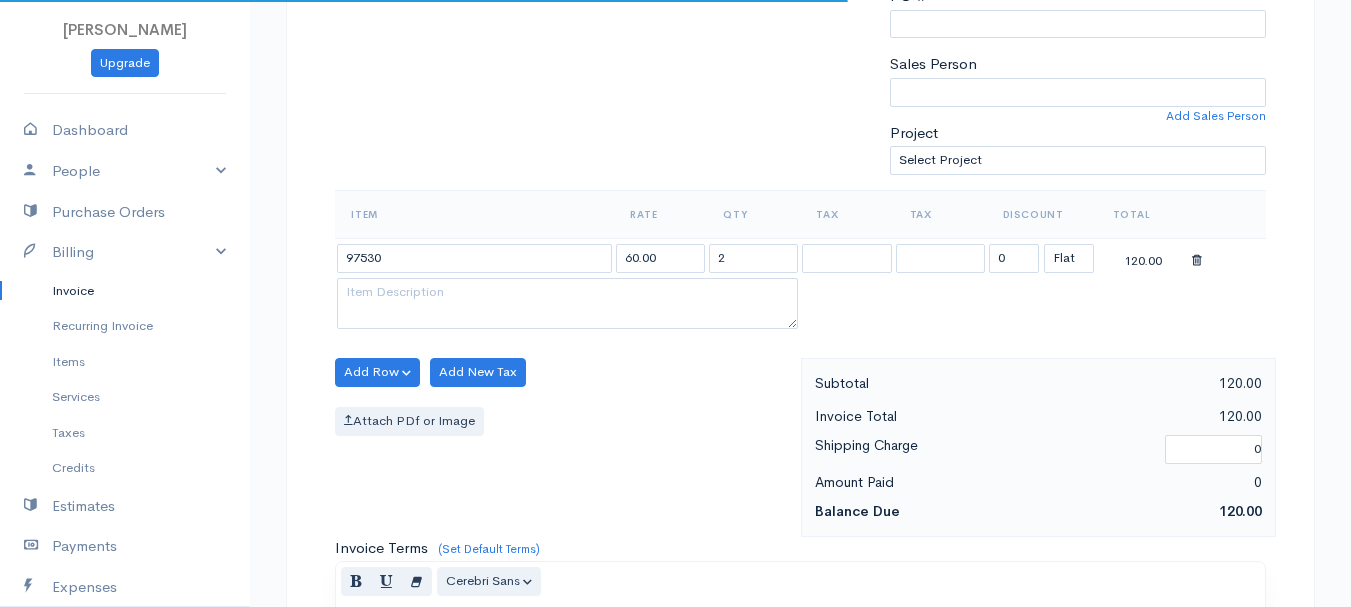 click on "[PERSON_NAME]
Upgrade
Dashboard
People
Clients
Vendors
Staff Users
Purchase Orders
Billing
Invoice
Recurring Invoice
Items
Services
Taxes
Credits
Estimates
Payments
Expenses
Track Time
Projects
Reports
Settings
My Organizations
Logout
Help
@CloudBooksApp 2022
Invoice
New Invoice
DRAFT To [GEOGRAPHIC_DATA][PERSON_NAME]    [GEOGRAPHIC_DATA][STREET_ADDRESS][PERSON_NAME][US_STATE] [Choose Country] [GEOGRAPHIC_DATA] [GEOGRAPHIC_DATA] [GEOGRAPHIC_DATA] [GEOGRAPHIC_DATA] [GEOGRAPHIC_DATA] [GEOGRAPHIC_DATA] [US_STATE] [GEOGRAPHIC_DATA] [GEOGRAPHIC_DATA]" at bounding box center (675, 364) 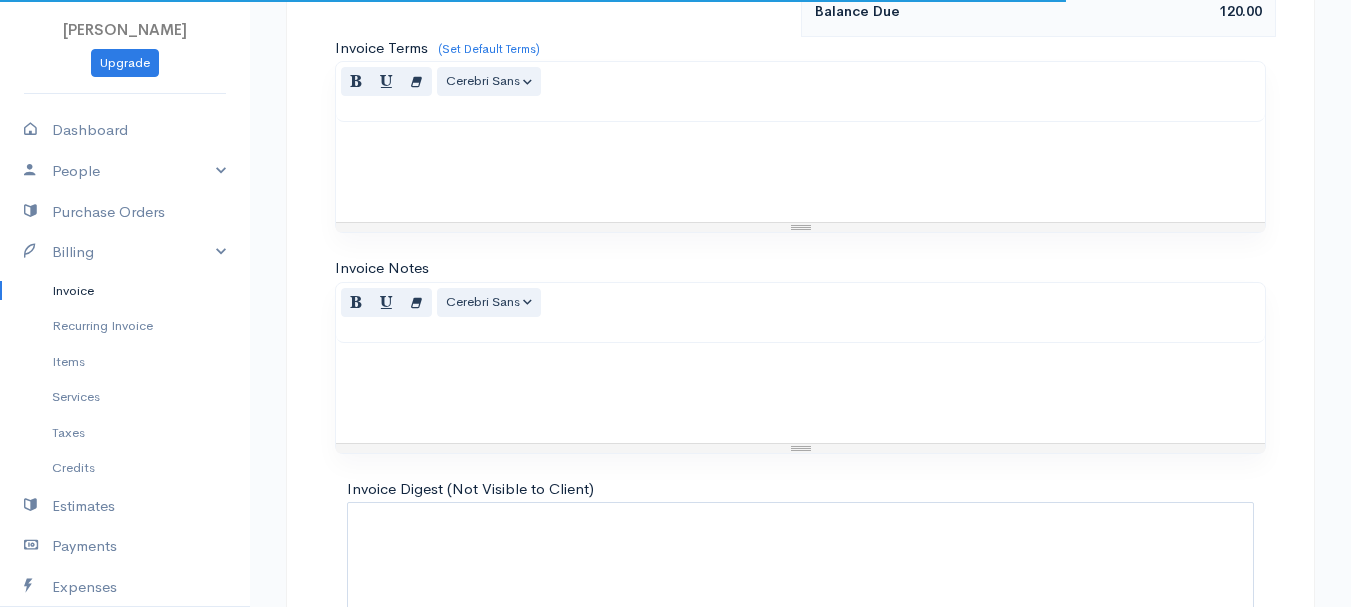 scroll, scrollTop: 1122, scrollLeft: 0, axis: vertical 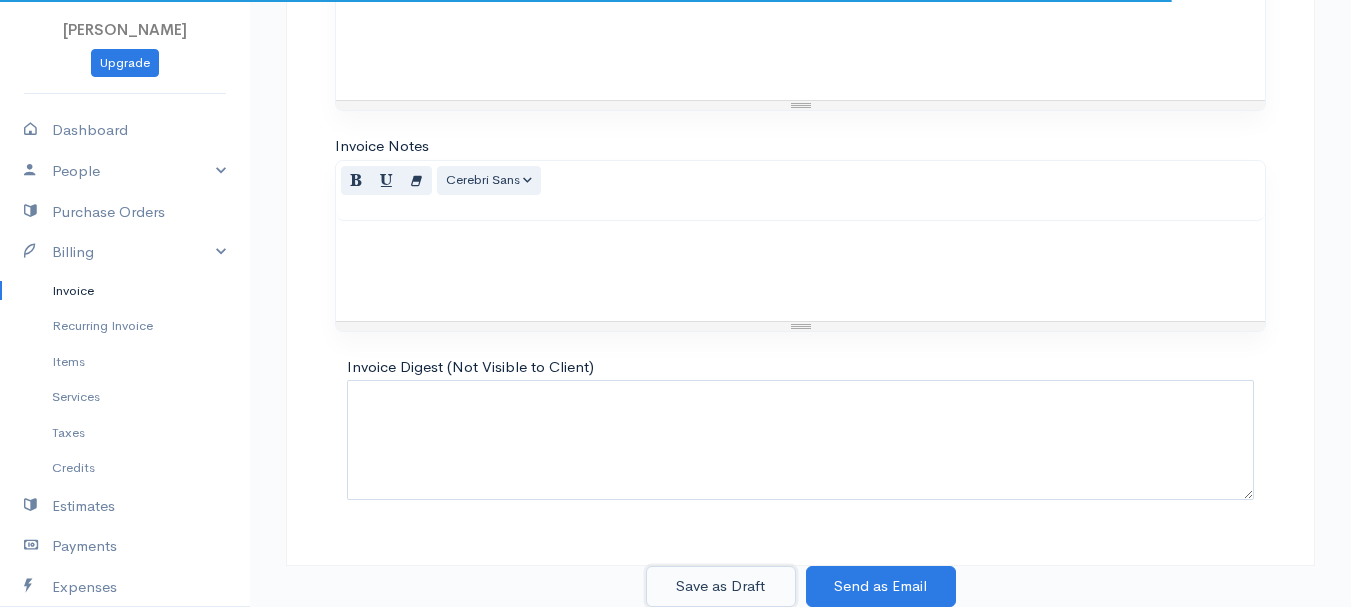 click on "Save as Draft" at bounding box center [721, 586] 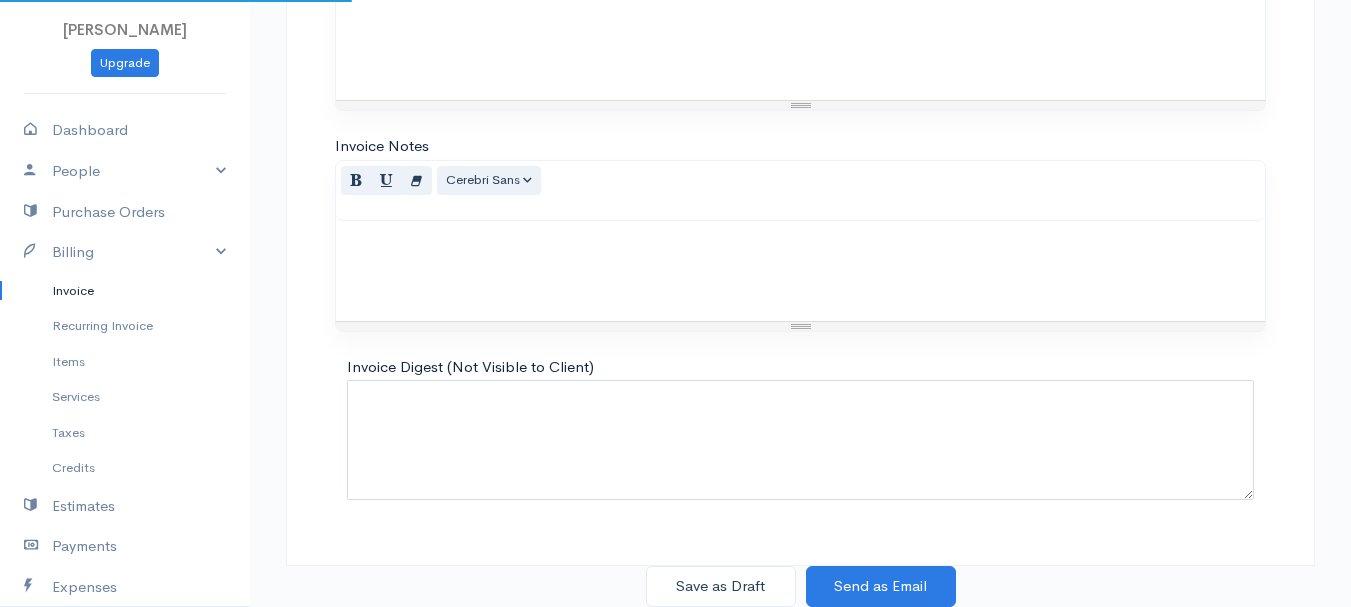 scroll, scrollTop: 0, scrollLeft: 0, axis: both 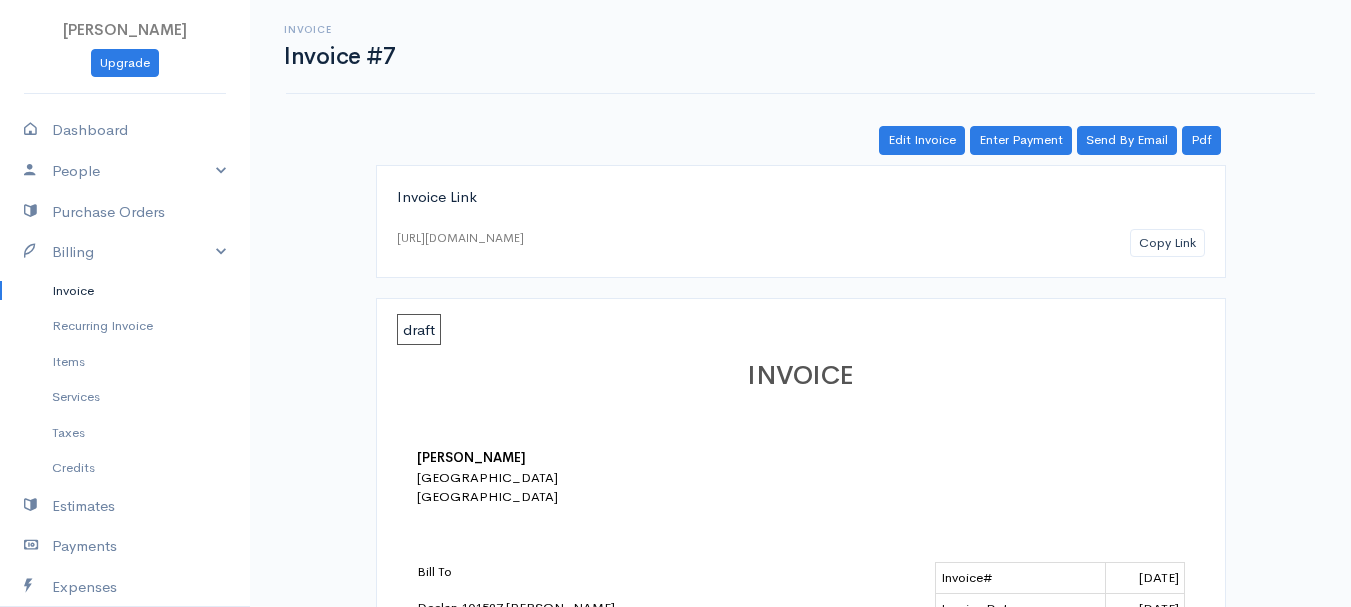 drag, startPoint x: 59, startPoint y: 285, endPoint x: 197, endPoint y: 285, distance: 138 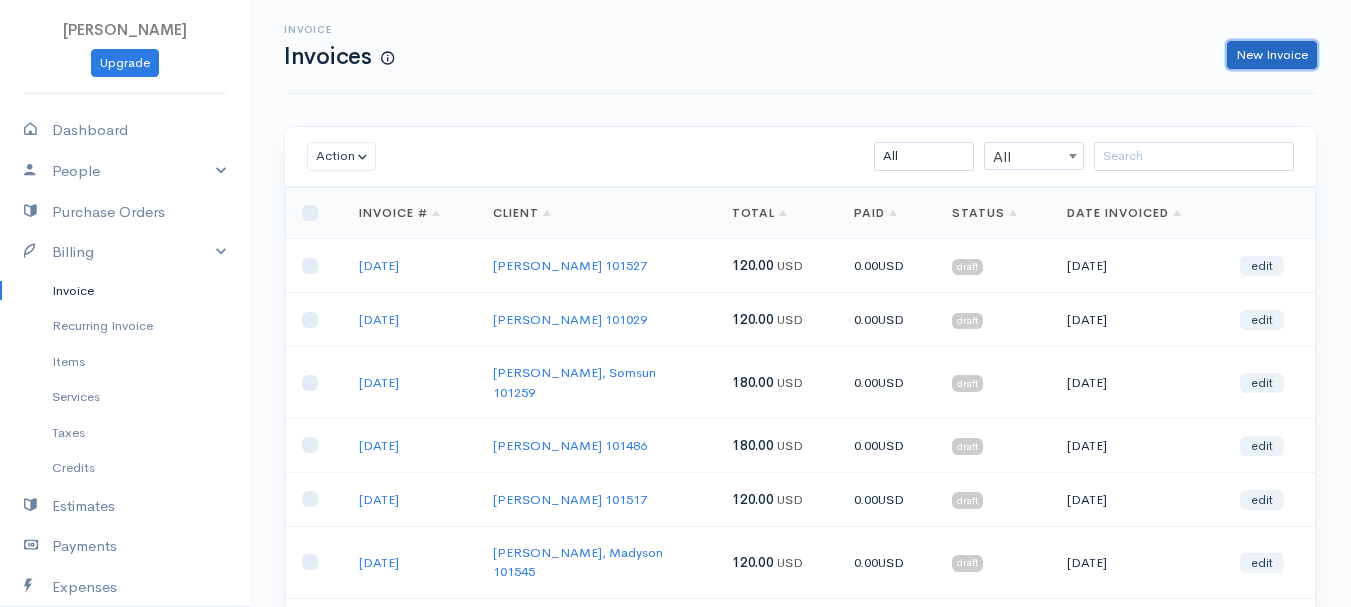click on "New Invoice" at bounding box center (1272, 55) 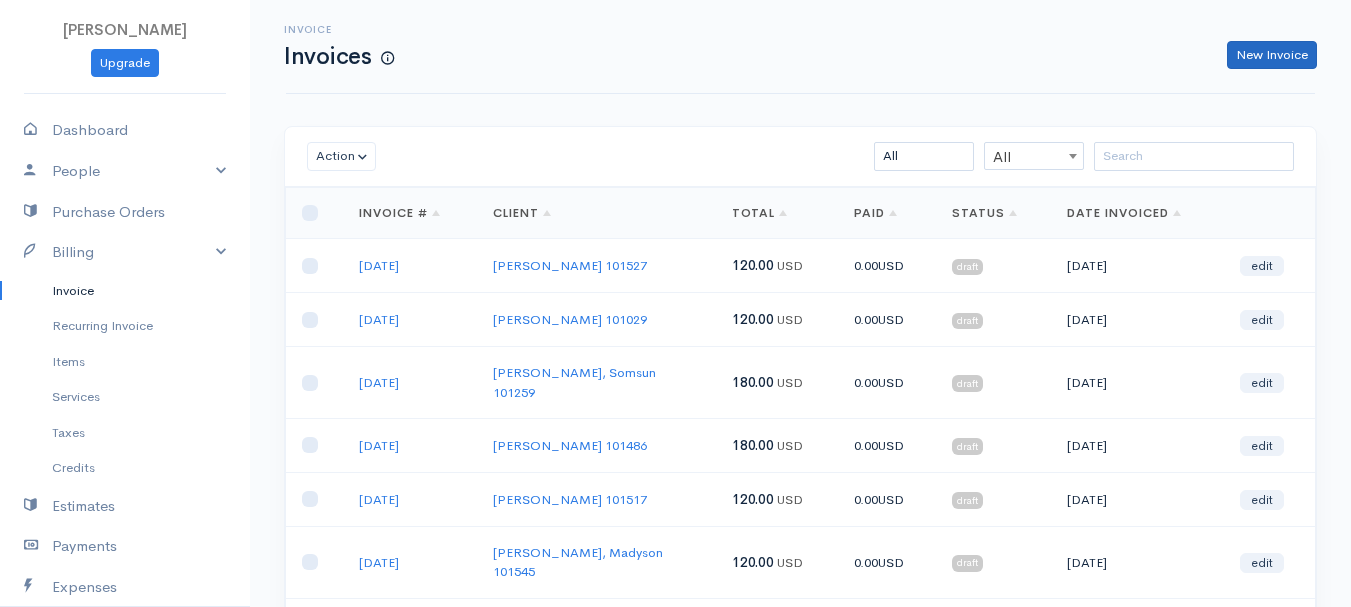 select on "[GEOGRAPHIC_DATA]" 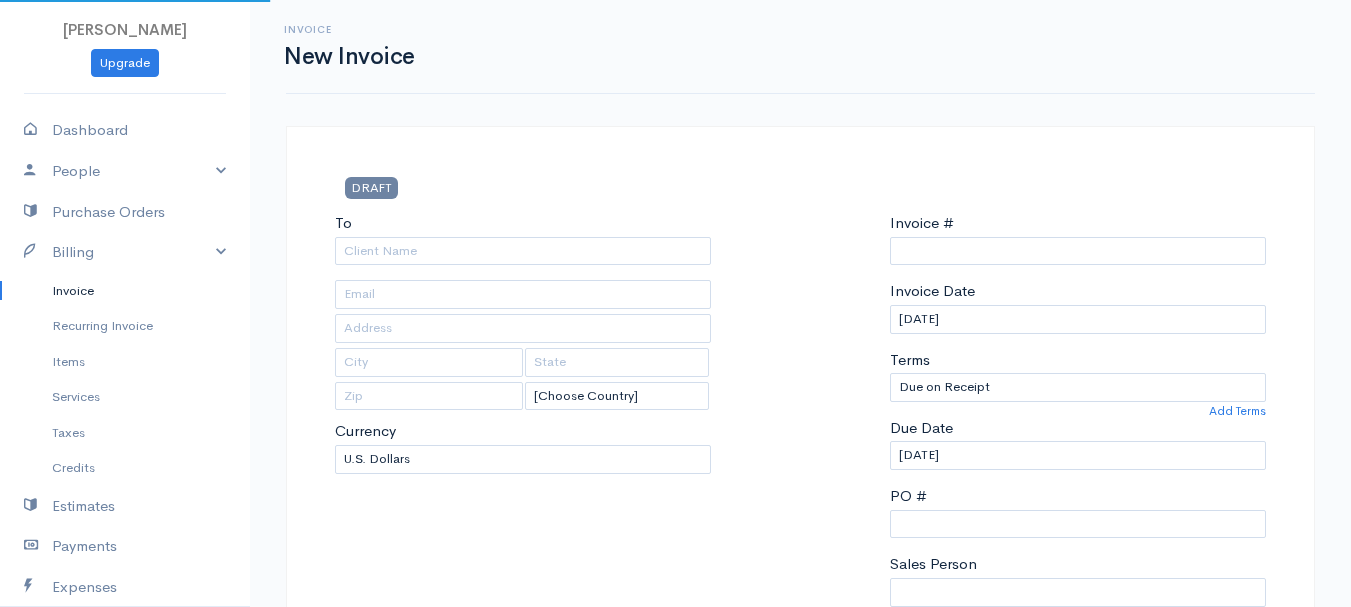 type on "0011212024" 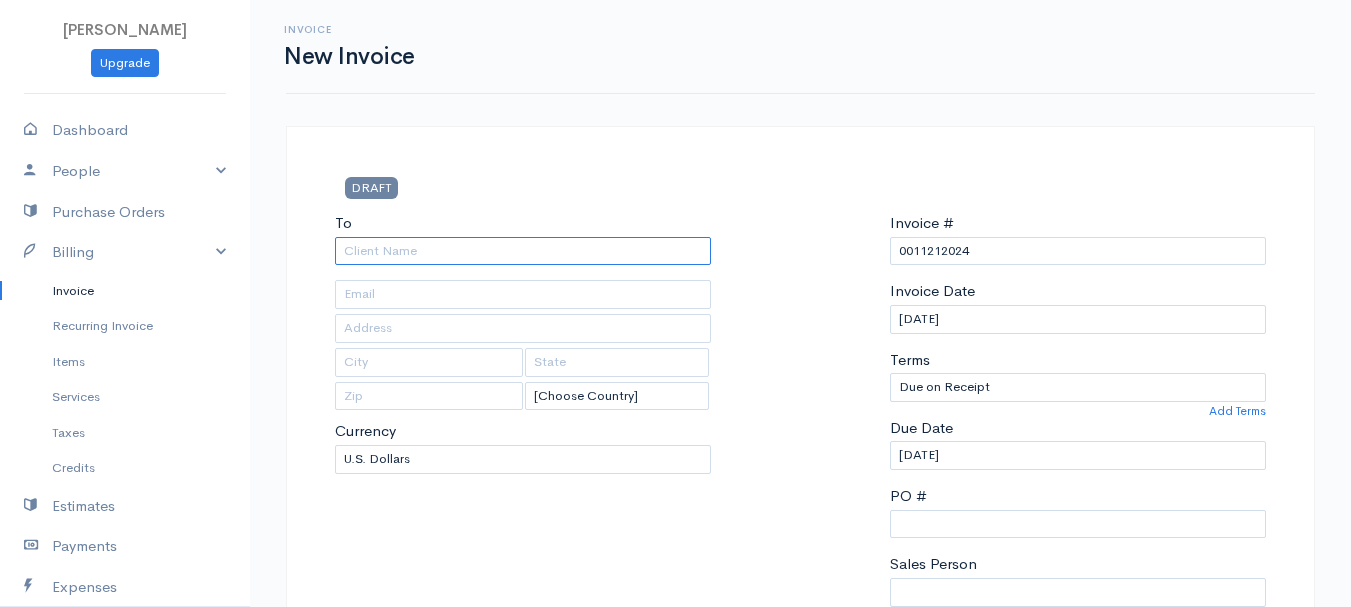 click on "To" at bounding box center (523, 251) 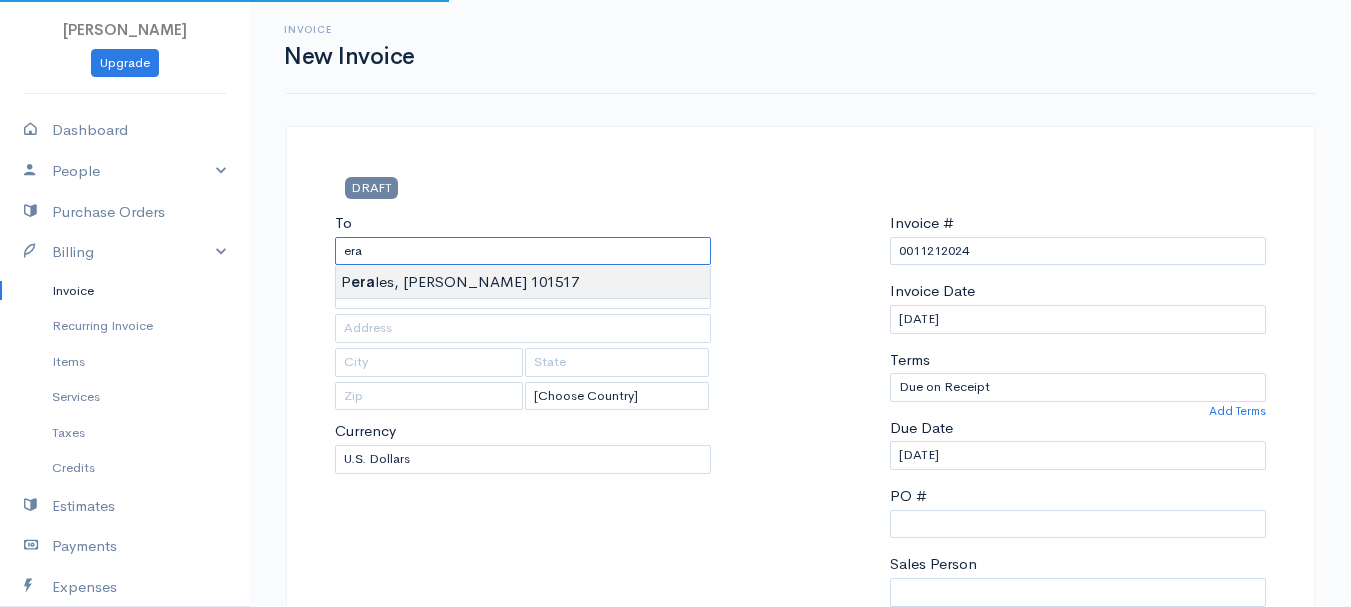 type on "[PERSON_NAME] 101517" 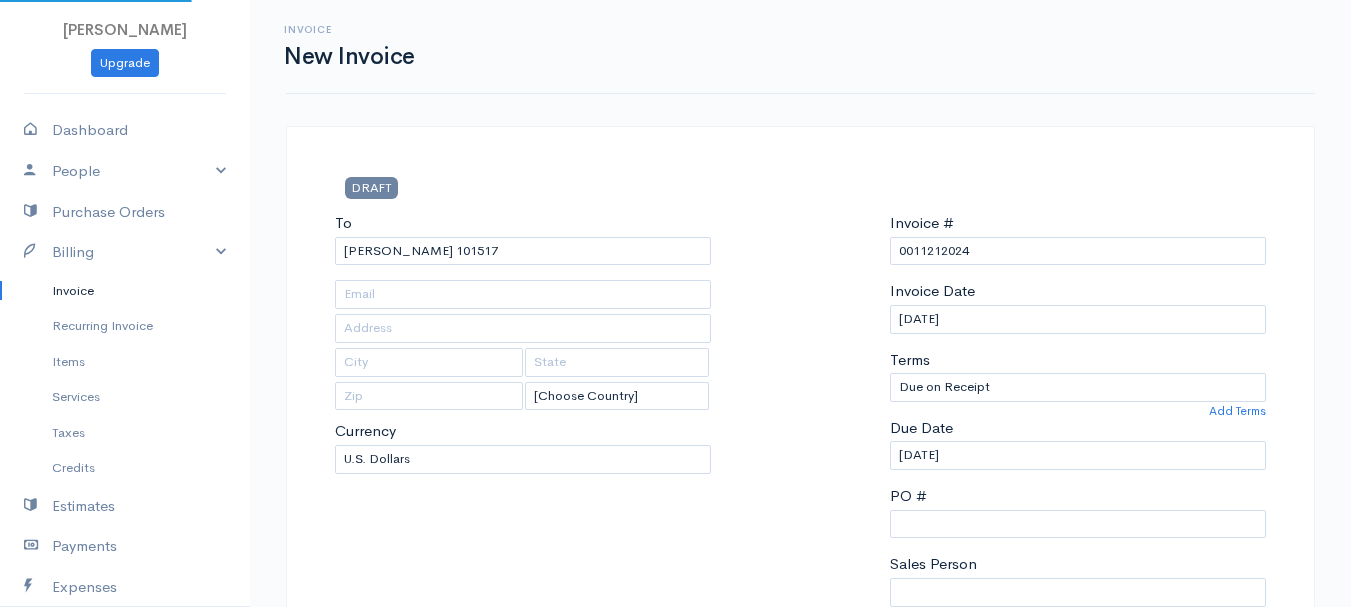 click on "[PERSON_NAME]
Upgrade
Dashboard
People
Clients
Vendors
Staff Users
Purchase Orders
Billing
Invoice
Recurring Invoice
Items
Services
Taxes
Credits
Estimates
Payments
Expenses
Track Time
Projects
Reports
Settings
My Organizations
Logout
Help
@CloudBooksApp 2022
Invoice
New Invoice
DRAFT To [GEOGRAPHIC_DATA][PERSON_NAME] 101517 [Choose Country] [GEOGRAPHIC_DATA] [GEOGRAPHIC_DATA] [GEOGRAPHIC_DATA] [GEOGRAPHIC_DATA] [GEOGRAPHIC_DATA] [GEOGRAPHIC_DATA] [US_STATE] [GEOGRAPHIC_DATA] [GEOGRAPHIC_DATA] [GEOGRAPHIC_DATA] [GEOGRAPHIC_DATA] [GEOGRAPHIC_DATA] [PERSON_NAME]" at bounding box center [675, 864] 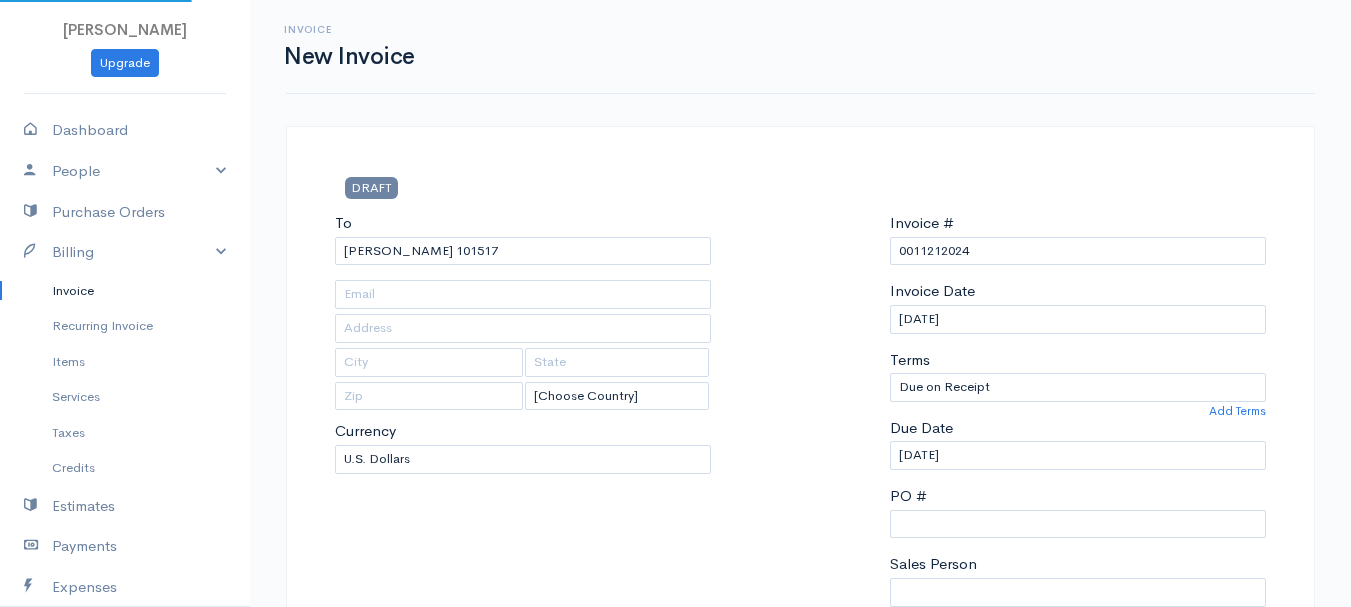 type on "[STREET_ADDRESS]" 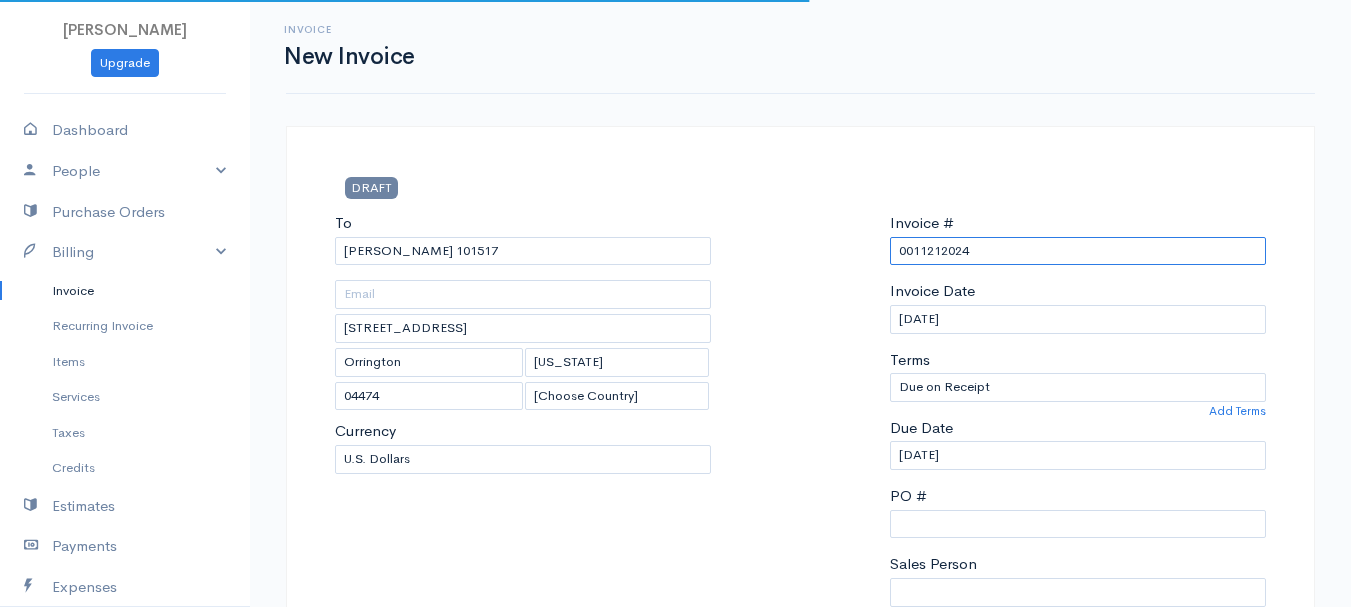 click on "0011212024" at bounding box center [1078, 251] 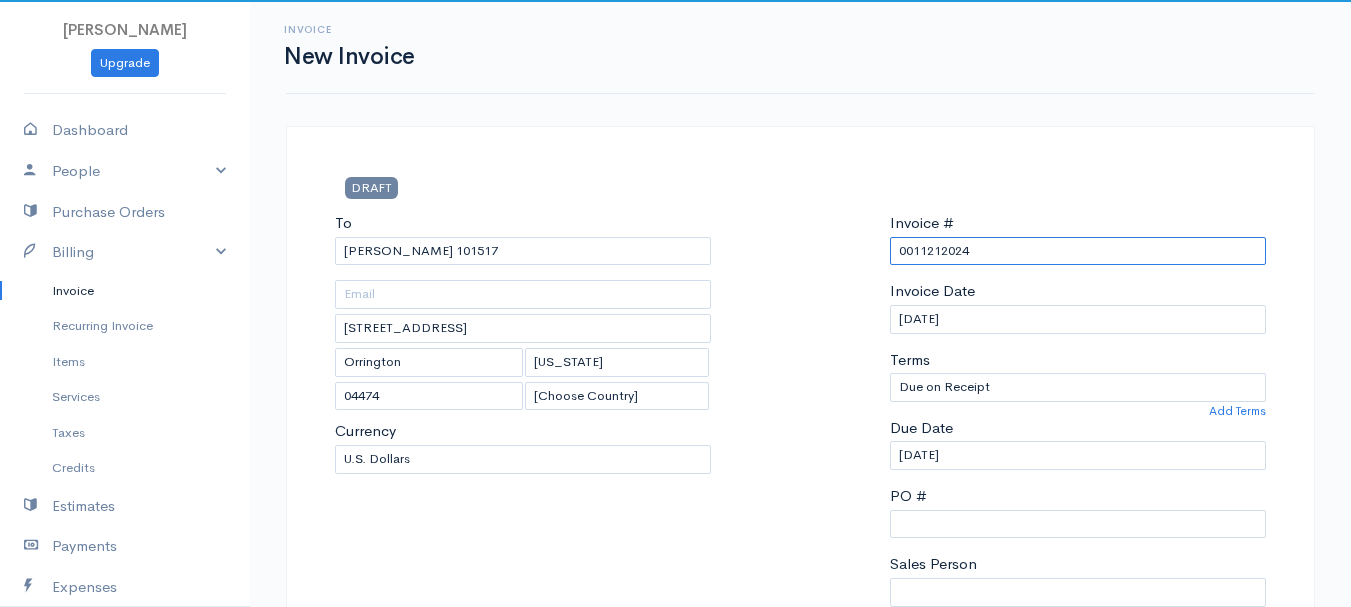 click on "0011212024" at bounding box center (1078, 251) 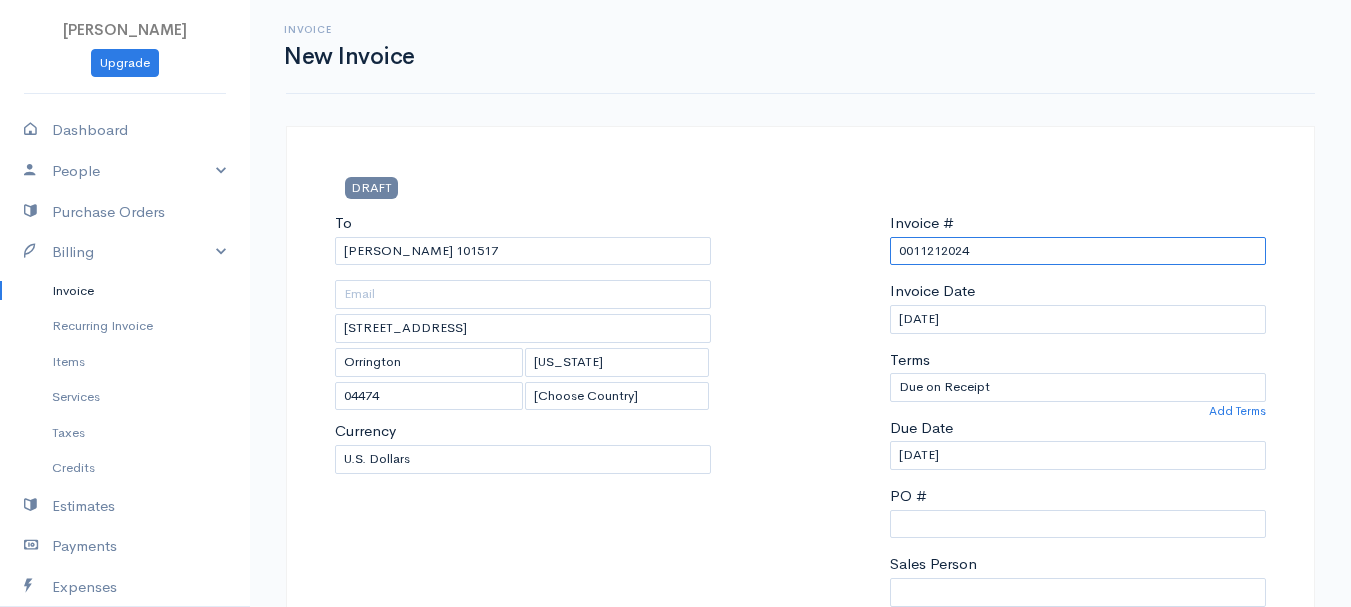 paste on "[DATE]" 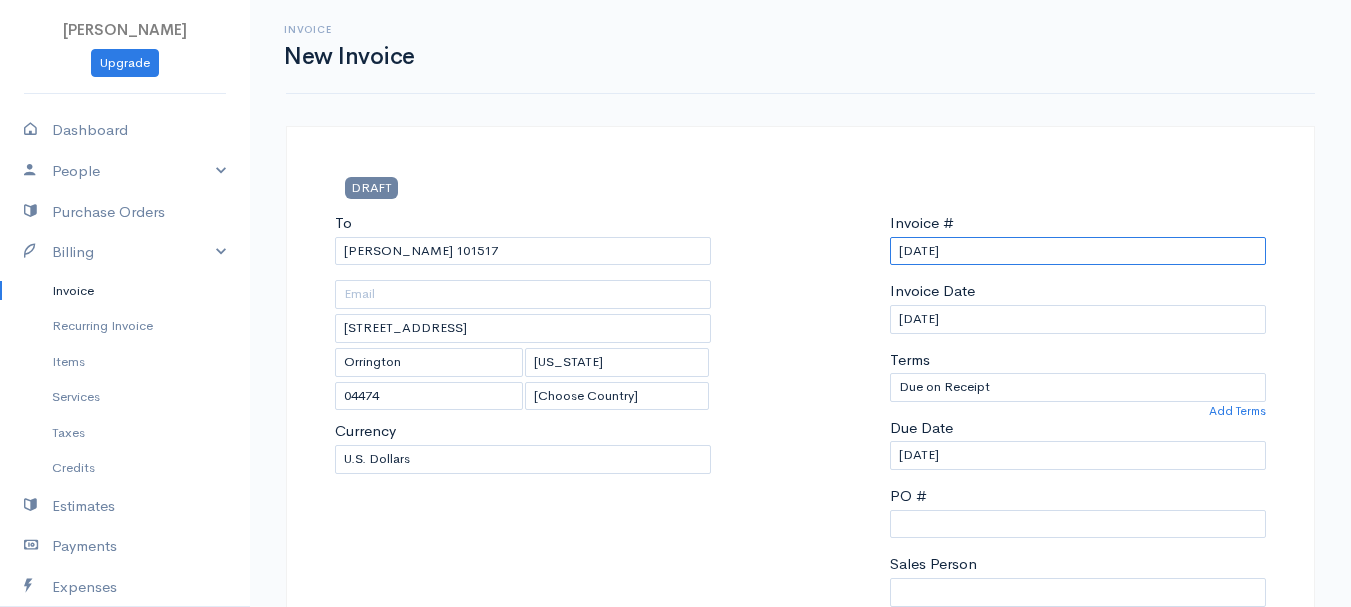 scroll, scrollTop: 400, scrollLeft: 0, axis: vertical 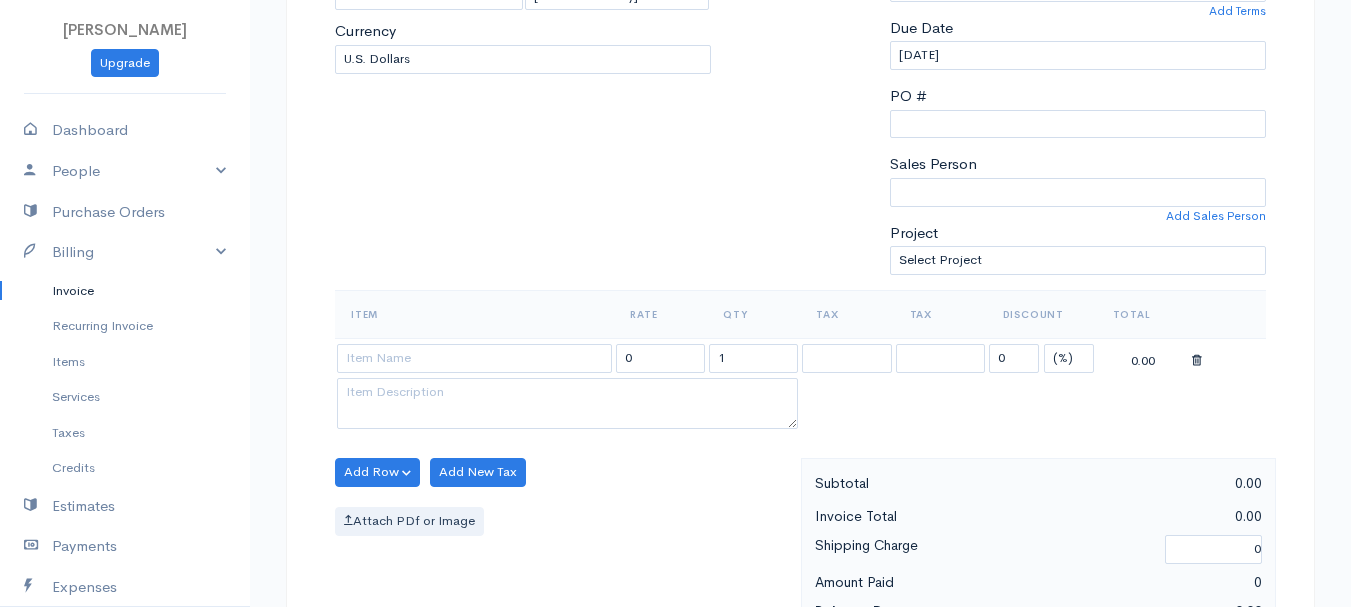 type on "[DATE]" 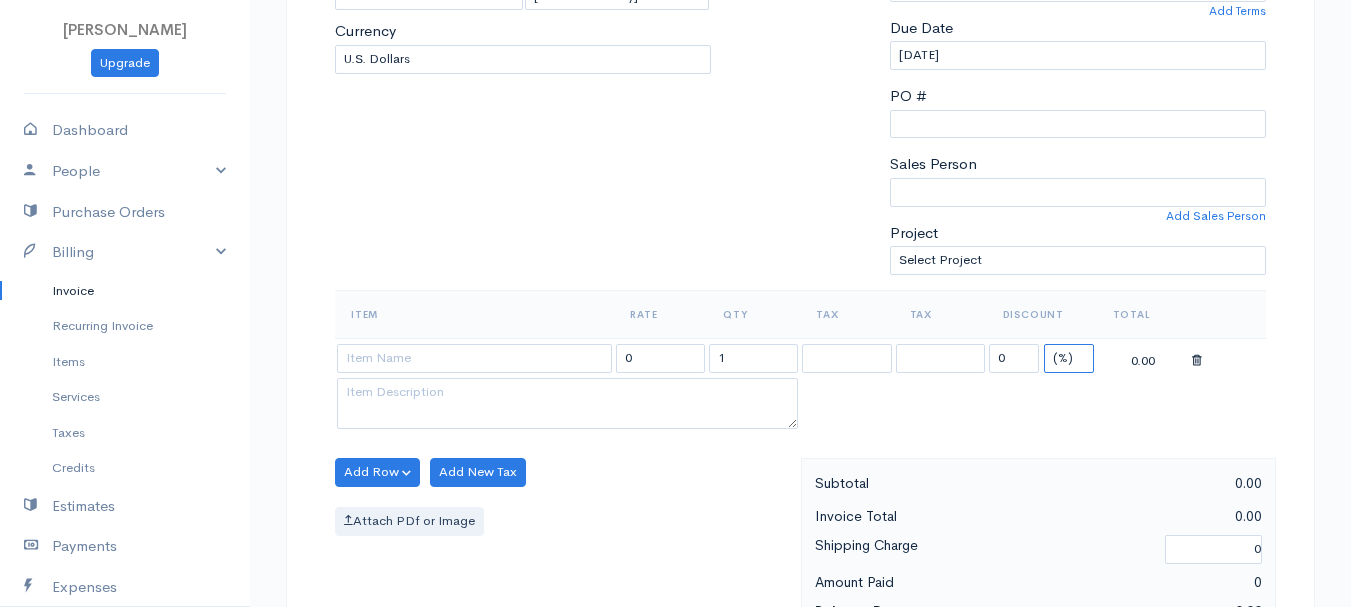 drag, startPoint x: 1070, startPoint y: 357, endPoint x: 1070, endPoint y: 369, distance: 12 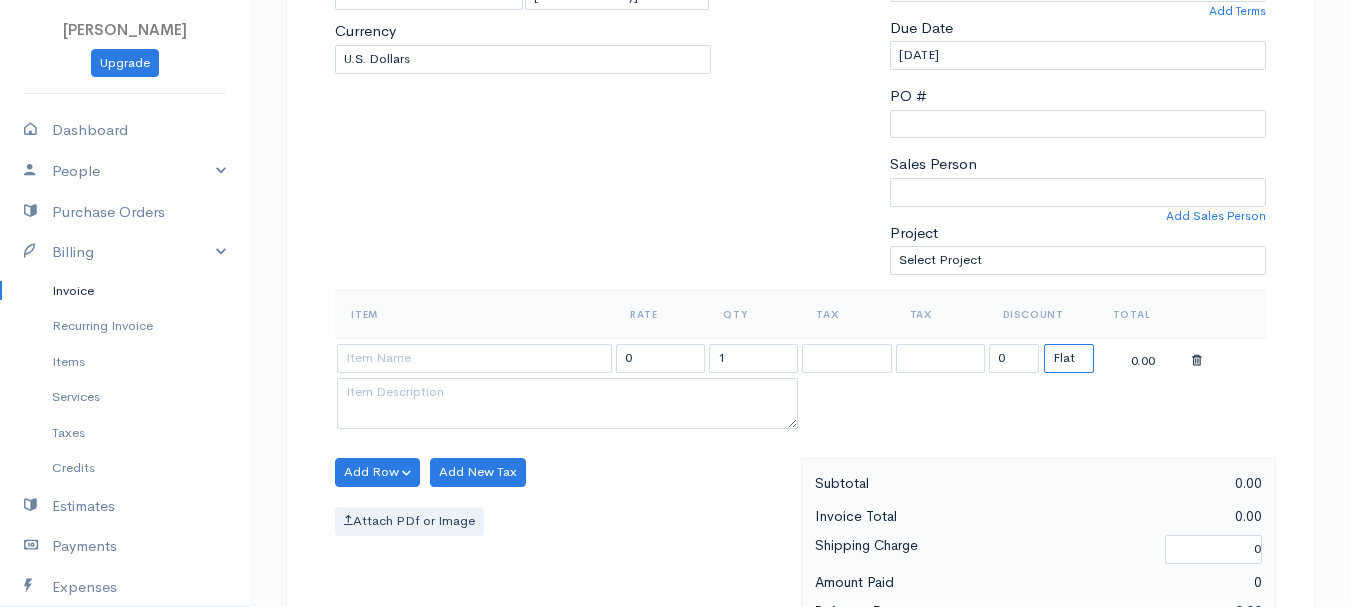 click on "(%) Flat" at bounding box center [1069, 358] 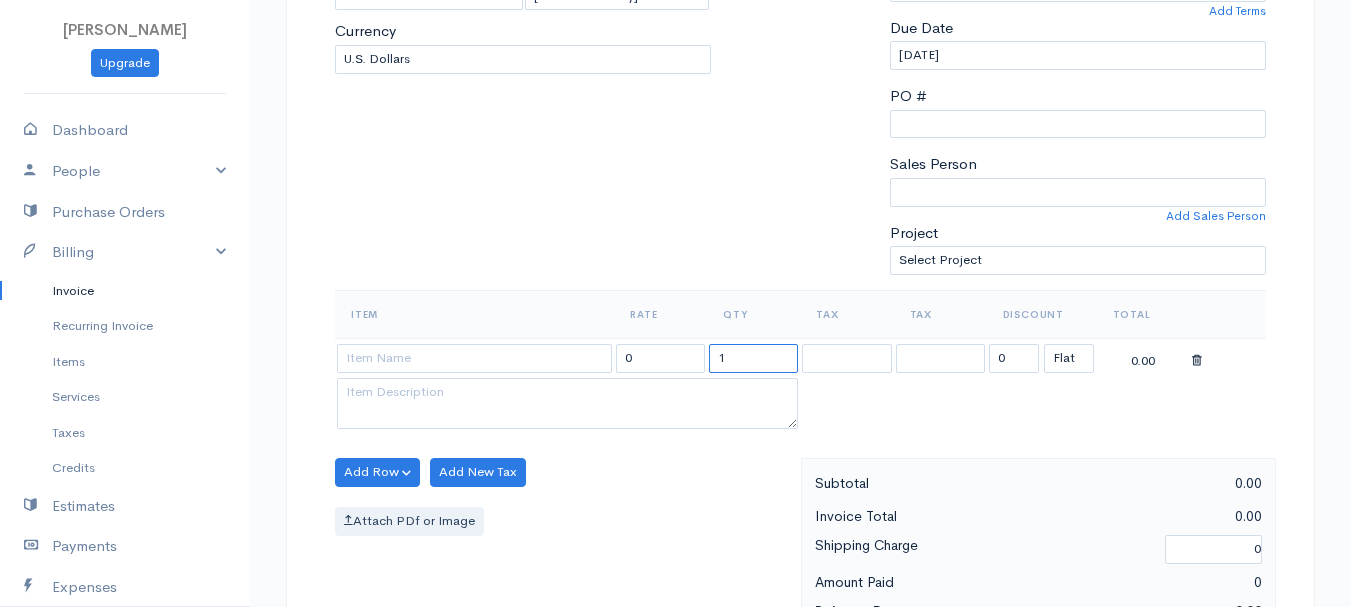 click on "1" at bounding box center (753, 358) 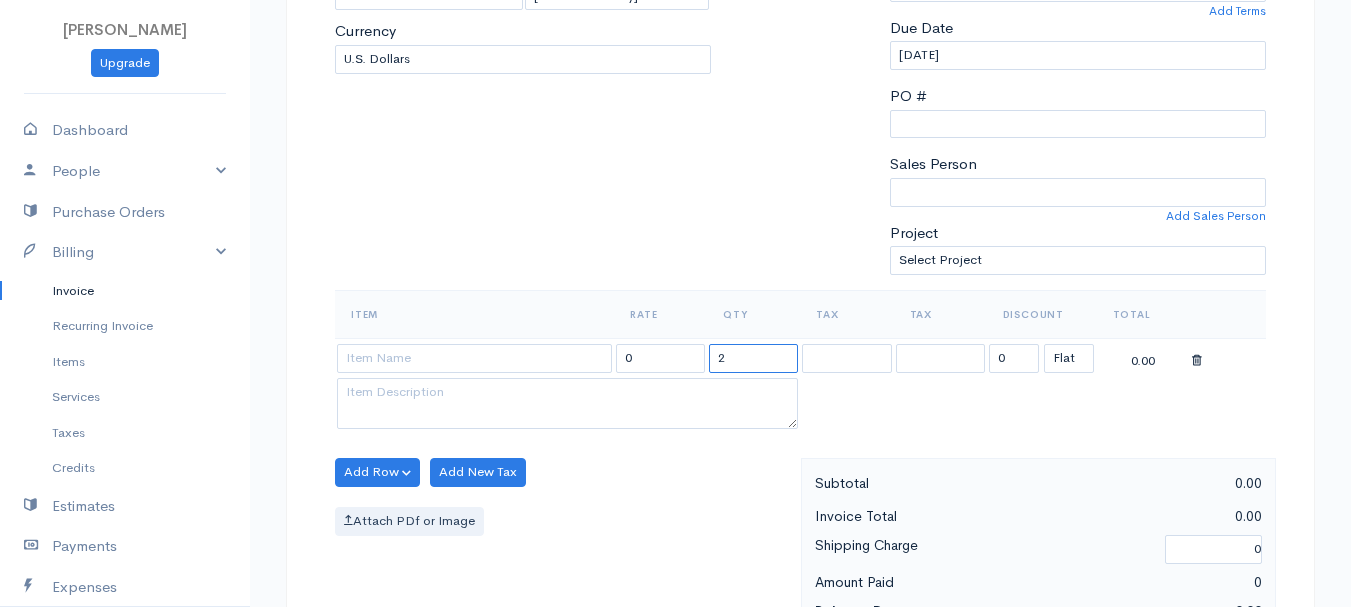 type on "2" 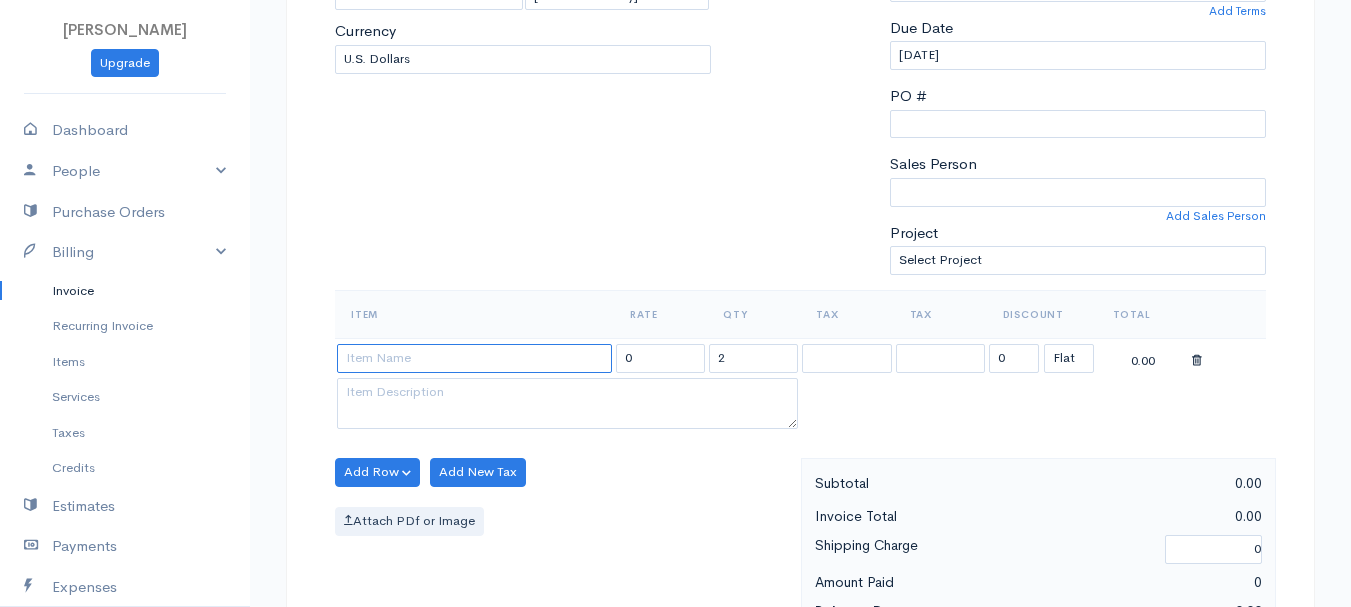 click at bounding box center [474, 358] 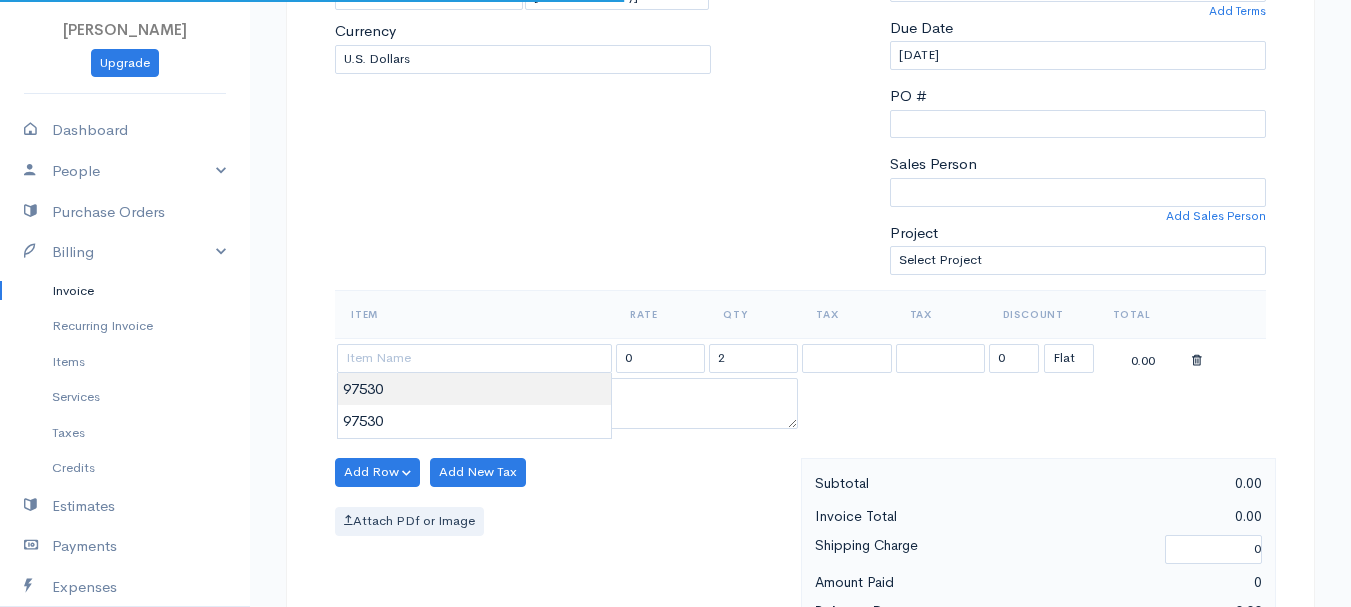 type on "97530" 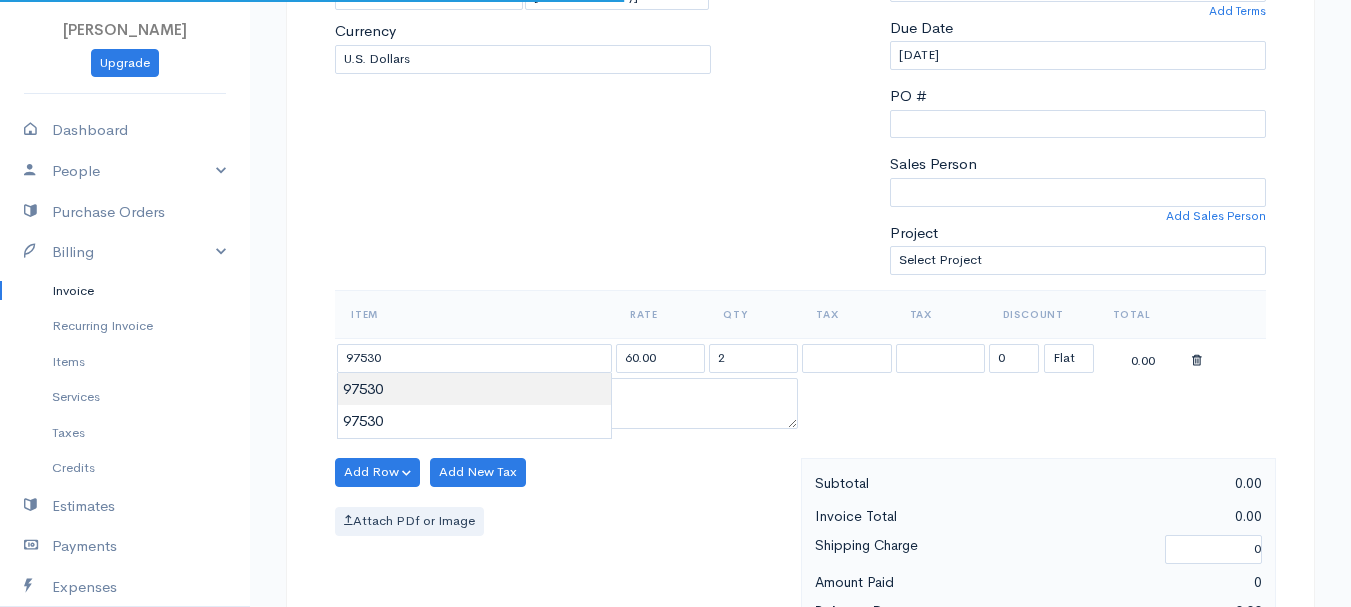 click on "[PERSON_NAME]
Upgrade
Dashboard
People
Clients
Vendors
Staff Users
Purchase Orders
Billing
Invoice
Recurring Invoice
Items
Services
Taxes
Credits
Estimates
Payments
Expenses
Track Time
Projects
Reports
Settings
My Organizations
Logout
Help
@CloudBooksApp 2022
Invoice
New Invoice
DRAFT To [GEOGRAPHIC_DATA][PERSON_NAME] 101517 [STREET_ADDRESS][US_STATE] [Choose Country] [GEOGRAPHIC_DATA] [GEOGRAPHIC_DATA] [GEOGRAPHIC_DATA] [GEOGRAPHIC_DATA] [GEOGRAPHIC_DATA] [GEOGRAPHIC_DATA] [US_STATE] [GEOGRAPHIC_DATA] [GEOGRAPHIC_DATA]" at bounding box center (675, 464) 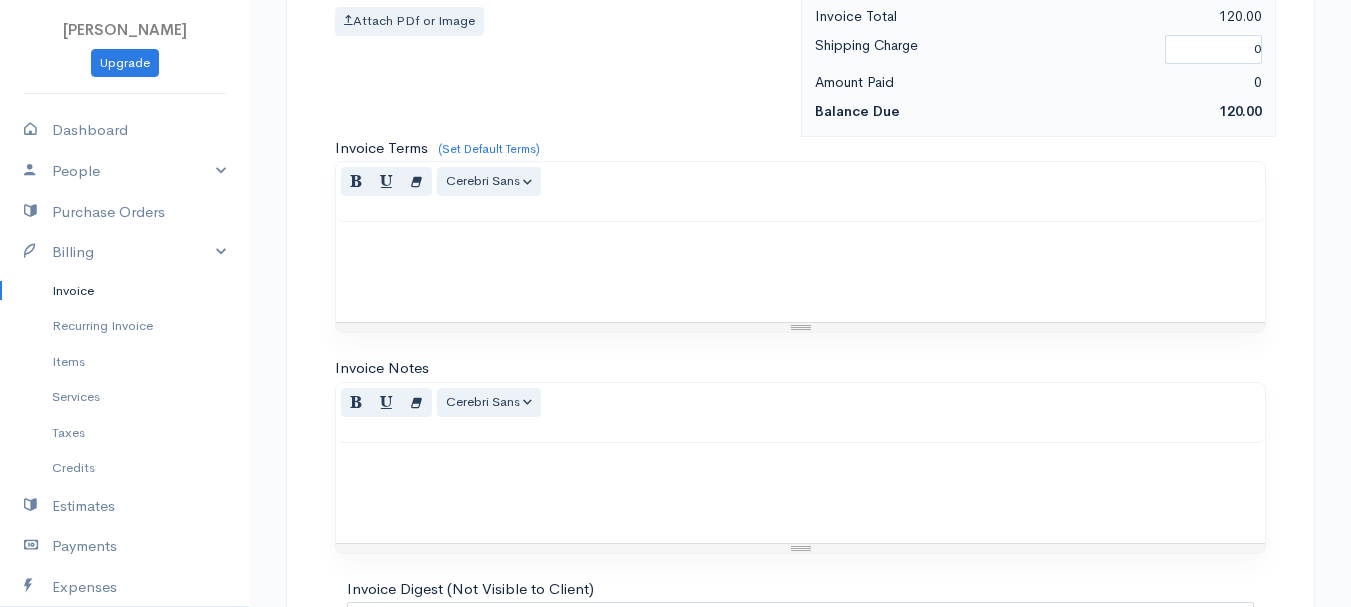 scroll, scrollTop: 1122, scrollLeft: 0, axis: vertical 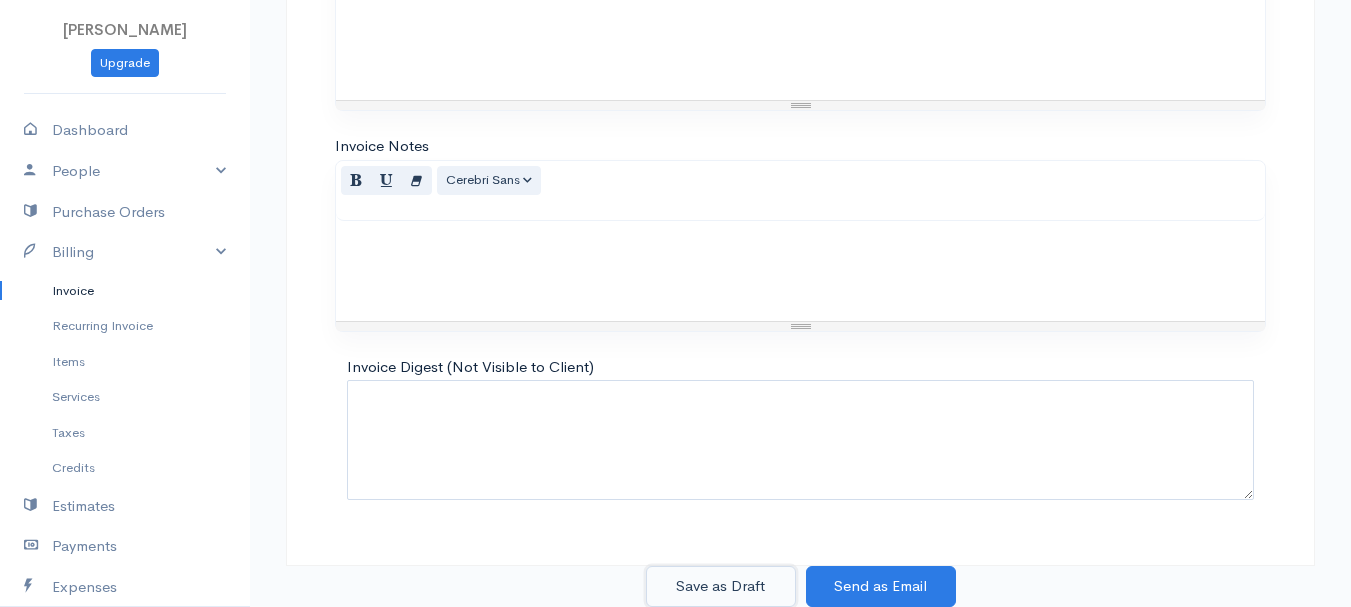 click on "Save as Draft" at bounding box center (721, 586) 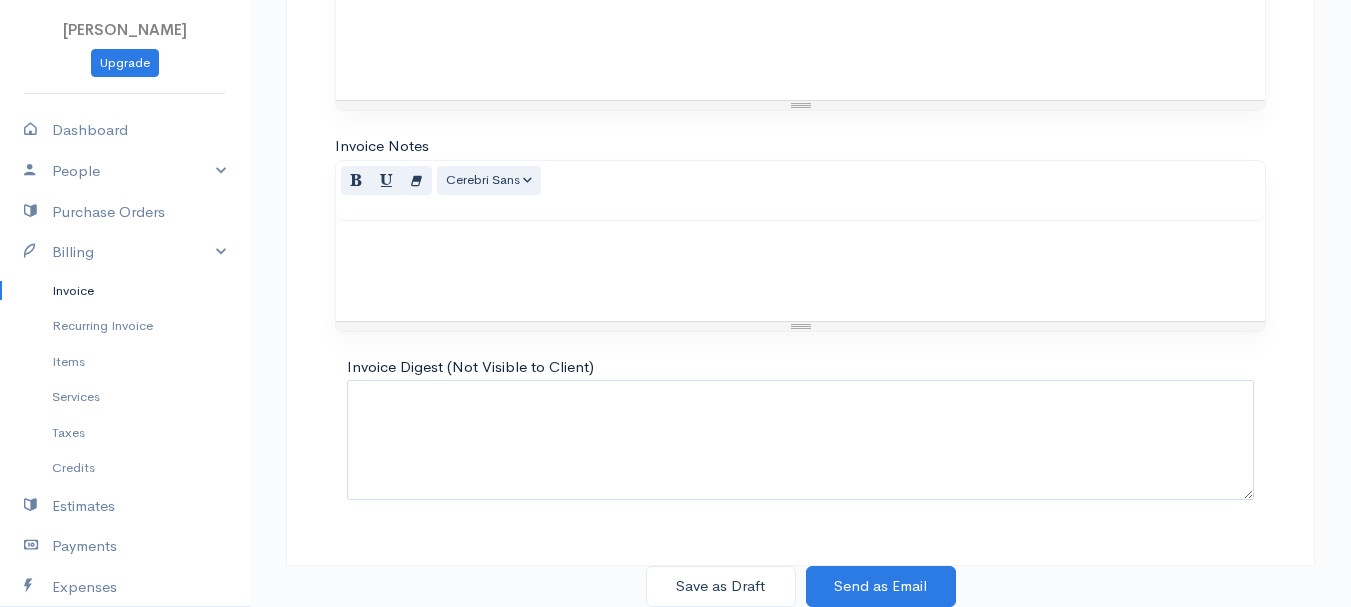 scroll, scrollTop: 0, scrollLeft: 0, axis: both 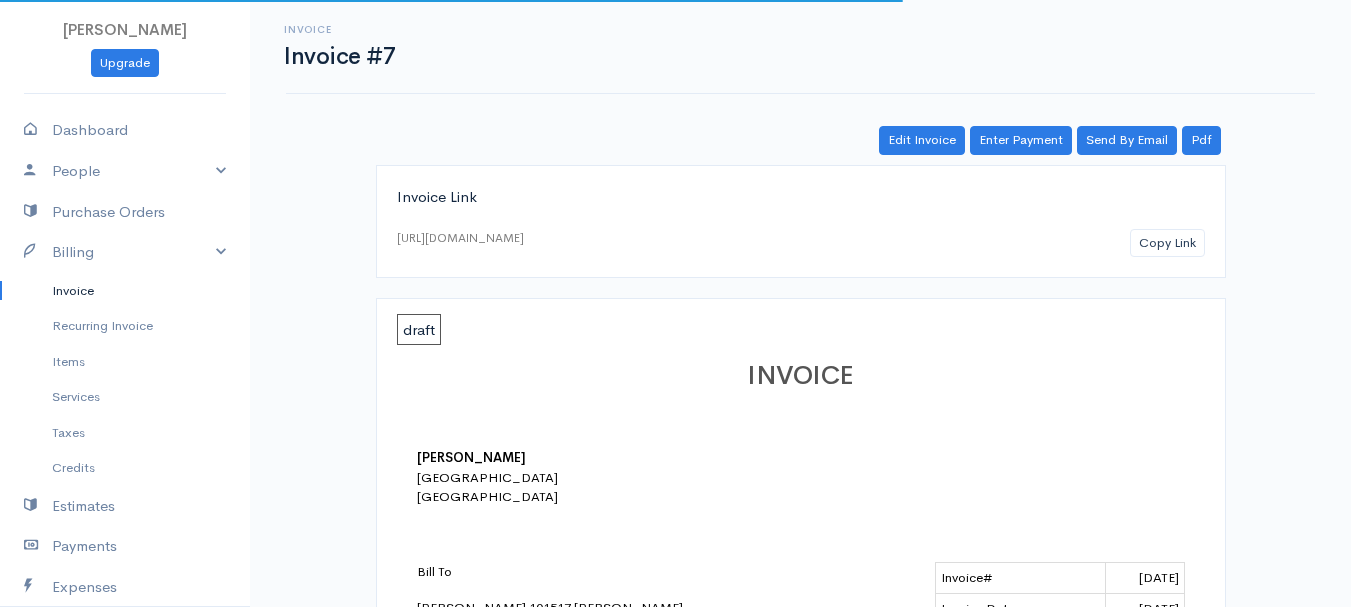 click on "Invoice" at bounding box center [125, 291] 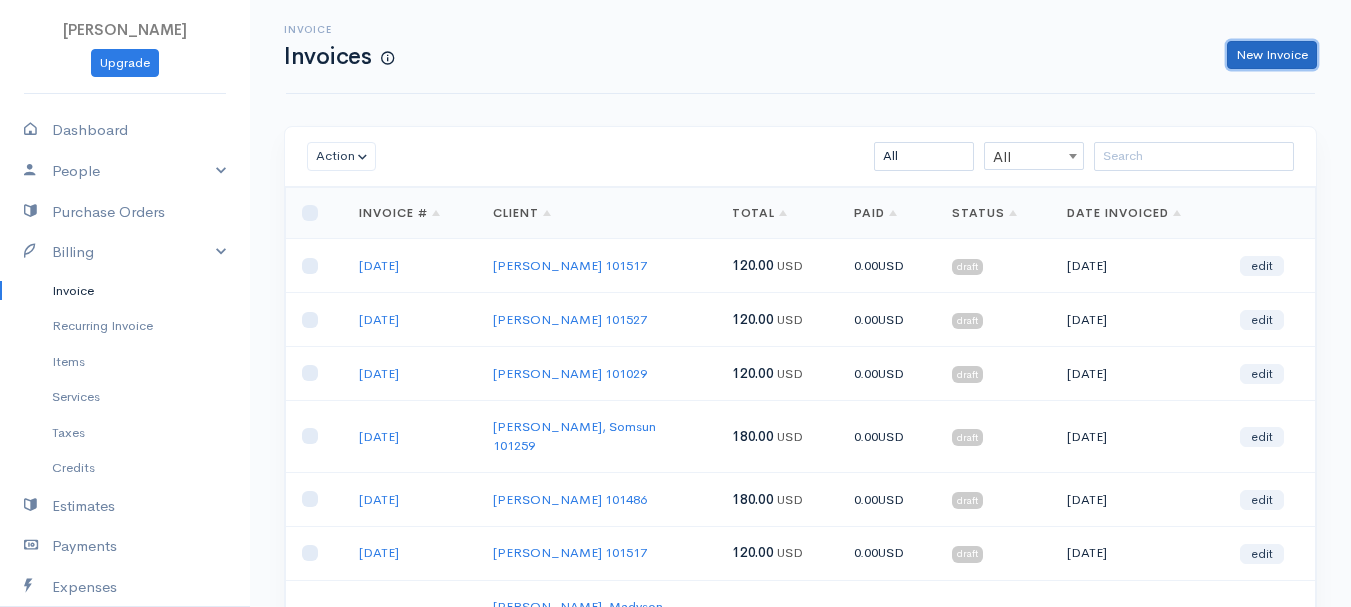 click on "New Invoice" at bounding box center (1272, 55) 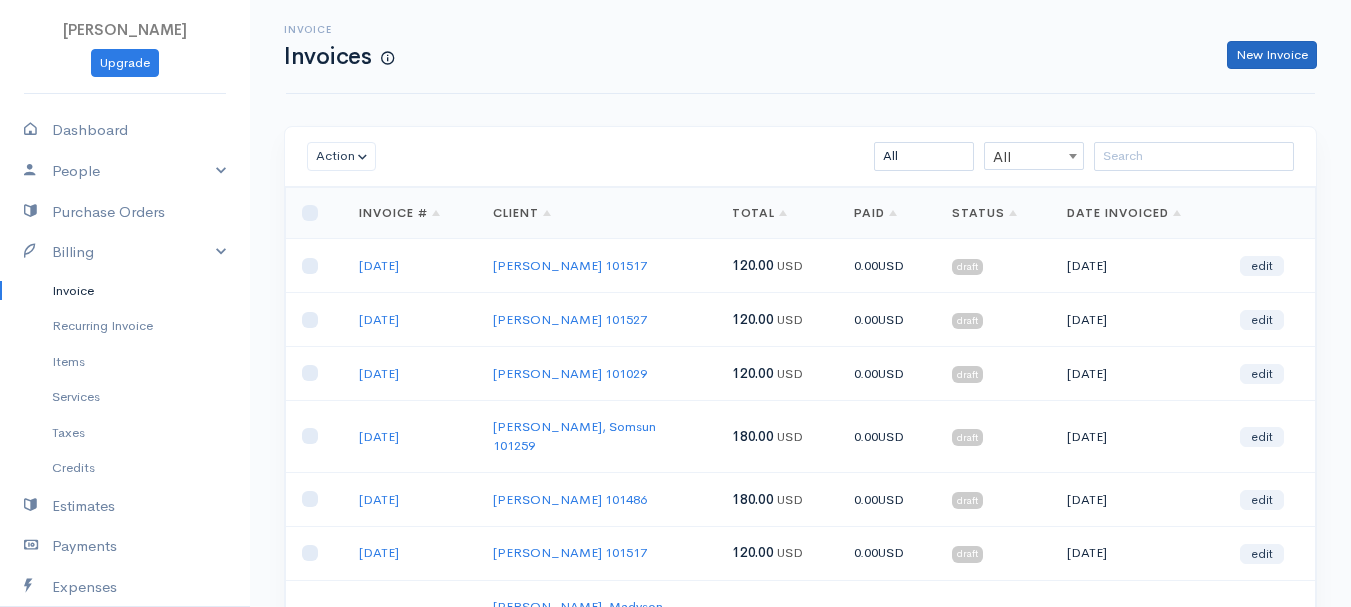 select on "[GEOGRAPHIC_DATA]" 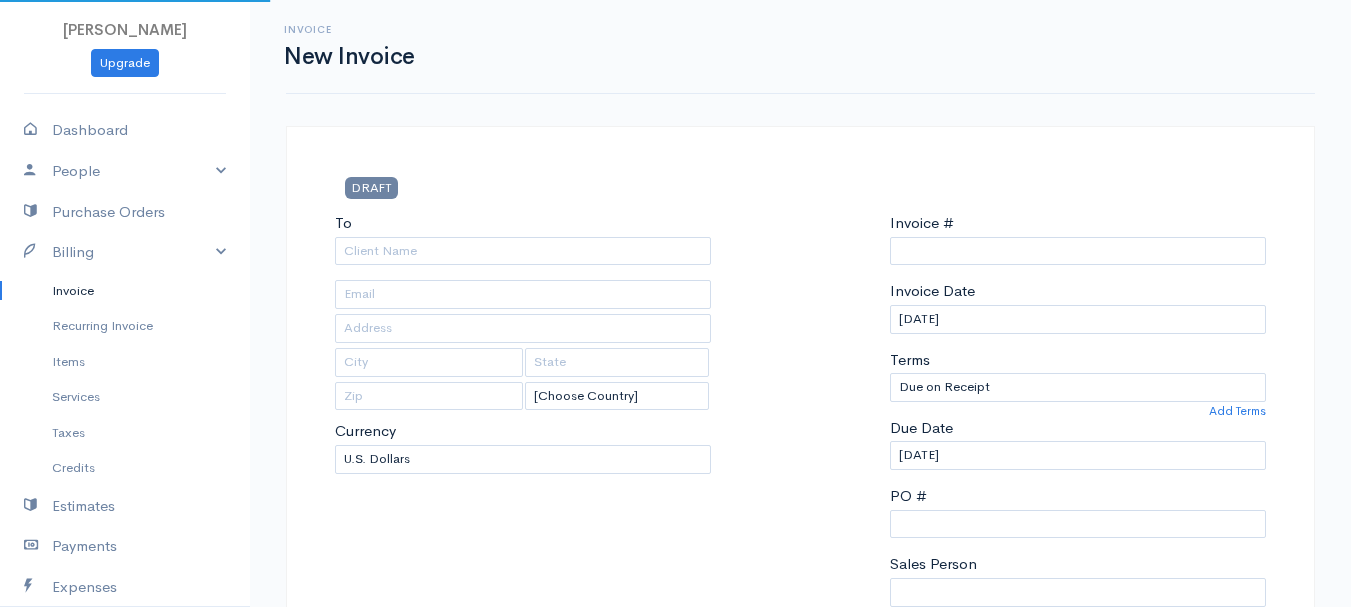 type on "0011212024" 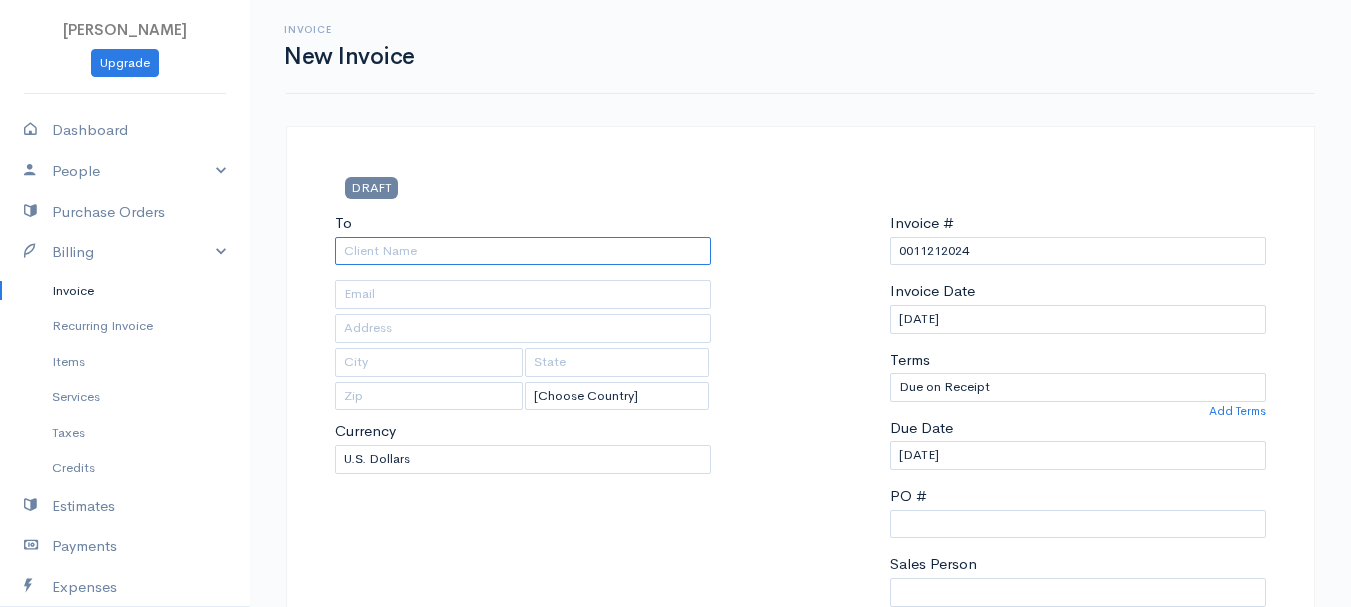 click on "To" at bounding box center [523, 251] 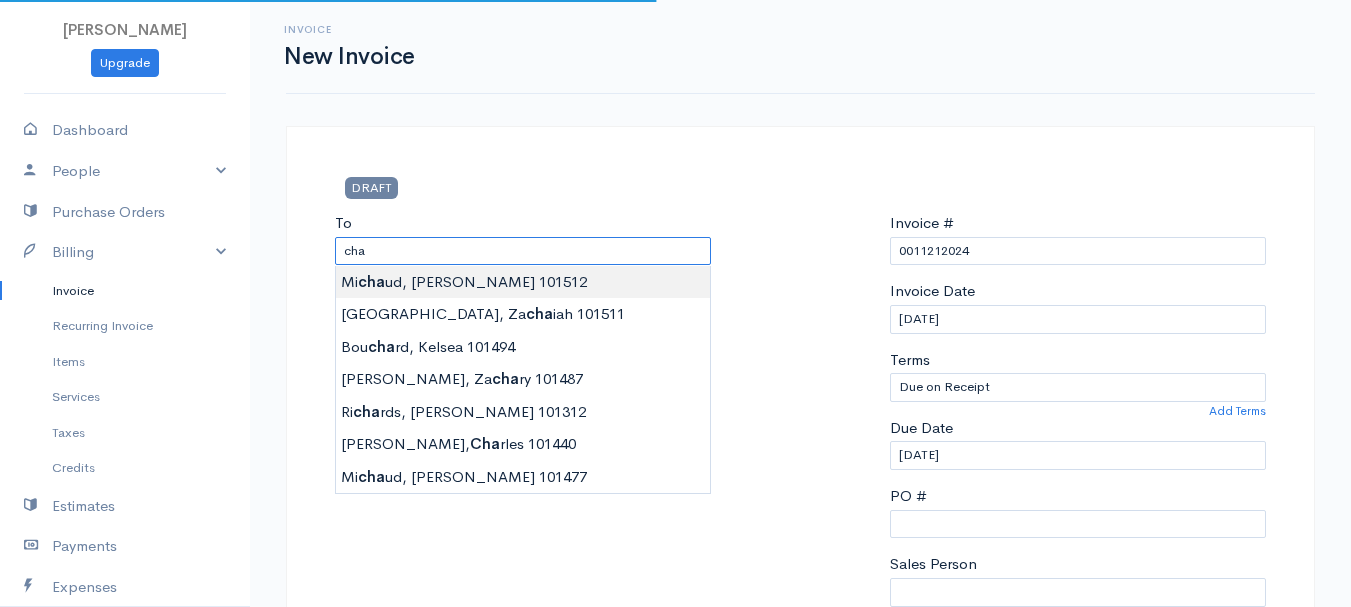 type on "[PERSON_NAME]   101512" 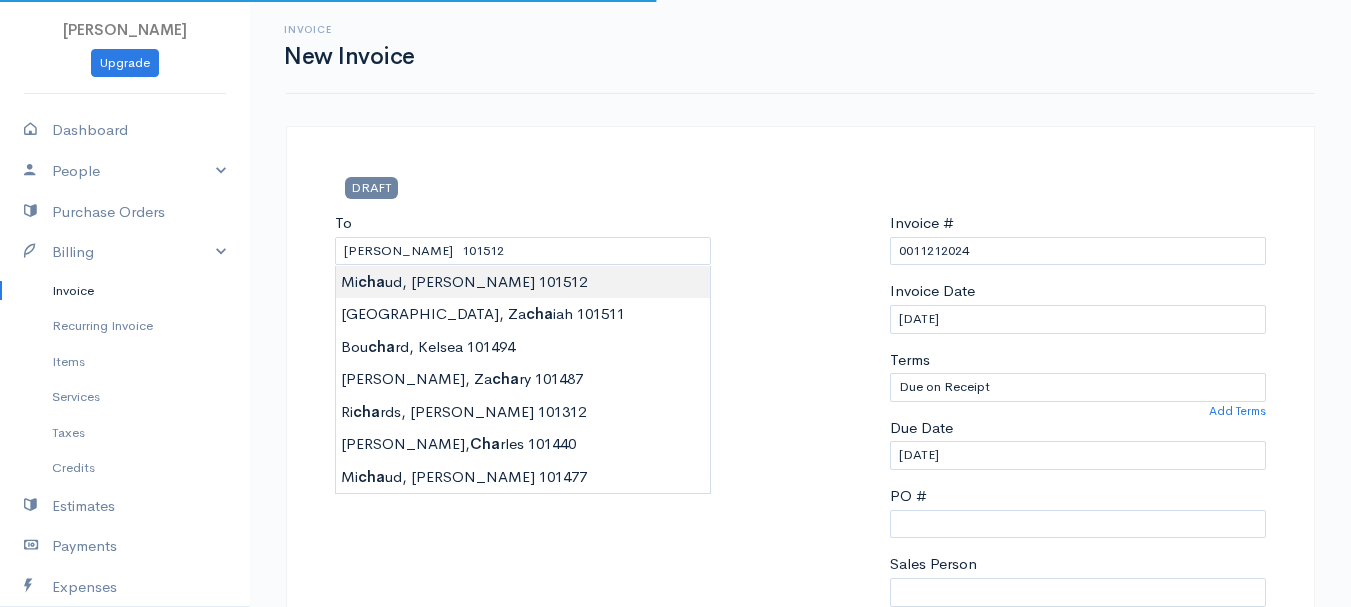 type on "[STREET_ADDRESS]" 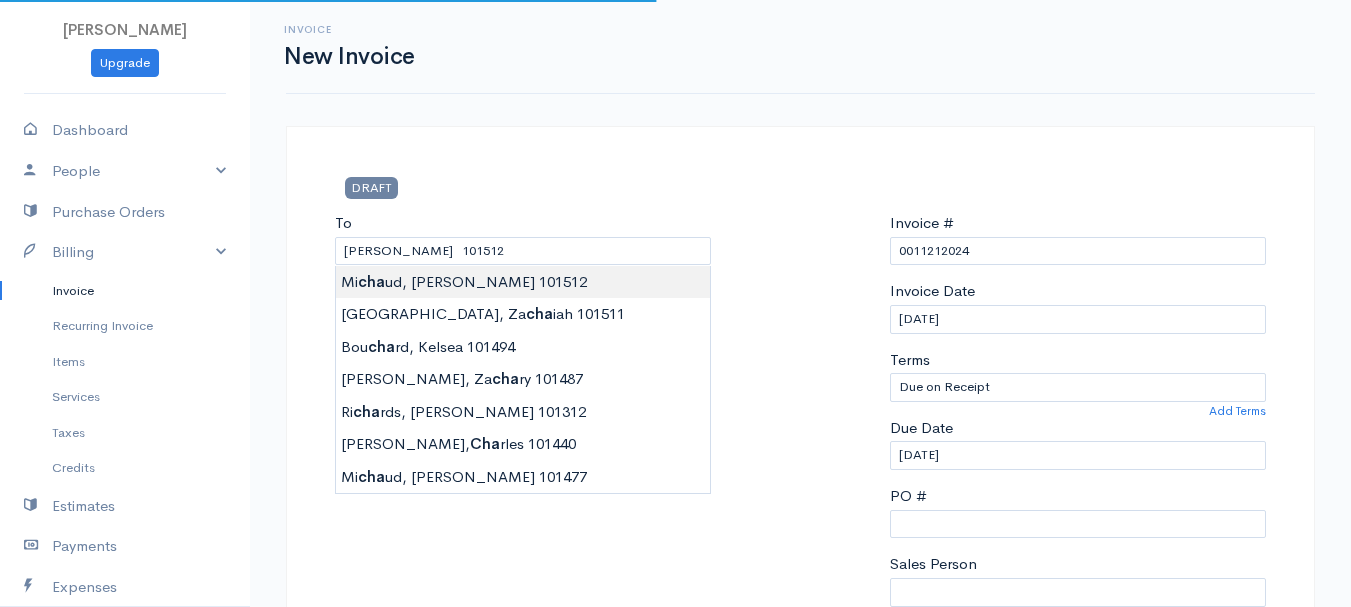 click on "[PERSON_NAME]
Upgrade
Dashboard
People
Clients
Vendors
Staff Users
Purchase Orders
Billing
Invoice
Recurring Invoice
Items
Services
Taxes
Credits
Estimates
Payments
Expenses
Track Time
Projects
Reports
Settings
My Organizations
Logout
Help
@CloudBooksApp 2022
Invoice
New Invoice
DRAFT To [PERSON_NAME][GEOGRAPHIC_DATA][STREET_ADDRESS][US_STATE] [Choose Country] [GEOGRAPHIC_DATA] [GEOGRAPHIC_DATA] [GEOGRAPHIC_DATA] [GEOGRAPHIC_DATA] [GEOGRAPHIC_DATA] [GEOGRAPHIC_DATA] [US_STATE] [GEOGRAPHIC_DATA] [GEOGRAPHIC_DATA]" at bounding box center (675, 864) 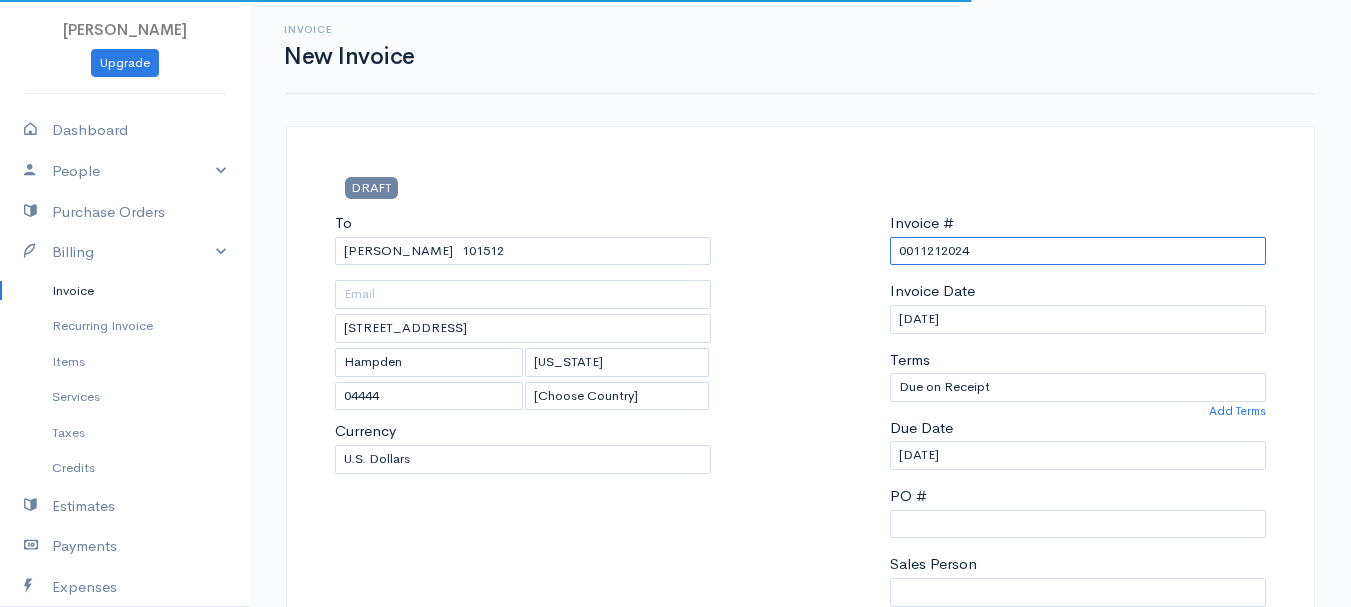 click on "0011212024" at bounding box center (1078, 251) 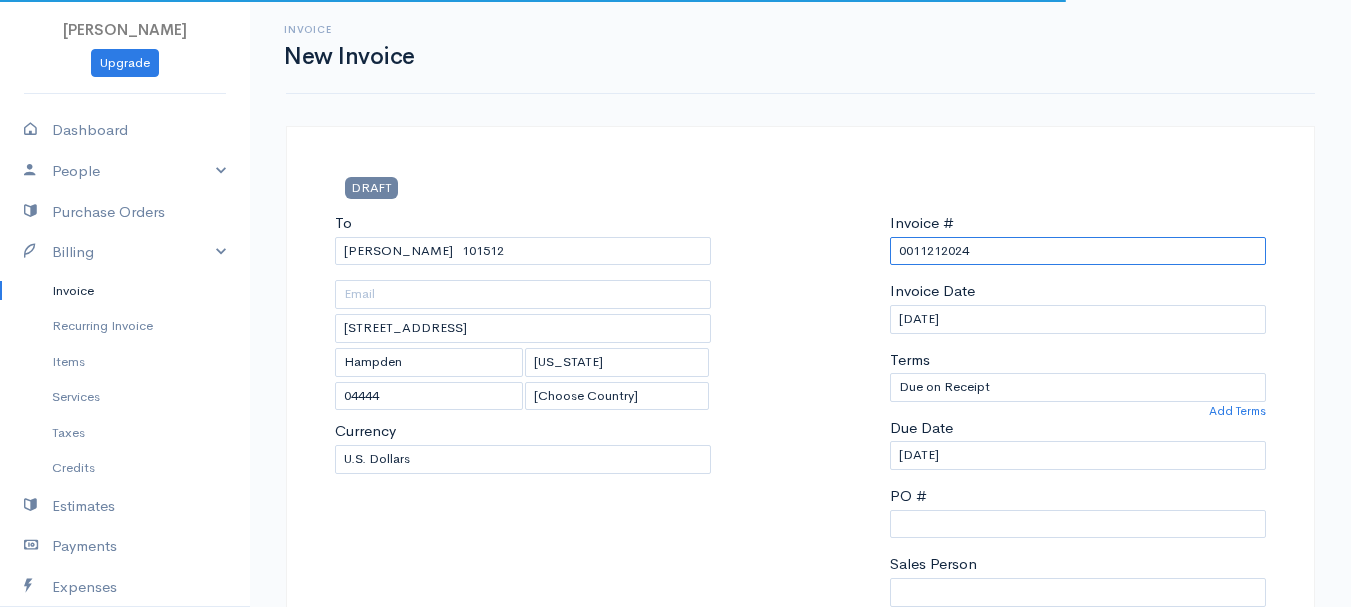 click on "0011212024" at bounding box center [1078, 251] 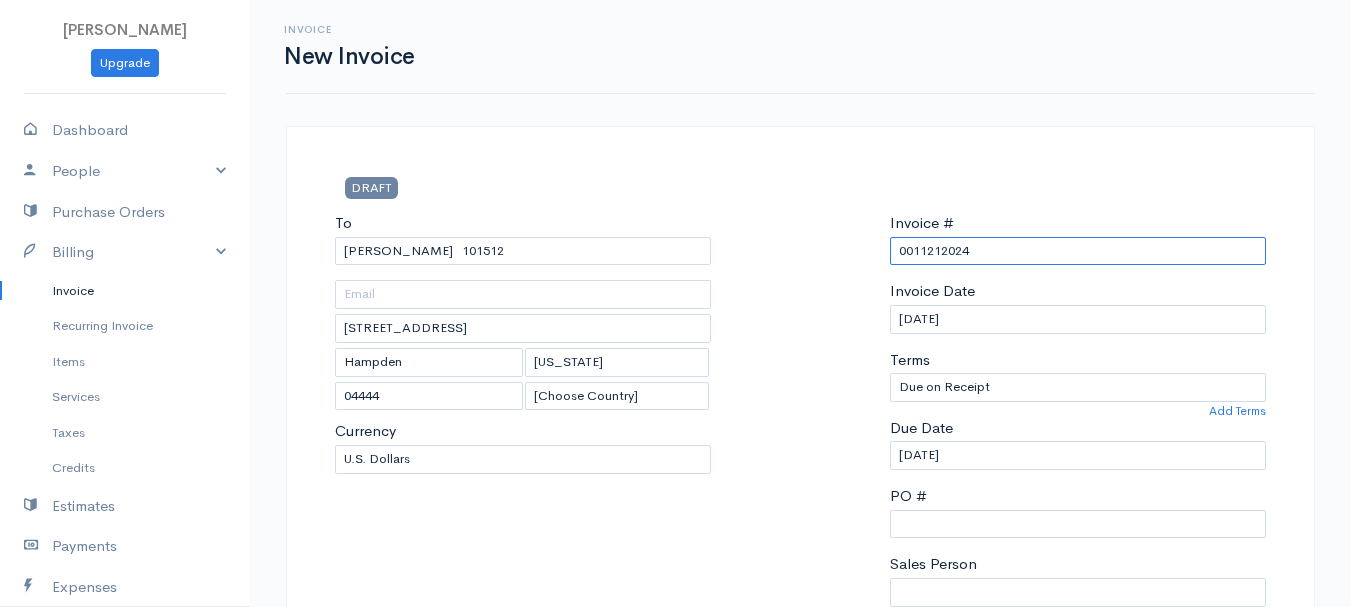 paste on "[DATE]" 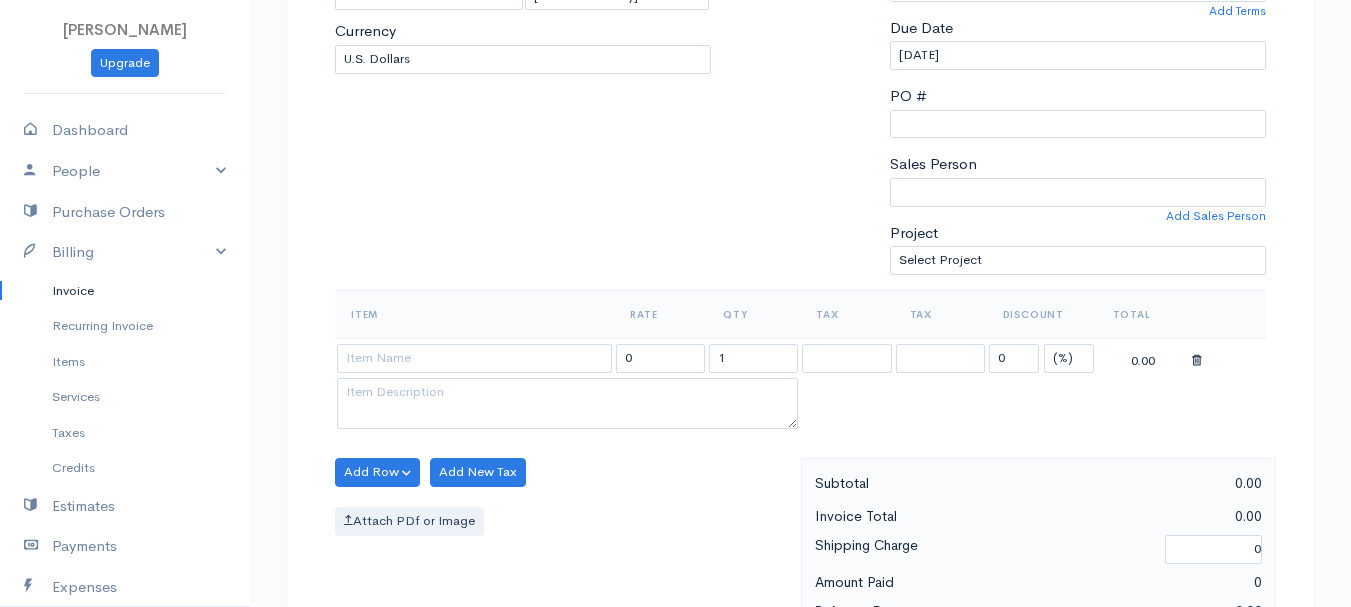 scroll, scrollTop: 500, scrollLeft: 0, axis: vertical 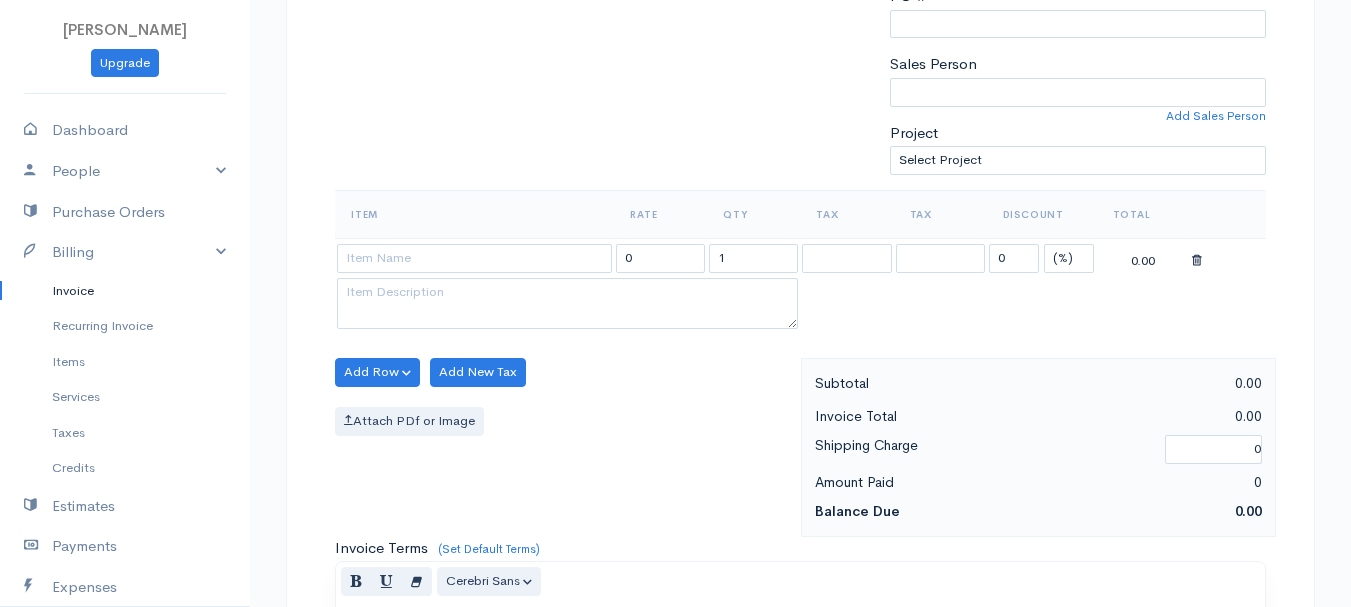 type on "[DATE]" 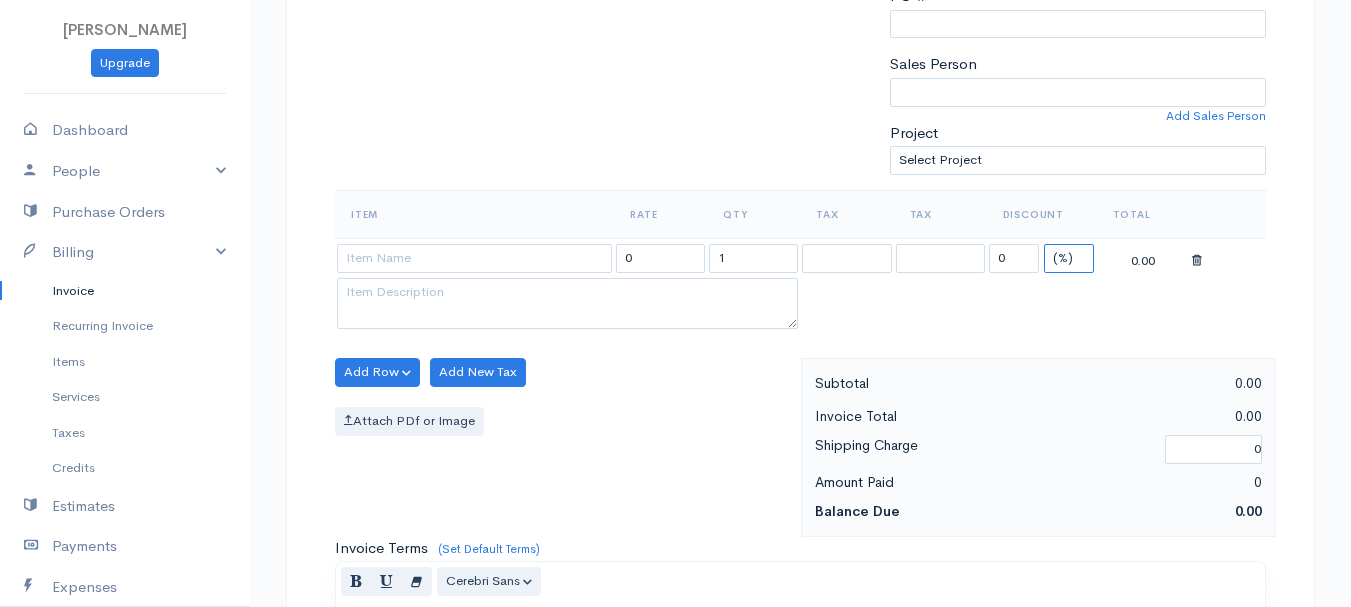 click on "(%) Flat" at bounding box center (1069, 258) 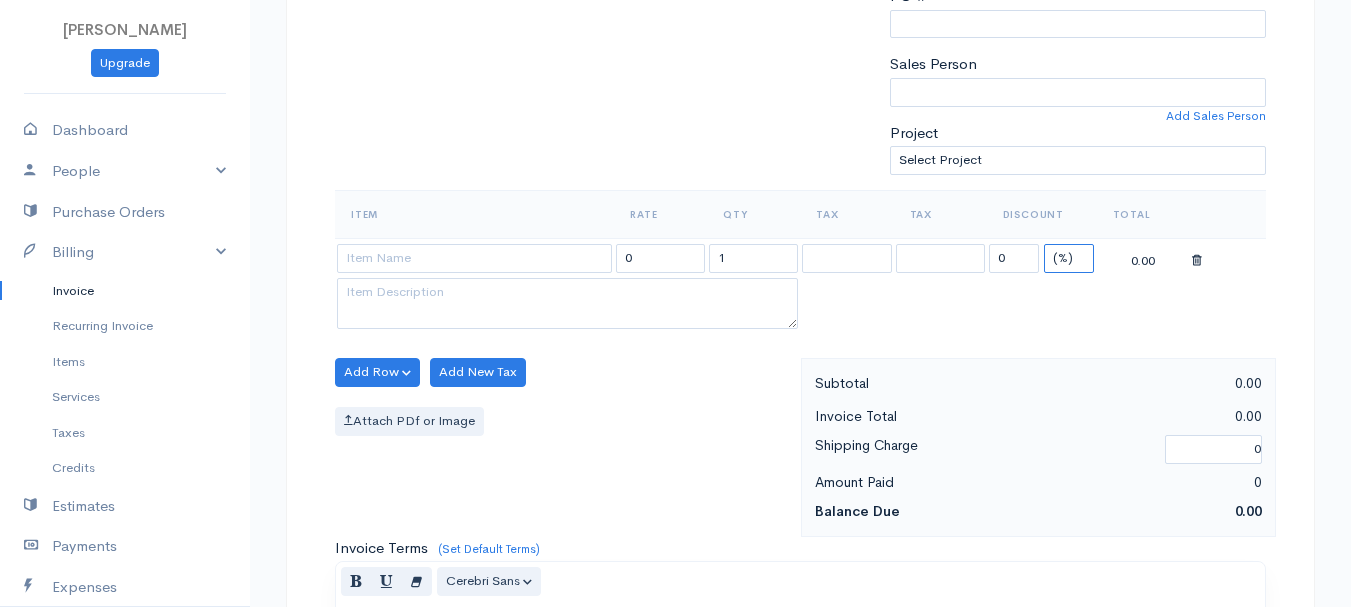 select on "2" 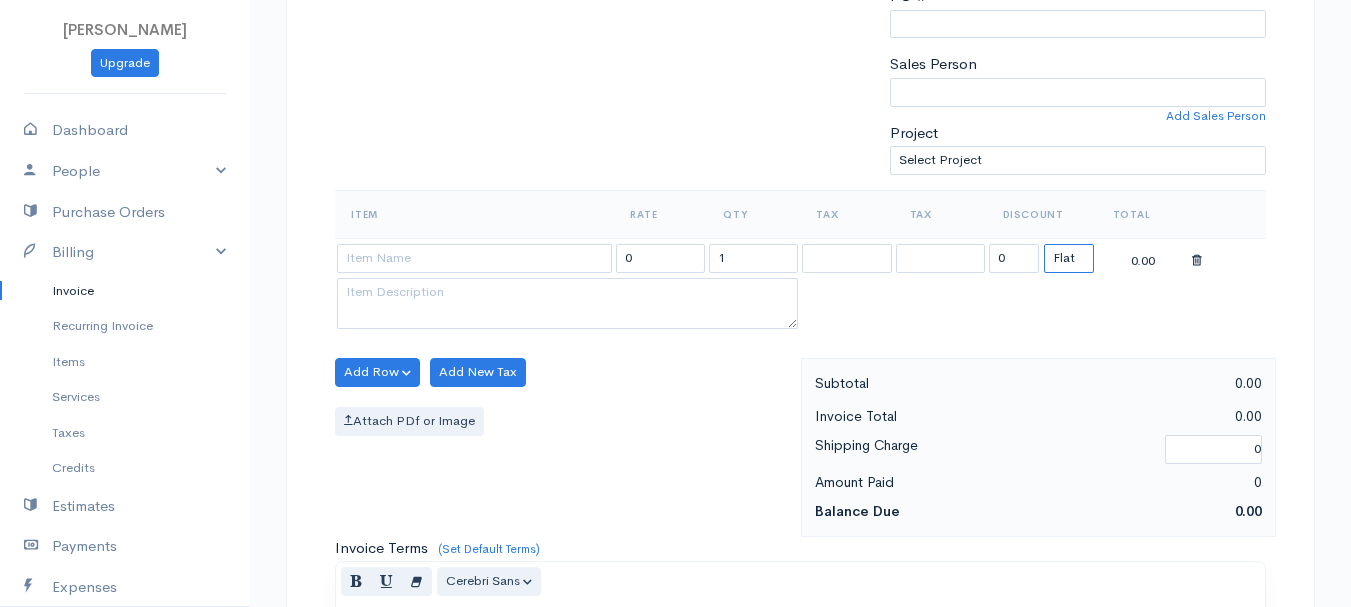 click on "(%) Flat" at bounding box center [1069, 258] 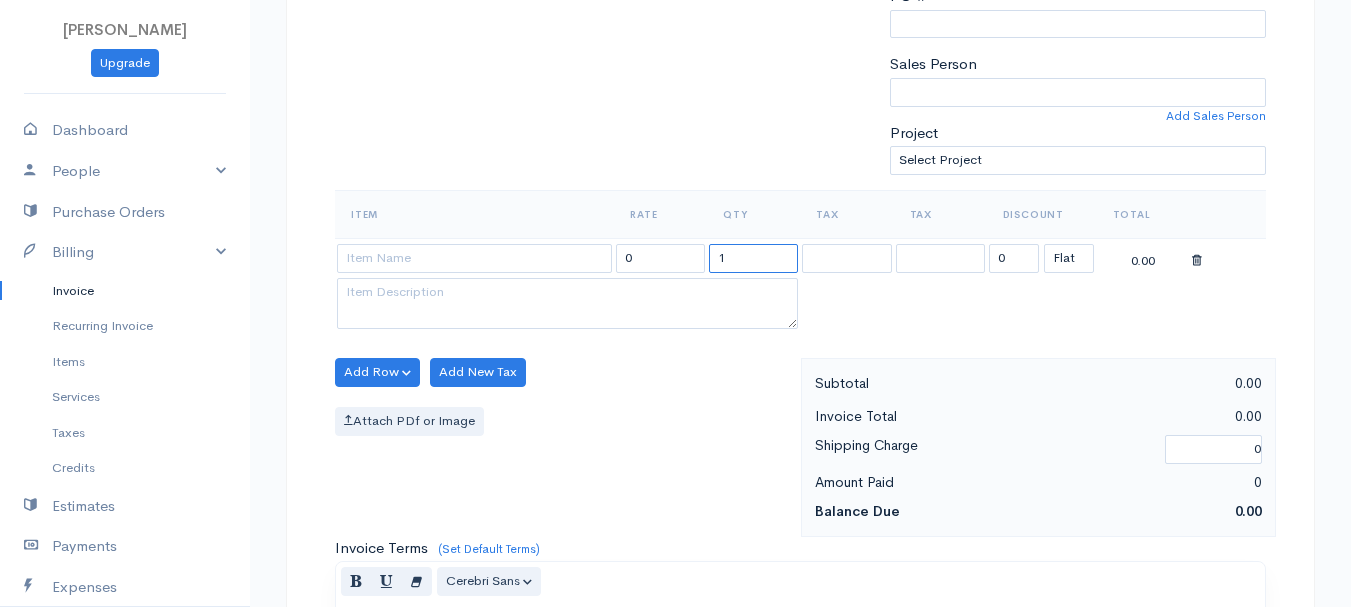 click on "1" at bounding box center (753, 258) 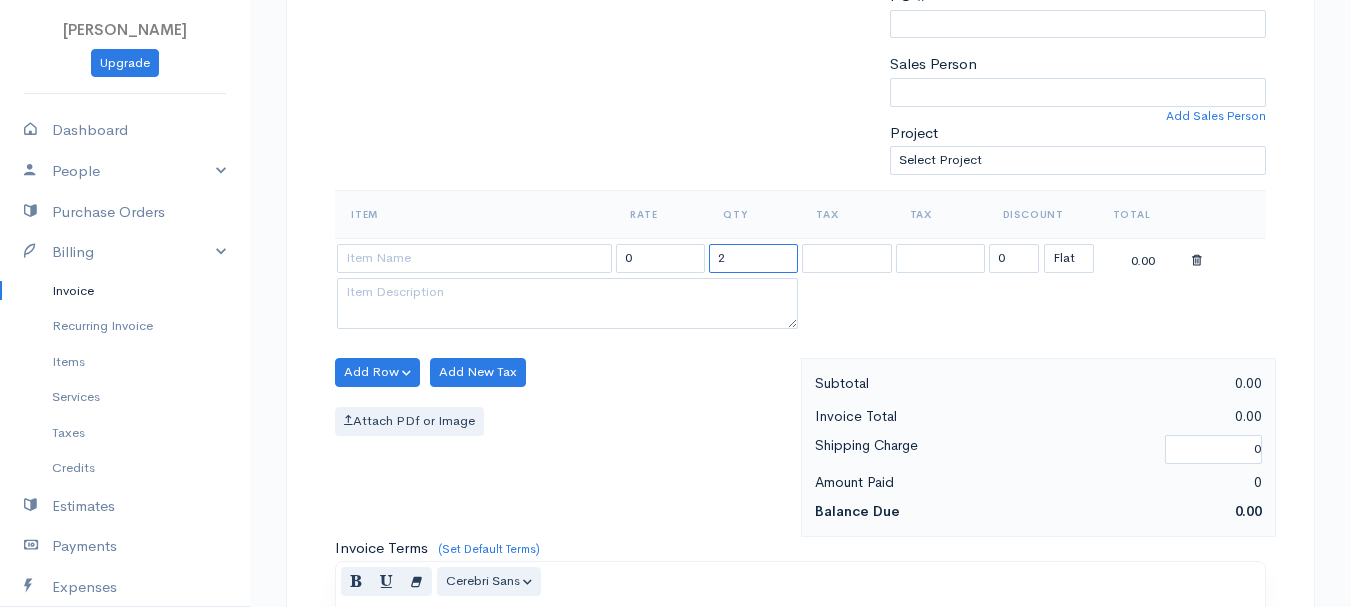 type on "2" 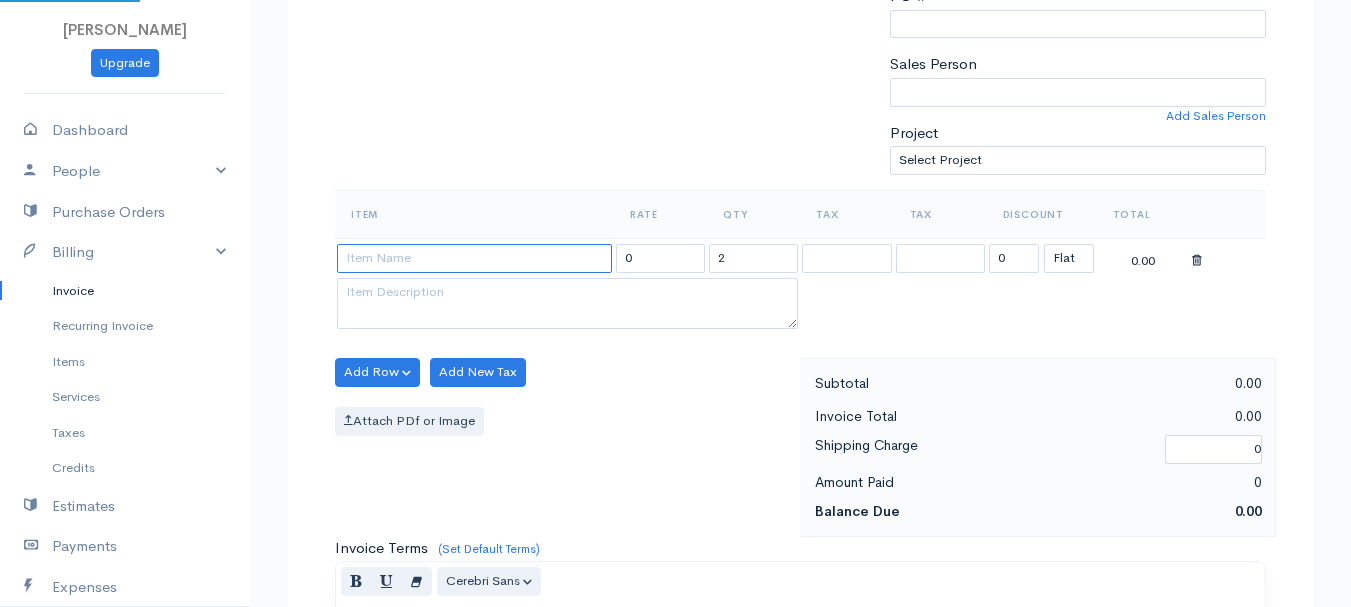 click at bounding box center (474, 258) 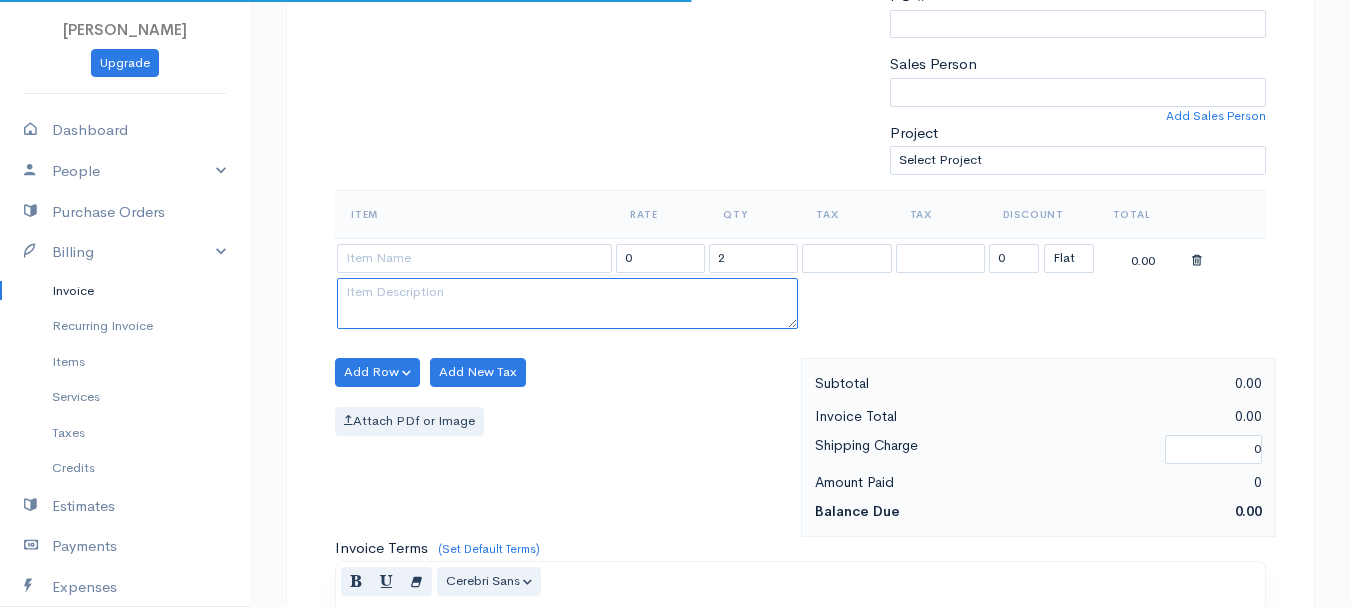 click at bounding box center [567, 304] 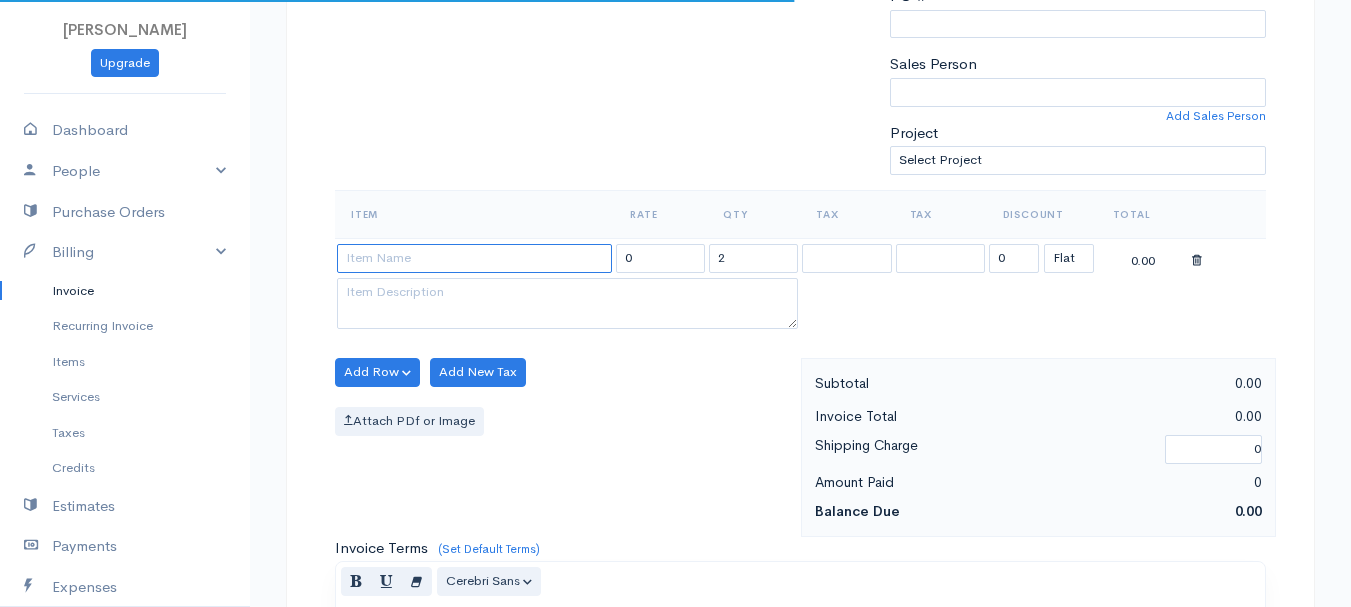 click at bounding box center (474, 258) 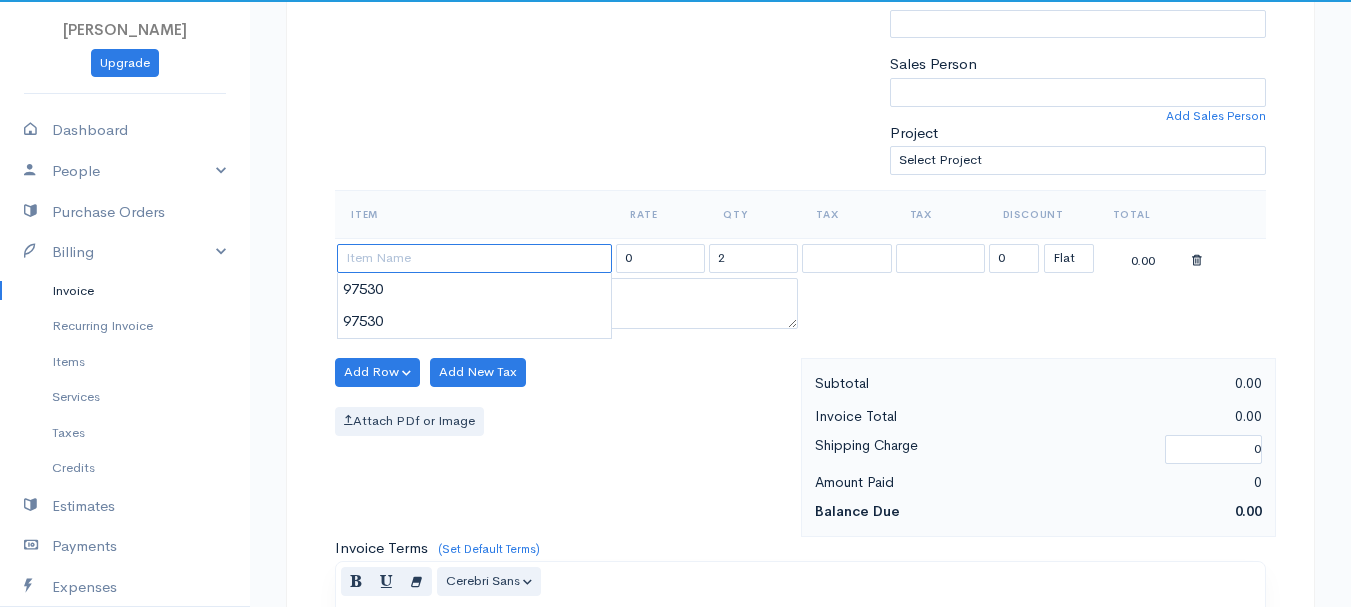 click at bounding box center (474, 258) 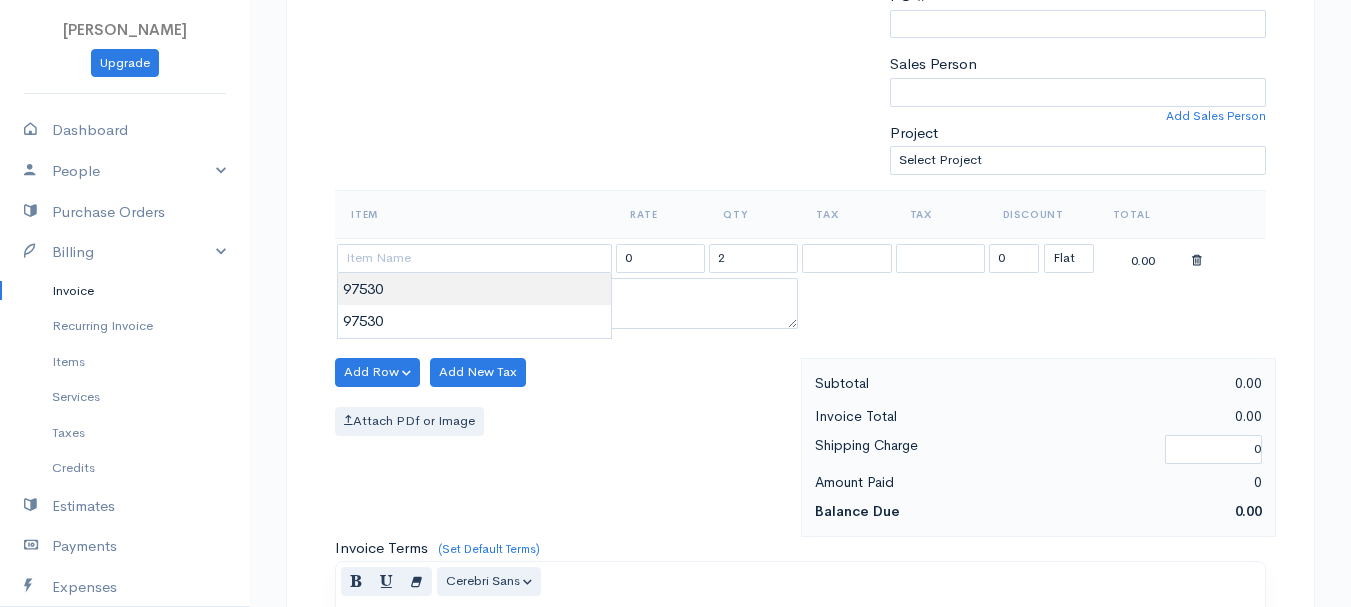 type on "97530" 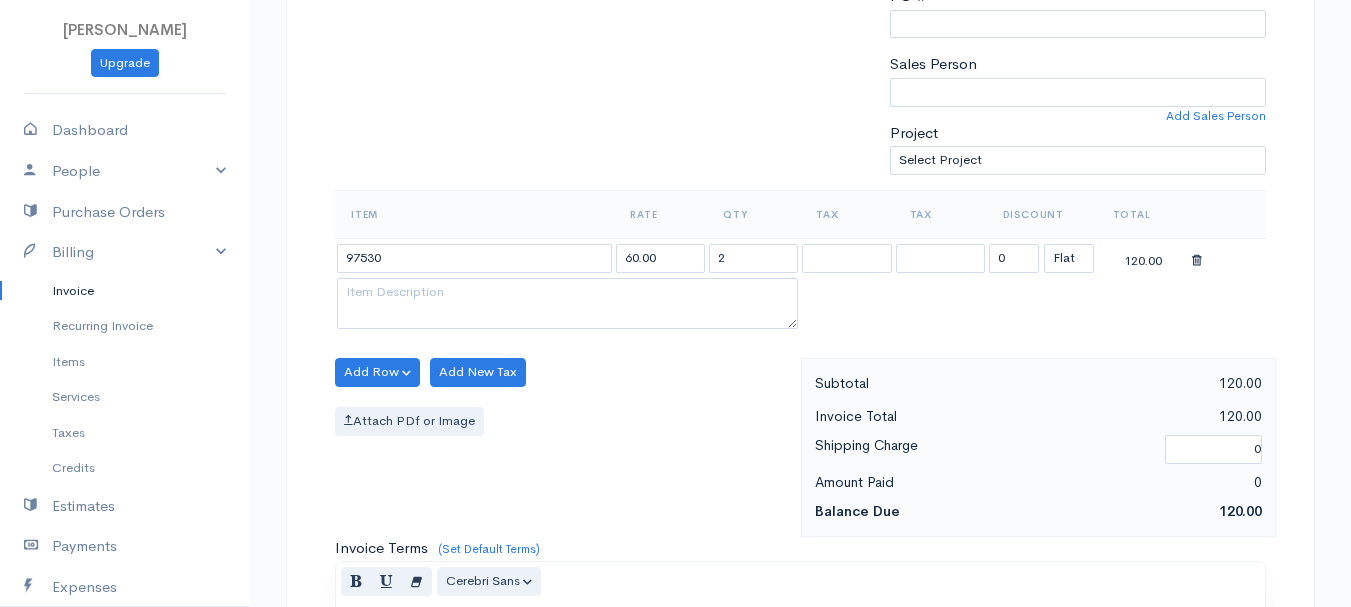 click on "[PERSON_NAME]
Upgrade
Dashboard
People
Clients
Vendors
Staff Users
Purchase Orders
Billing
Invoice
Recurring Invoice
Items
Services
Taxes
Credits
Estimates
Payments
Expenses
Track Time
Projects
Reports
Settings
My Organizations
Logout
Help
@CloudBooksApp 2022
Invoice
New Invoice
DRAFT To [PERSON_NAME][GEOGRAPHIC_DATA][STREET_ADDRESS][US_STATE] [Choose Country] [GEOGRAPHIC_DATA] [GEOGRAPHIC_DATA] [GEOGRAPHIC_DATA] [GEOGRAPHIC_DATA] [GEOGRAPHIC_DATA] [GEOGRAPHIC_DATA] [US_STATE] [GEOGRAPHIC_DATA] [GEOGRAPHIC_DATA]" at bounding box center (675, 364) 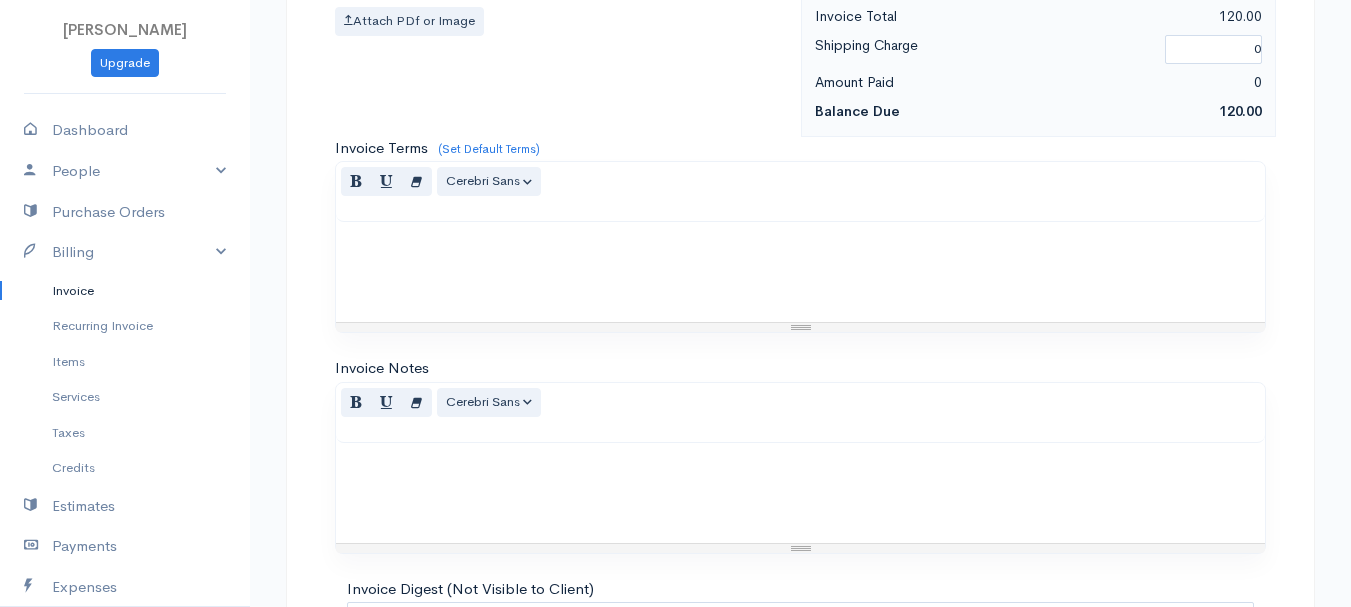 scroll, scrollTop: 1122, scrollLeft: 0, axis: vertical 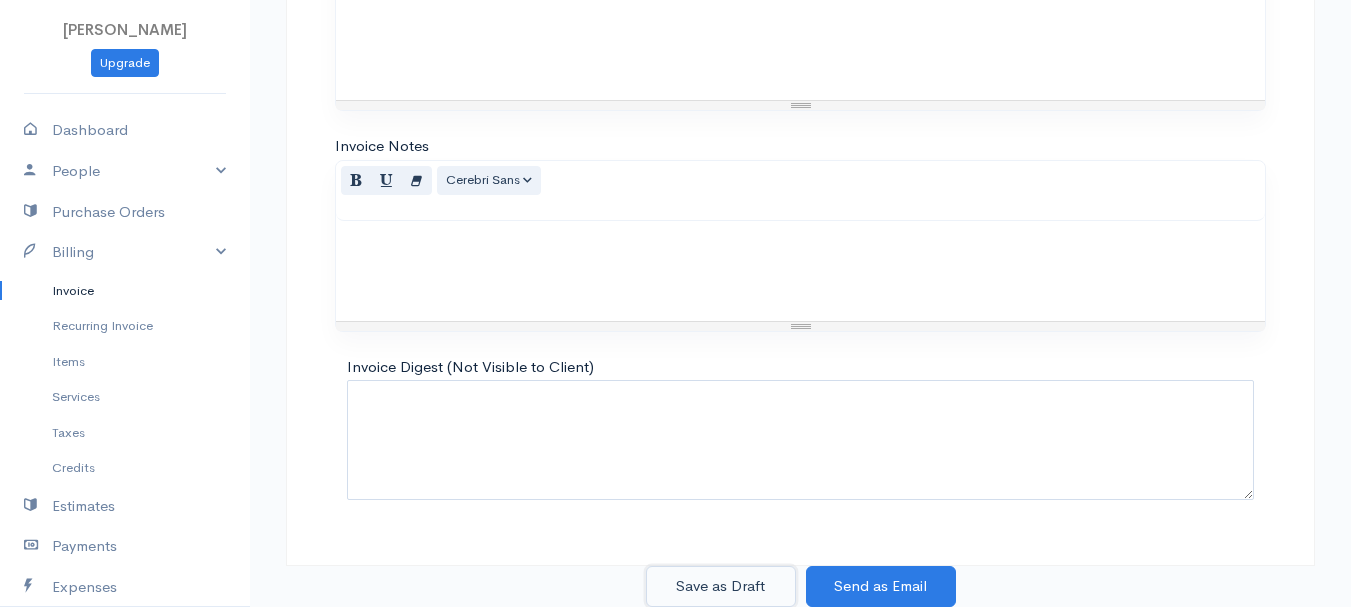 click on "Save as Draft" at bounding box center (721, 586) 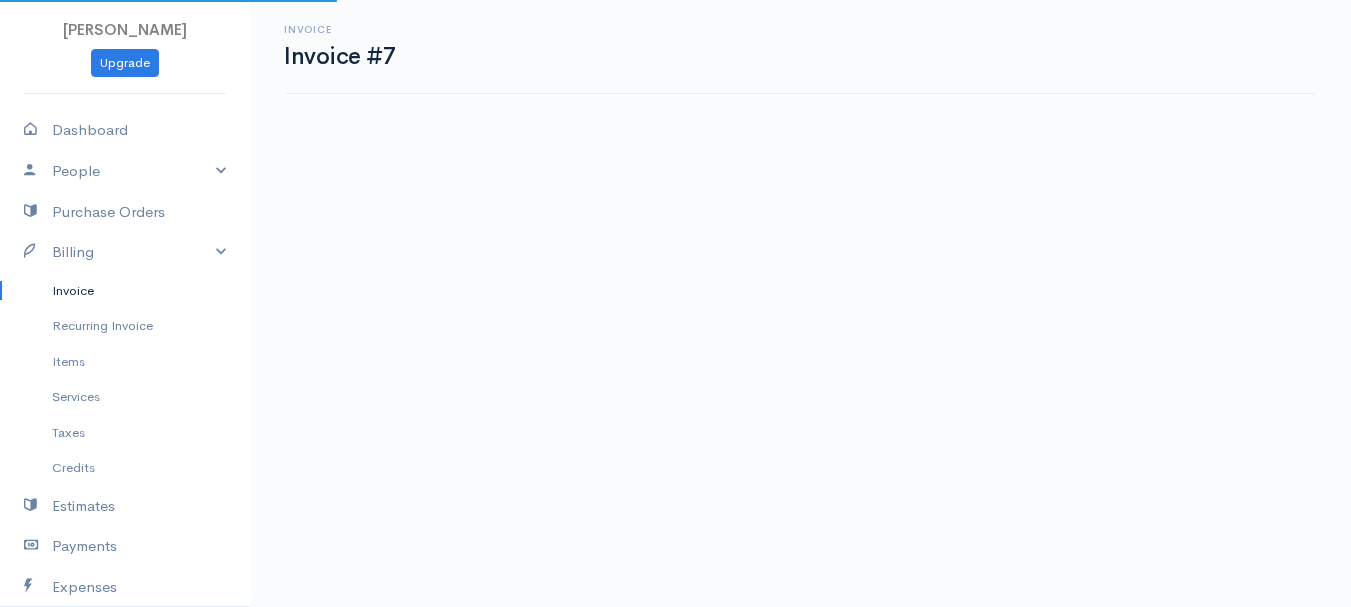 scroll, scrollTop: 0, scrollLeft: 0, axis: both 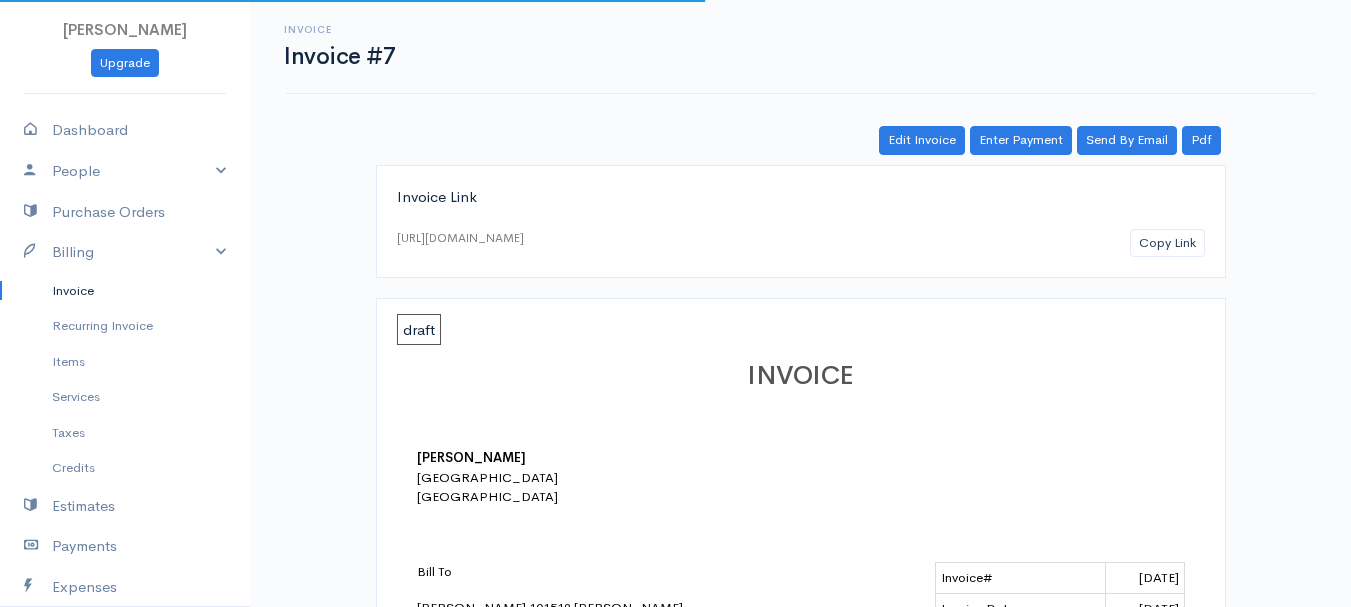 click on "Invoice" at bounding box center (125, 291) 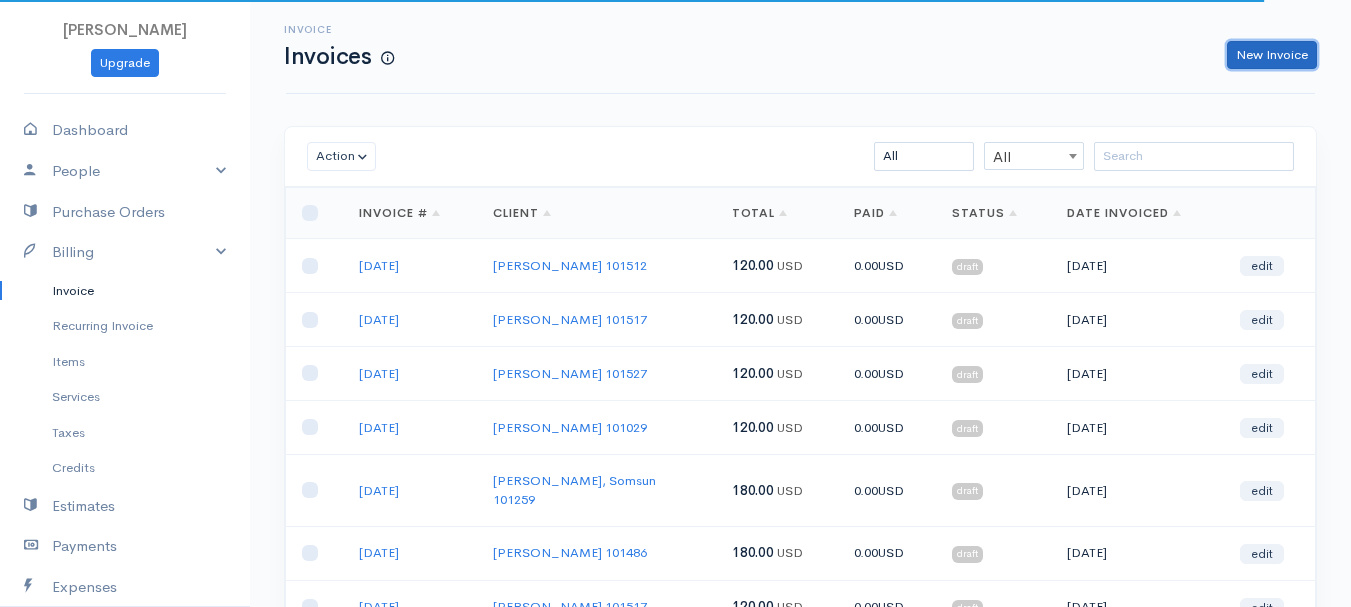click on "New Invoice" at bounding box center (1272, 55) 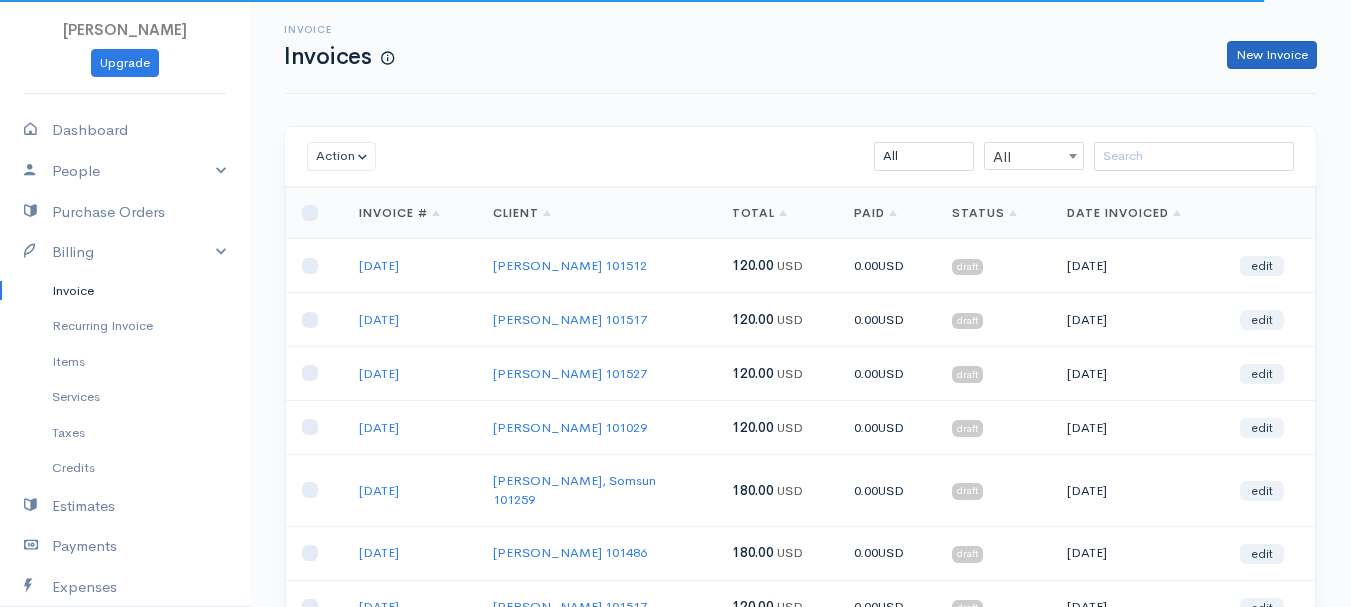 select on "[GEOGRAPHIC_DATA]" 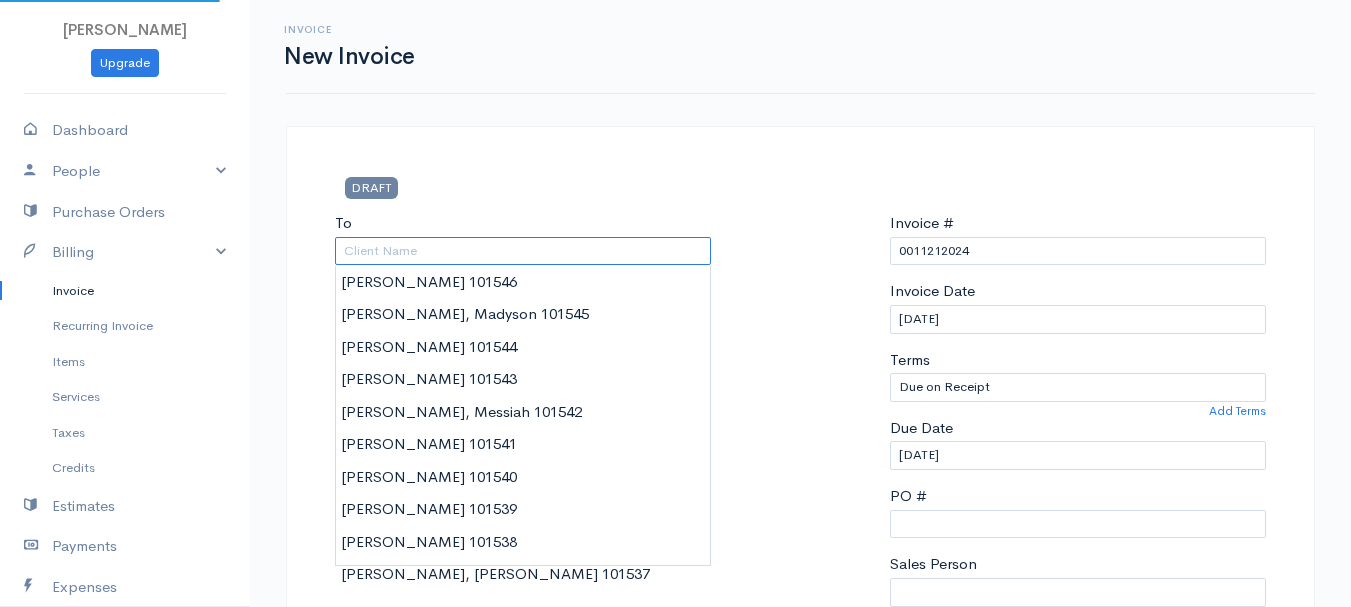 click on "To" at bounding box center (523, 251) 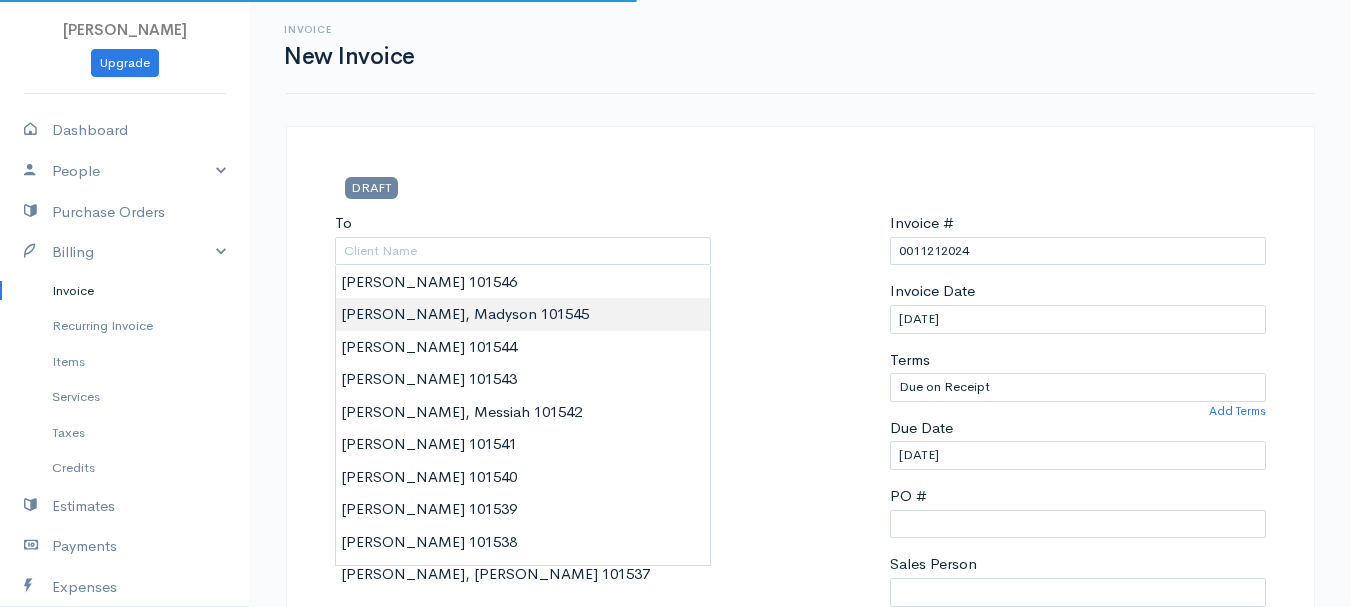 type on "[PERSON_NAME], Madyson     101545" 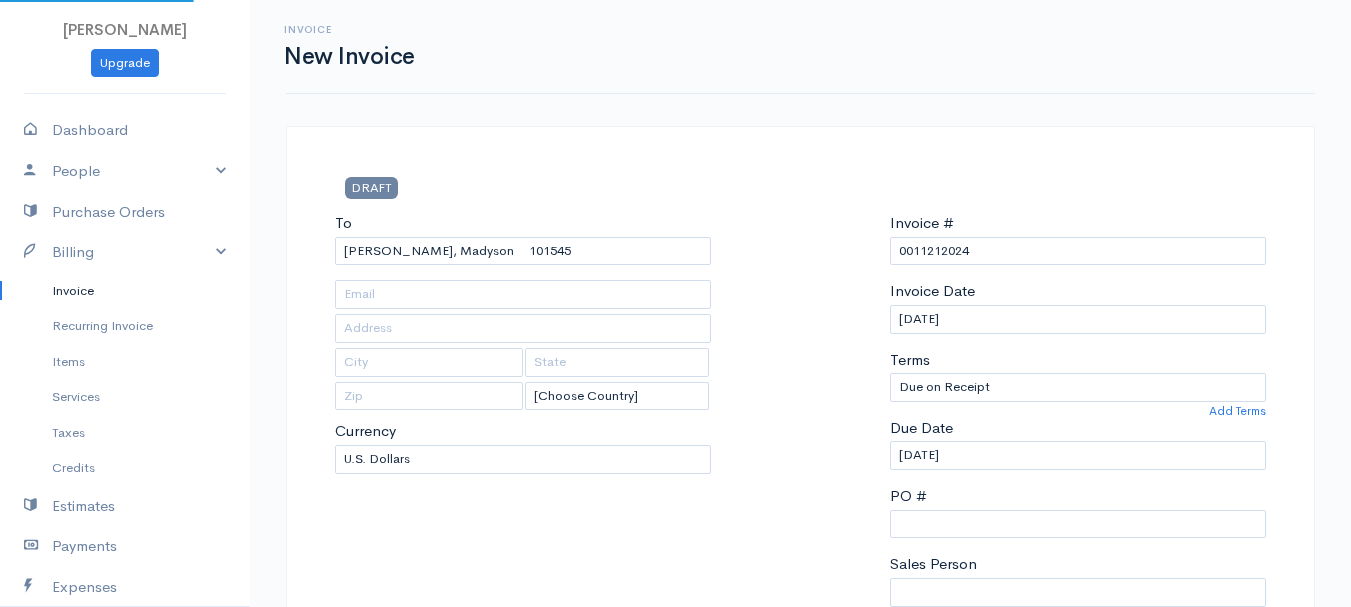 click on "[PERSON_NAME]
Upgrade
Dashboard
People
Clients
Vendors
Staff Users
Purchase Orders
Billing
Invoice
Recurring Invoice
Items
Services
Taxes
Credits
Estimates
Payments
Expenses
Track Time
Projects
Reports
Settings
My Organizations
Logout
Help
@CloudBooksApp 2022
Invoice
New Invoice
DRAFT To [GEOGRAPHIC_DATA], Madyson     101545 [Choose Country] [GEOGRAPHIC_DATA] [GEOGRAPHIC_DATA] [GEOGRAPHIC_DATA] [GEOGRAPHIC_DATA] [GEOGRAPHIC_DATA] [GEOGRAPHIC_DATA] [US_STATE] [GEOGRAPHIC_DATA] [GEOGRAPHIC_DATA] [GEOGRAPHIC_DATA] [GEOGRAPHIC_DATA] [GEOGRAPHIC_DATA] 0" at bounding box center [675, 864] 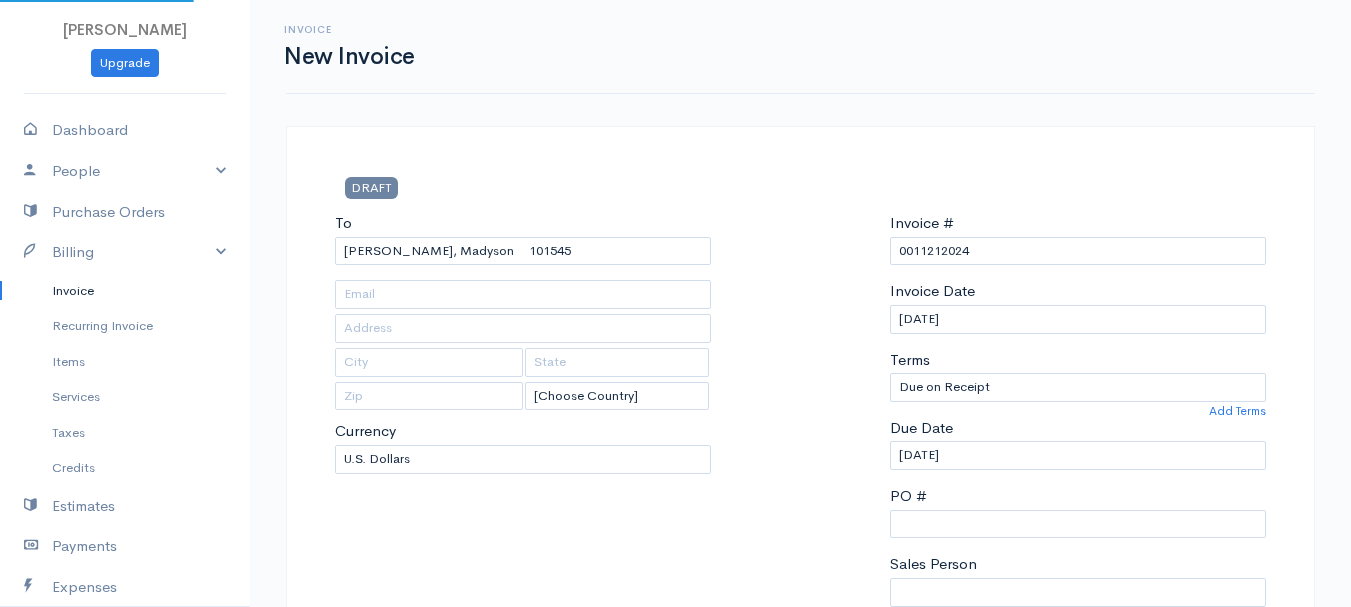 type on "[STREET_ADDRESS][PERSON_NAME]" 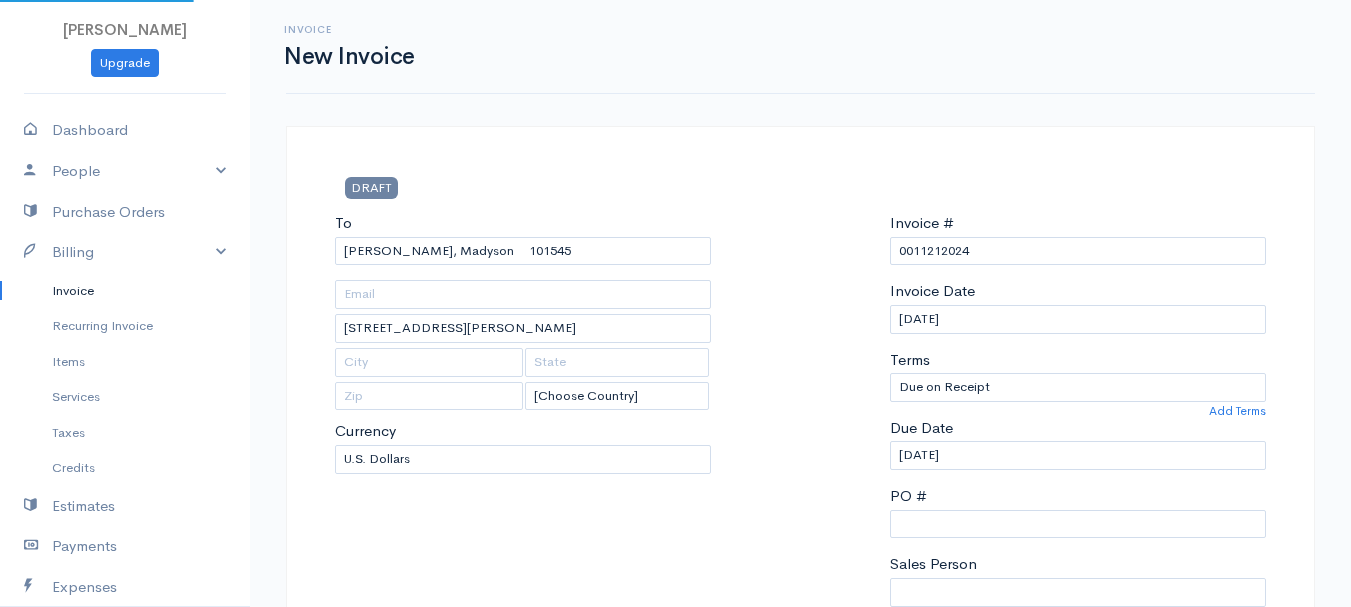type on "Stetson" 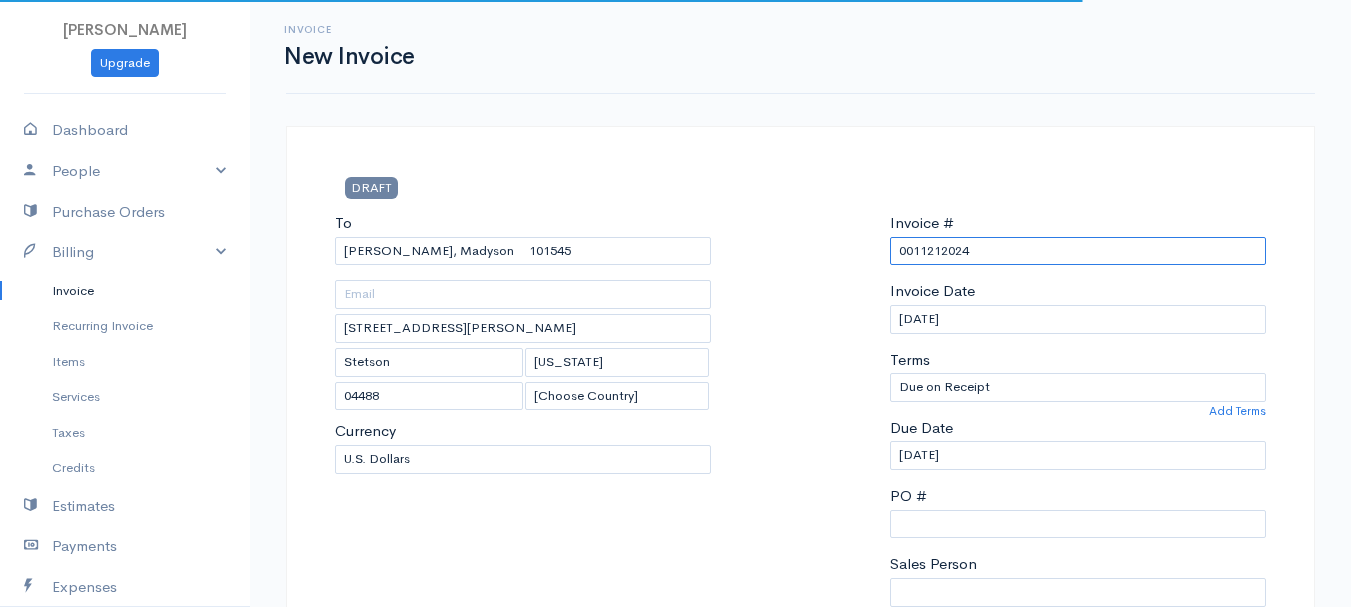 click on "0011212024" at bounding box center [1078, 251] 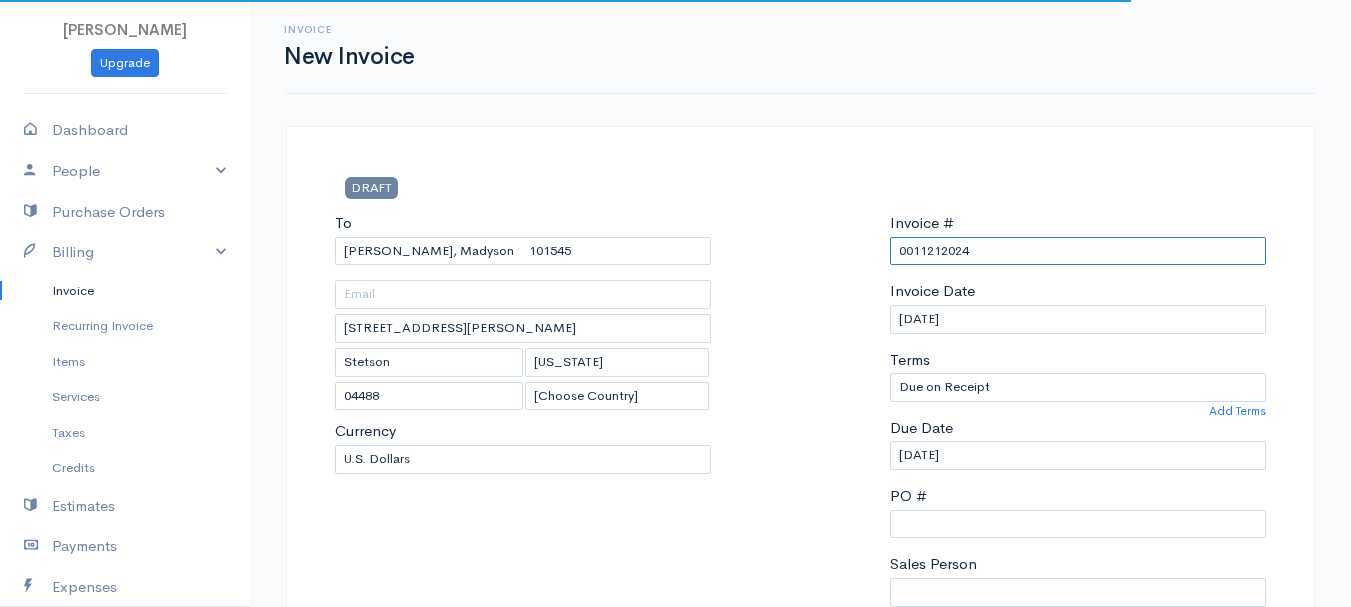 click on "0011212024" at bounding box center (1078, 251) 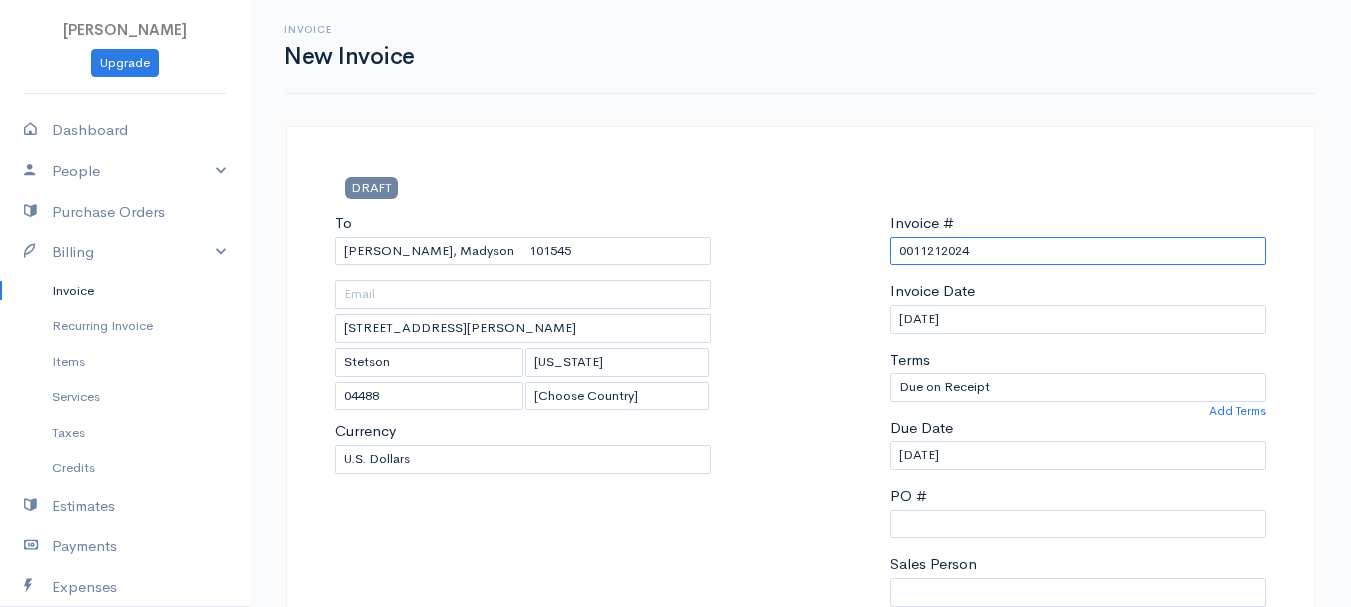 paste on "[DATE]" 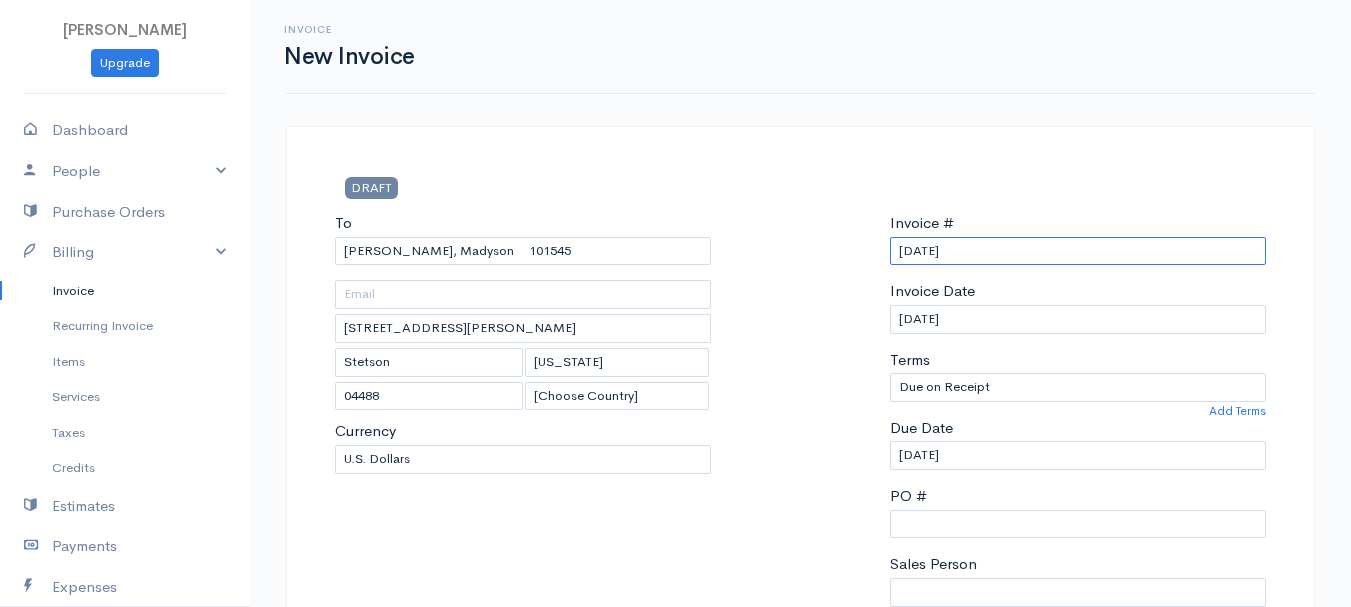 scroll, scrollTop: 400, scrollLeft: 0, axis: vertical 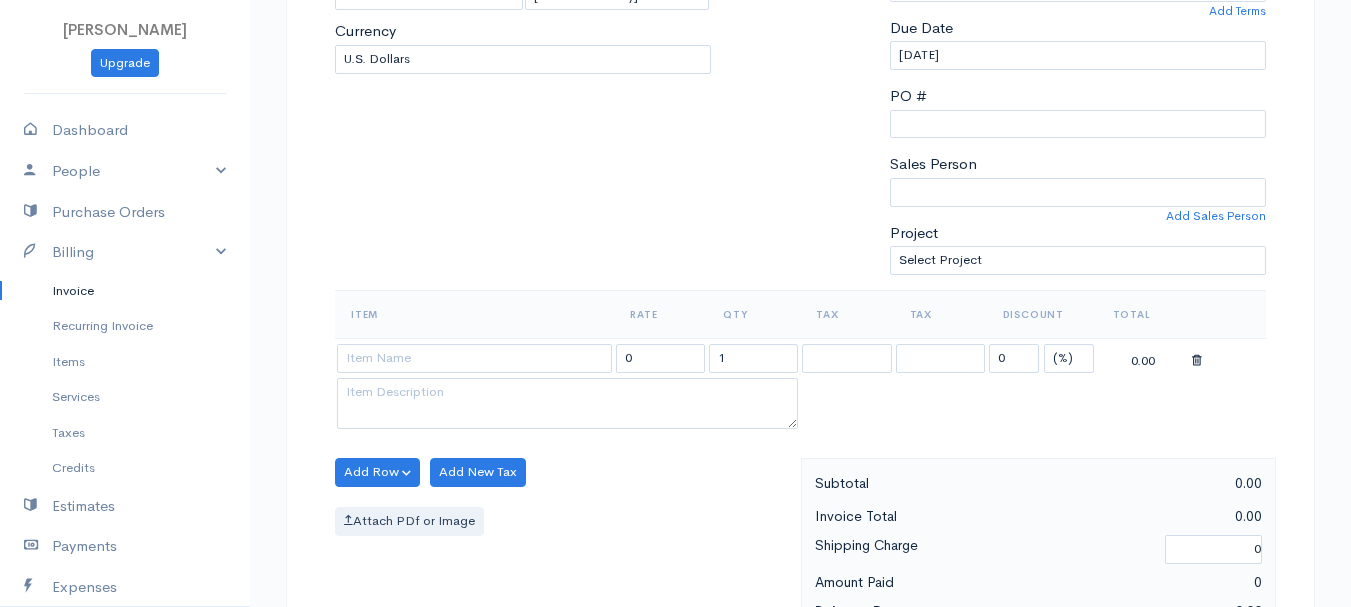 type on "[DATE]" 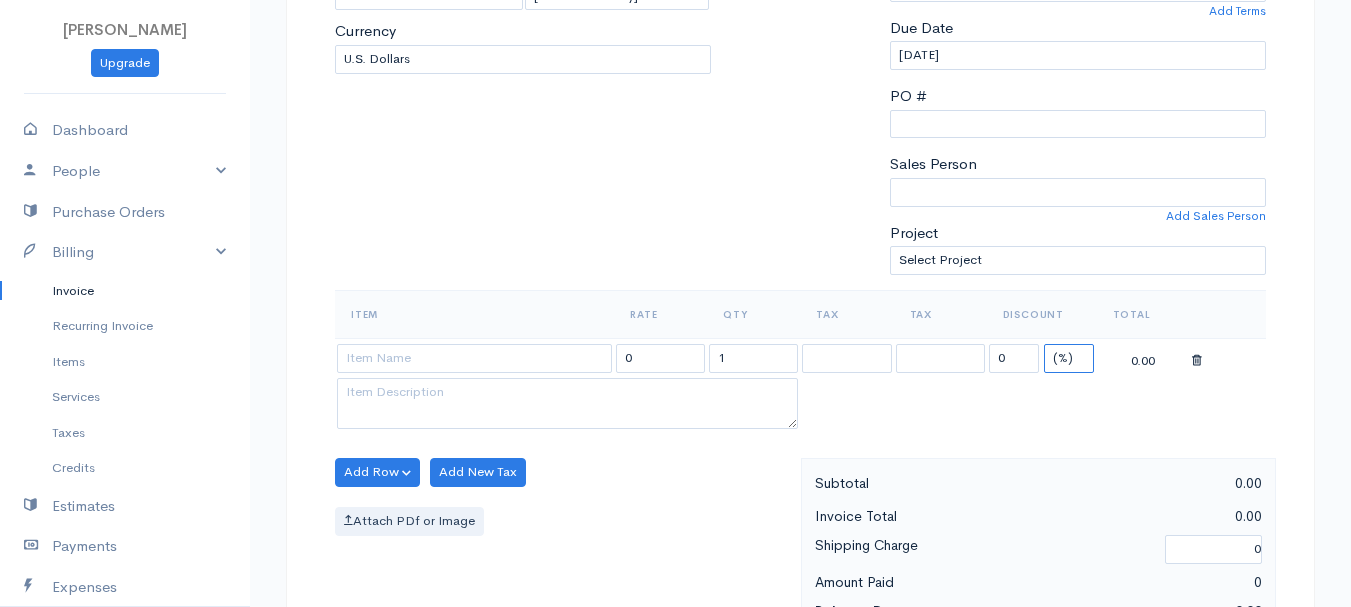 click on "(%) Flat" at bounding box center (1069, 358) 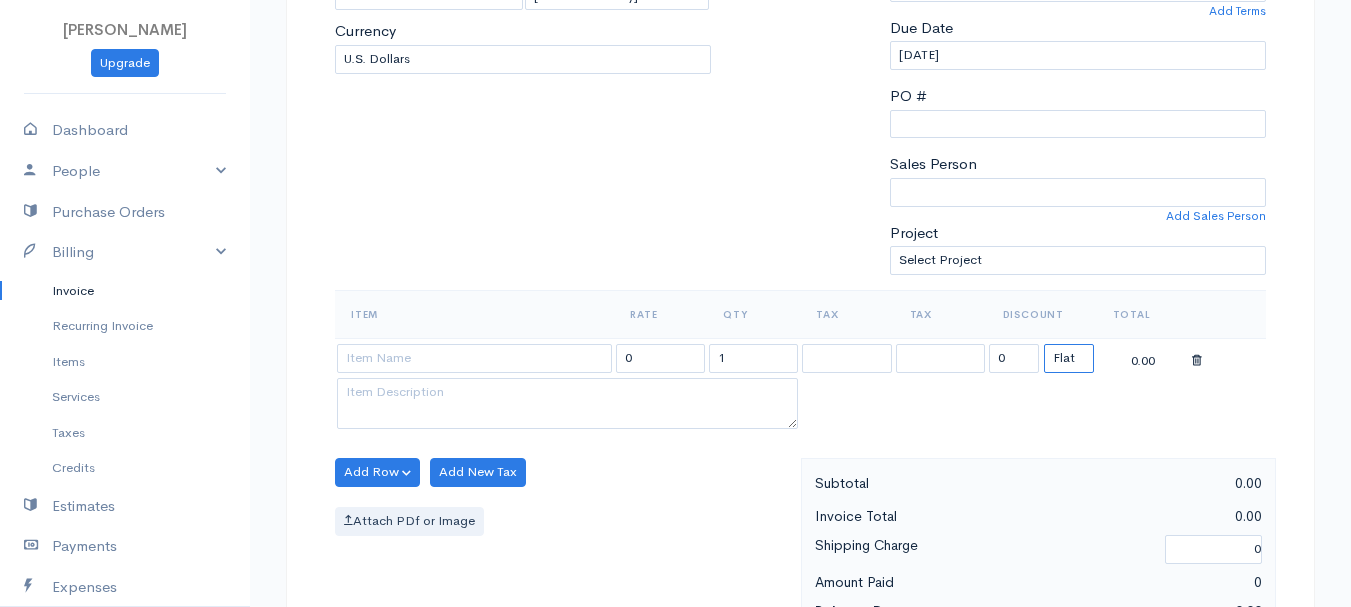 click on "(%) Flat" at bounding box center (1069, 358) 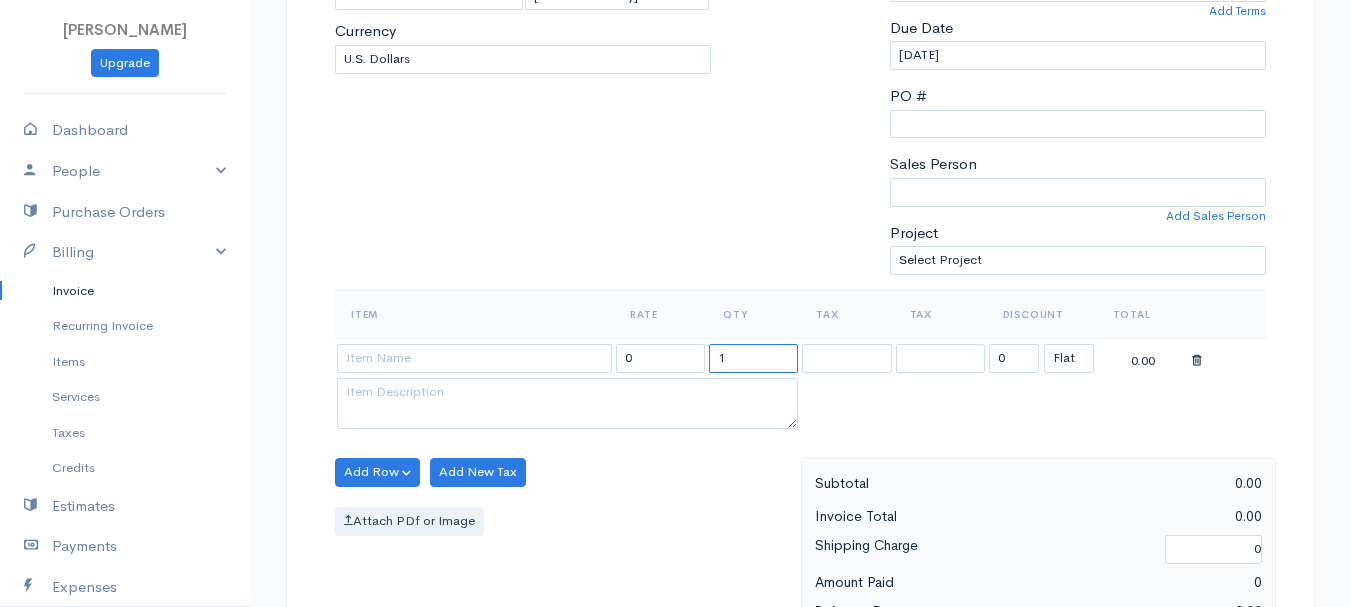 click on "1" at bounding box center [753, 358] 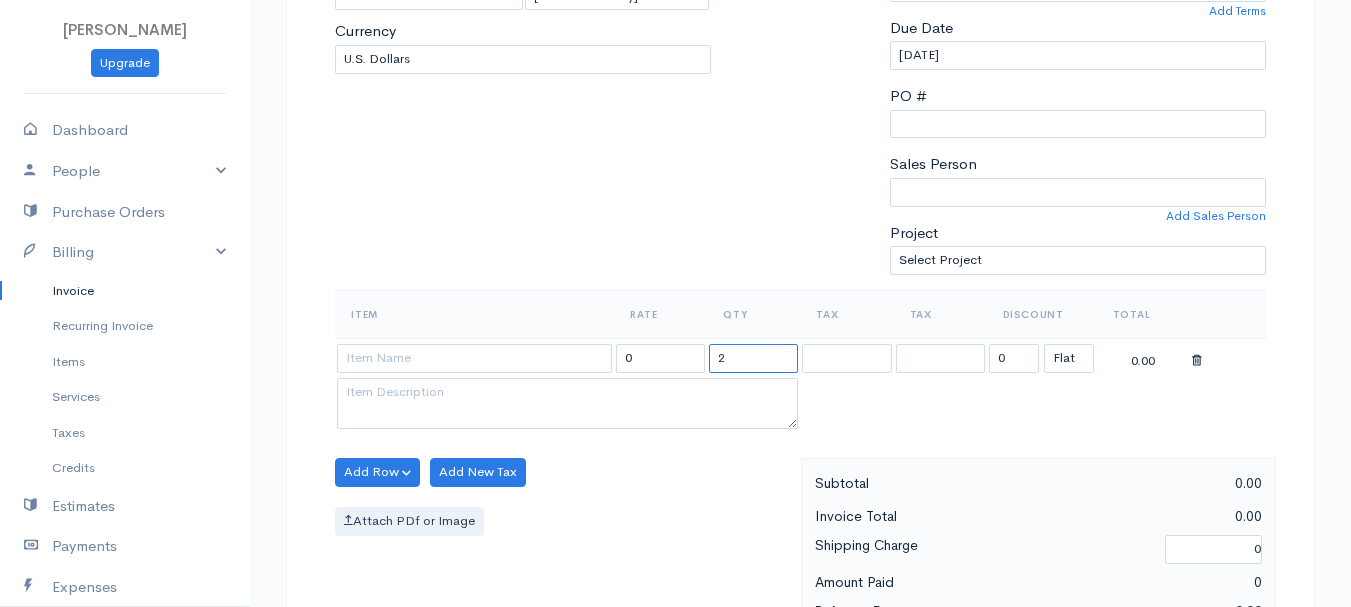 click on "2" at bounding box center [753, 358] 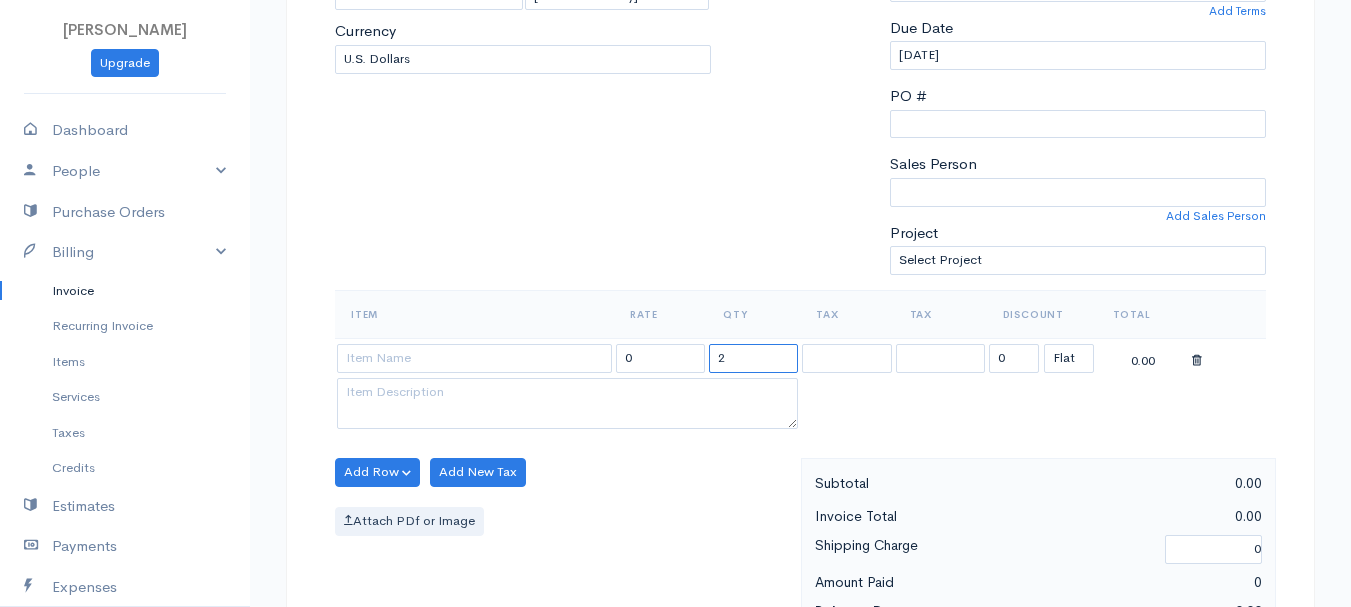 type on "2" 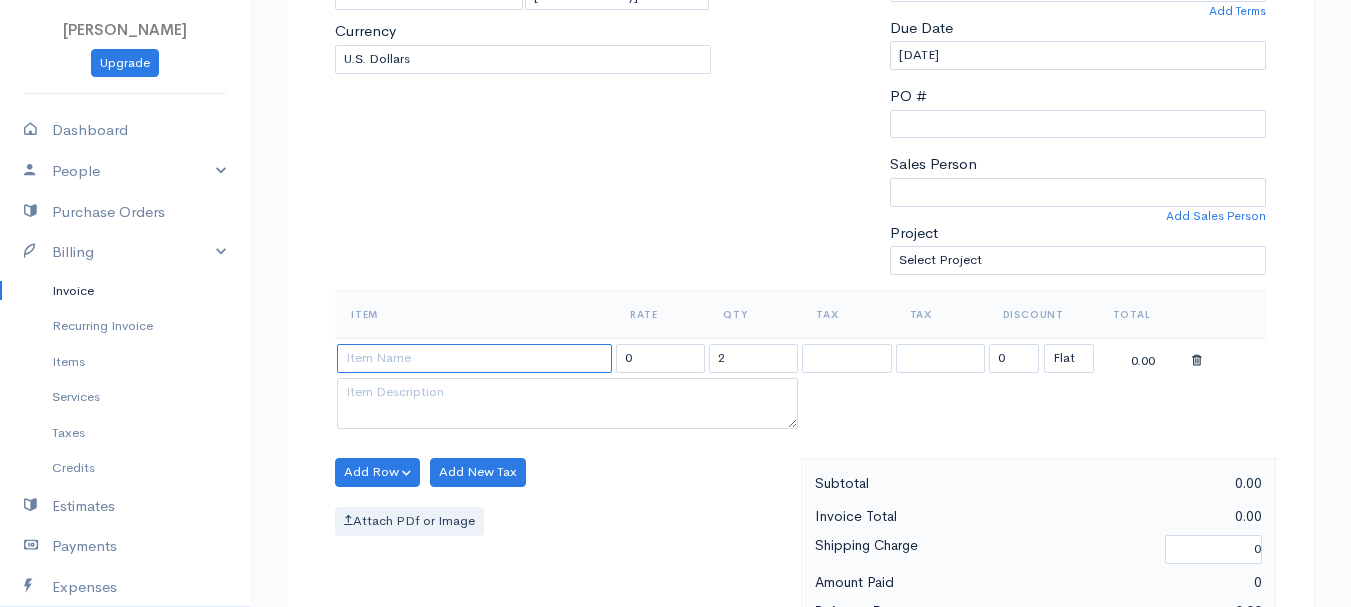 click at bounding box center [474, 358] 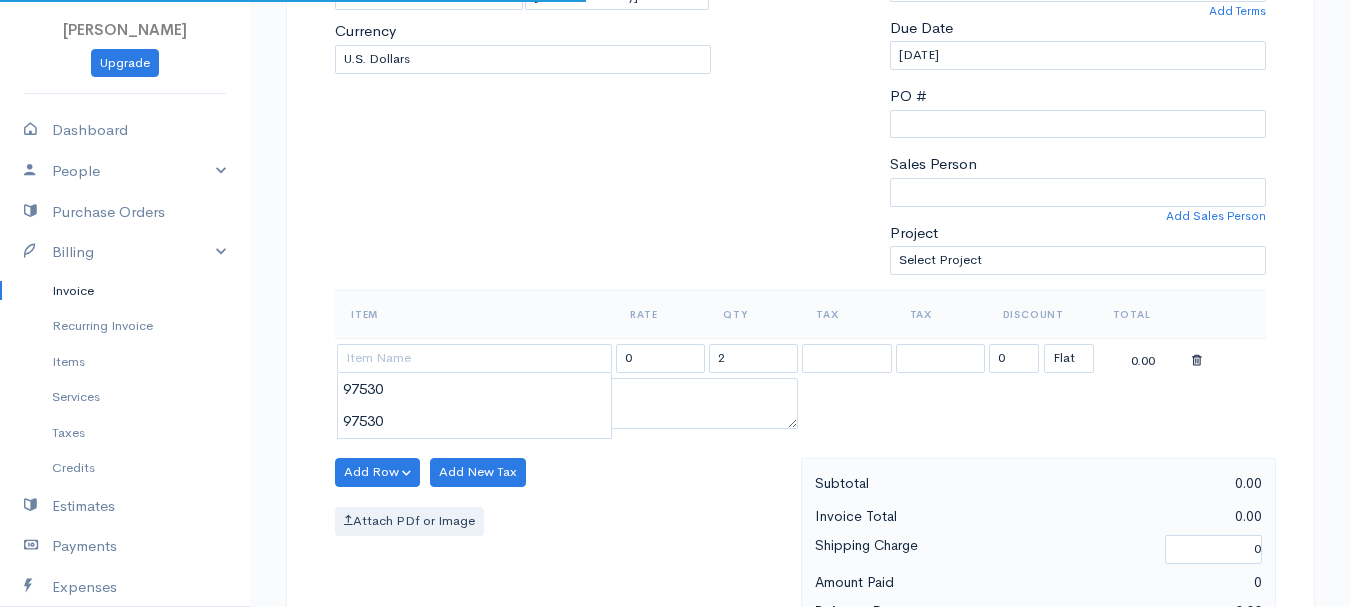 type on "97530" 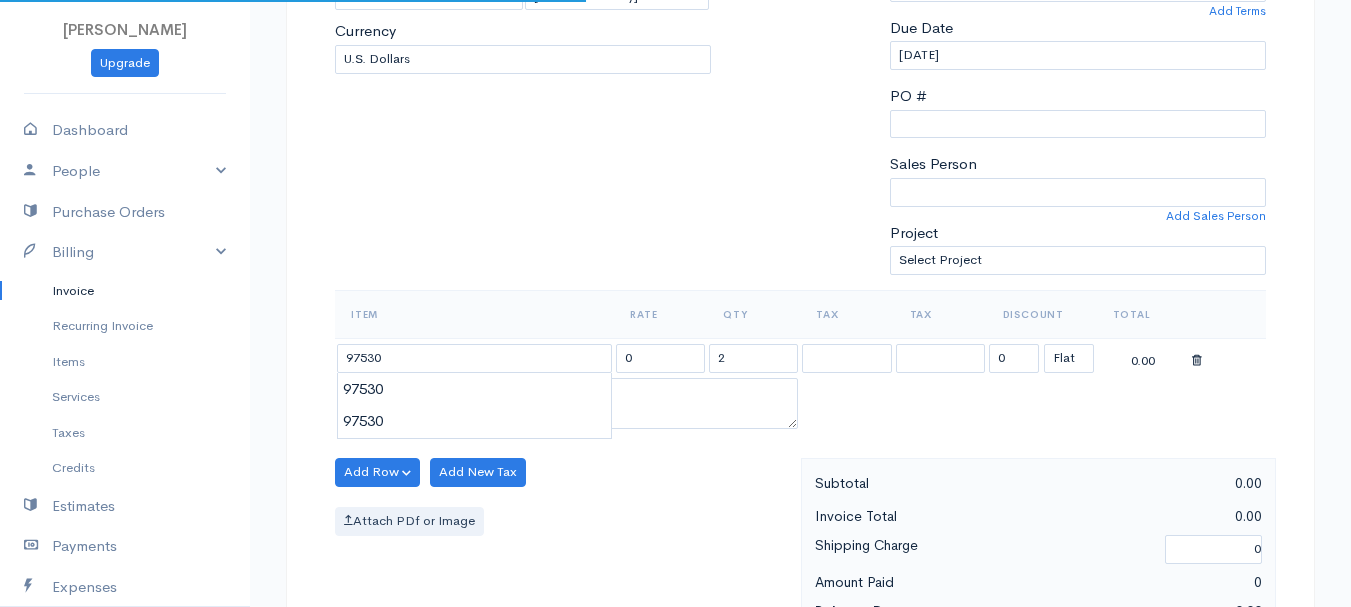 type on "60.00" 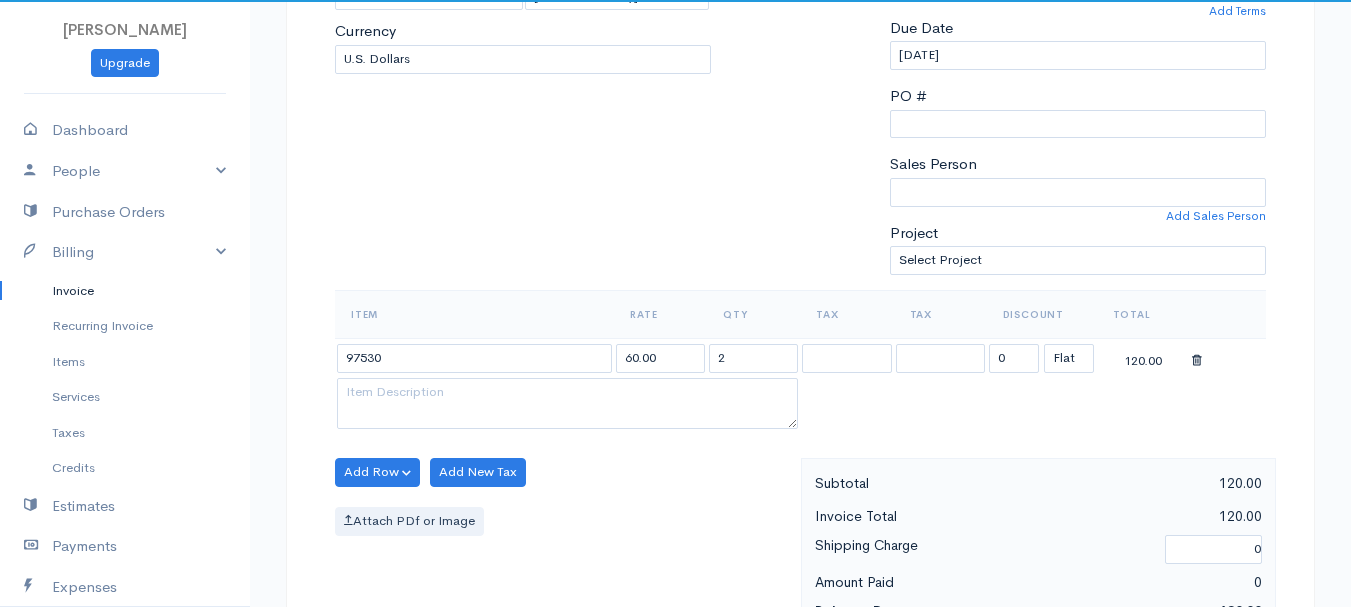 click on "[PERSON_NAME]
Upgrade
Dashboard
People
Clients
Vendors
Staff Users
Purchase Orders
Billing
Invoice
Recurring Invoice
Items
Services
Taxes
Credits
Estimates
Payments
Expenses
Track Time
Projects
Reports
Settings
My Organizations
Logout
Help
@CloudBooksApp 2022
Invoice
New Invoice
DRAFT To [GEOGRAPHIC_DATA], Madyson     101545 [STREET_ADDRESS][PERSON_NAME][PERSON_NAME][US_STATE] [Choose Country] [GEOGRAPHIC_DATA] [GEOGRAPHIC_DATA] [GEOGRAPHIC_DATA] [GEOGRAPHIC_DATA] [GEOGRAPHIC_DATA] [GEOGRAPHIC_DATA] [US_STATE] [GEOGRAPHIC_DATA] [GEOGRAPHIC_DATA] [PERSON_NAME]" at bounding box center (675, 464) 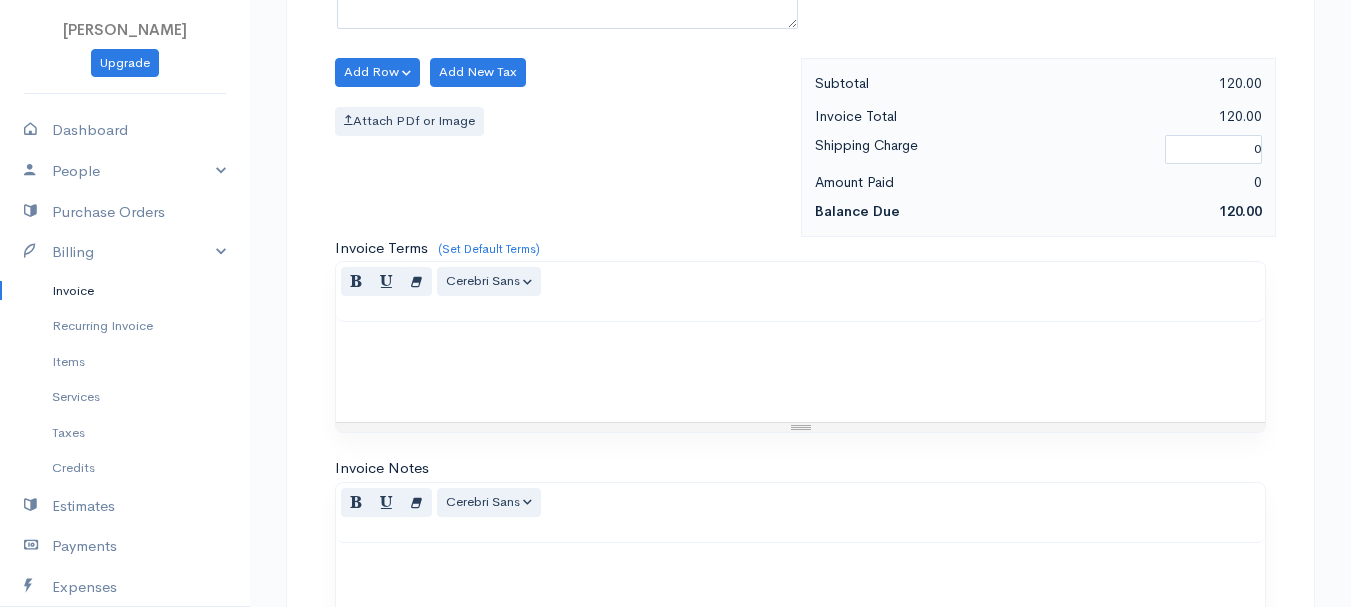 scroll, scrollTop: 1122, scrollLeft: 0, axis: vertical 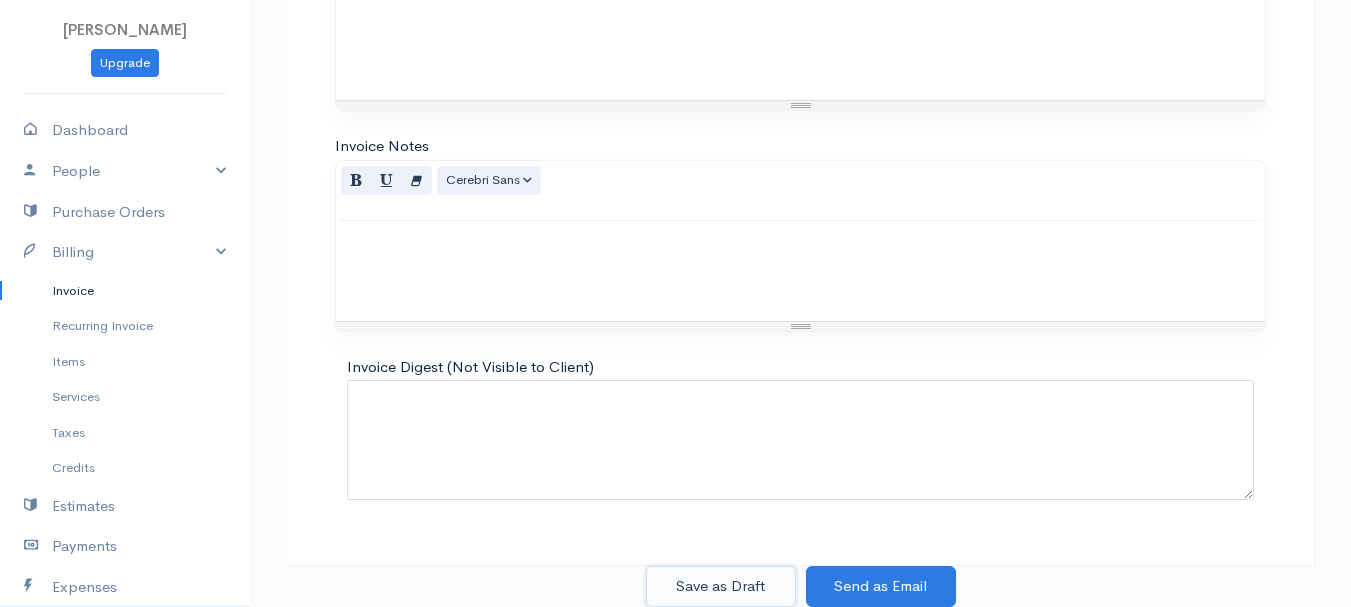 click on "Save as Draft" at bounding box center [721, 586] 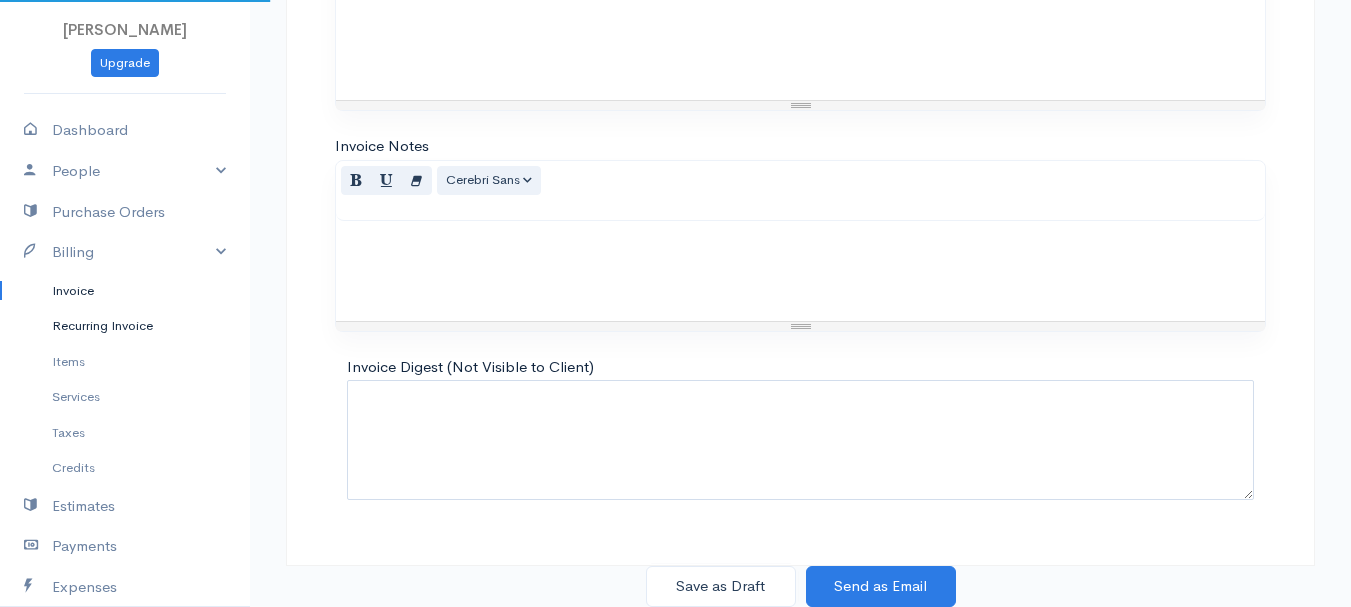 scroll, scrollTop: 0, scrollLeft: 0, axis: both 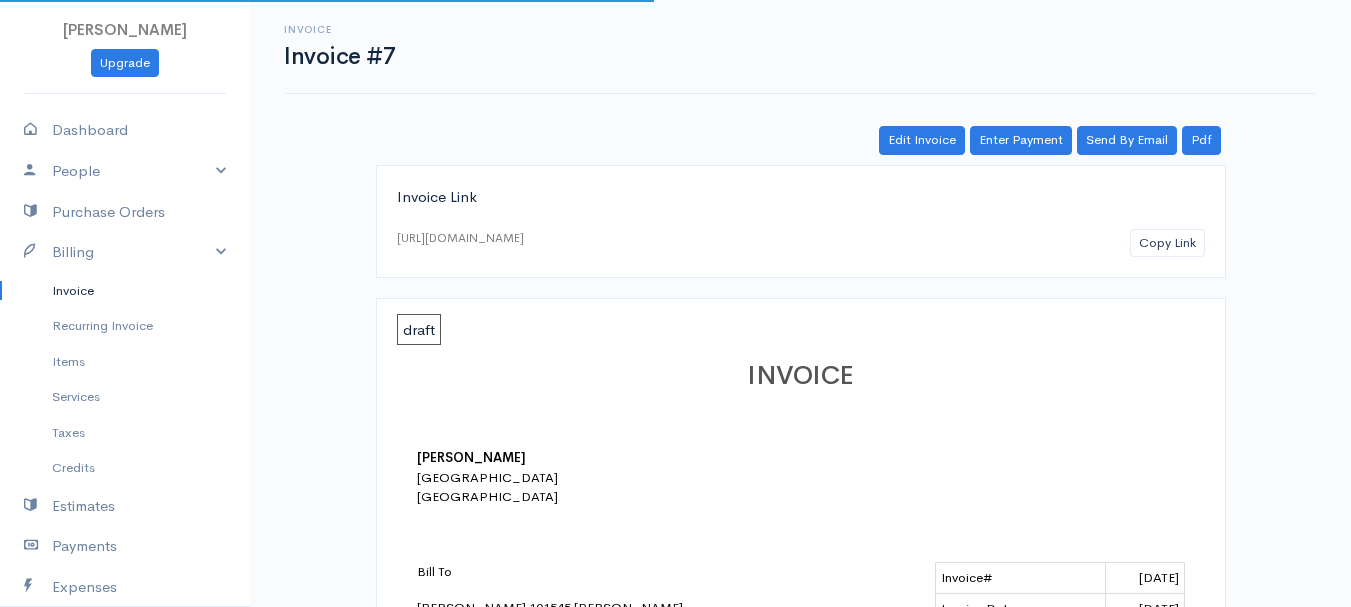click on "Invoice" at bounding box center (125, 291) 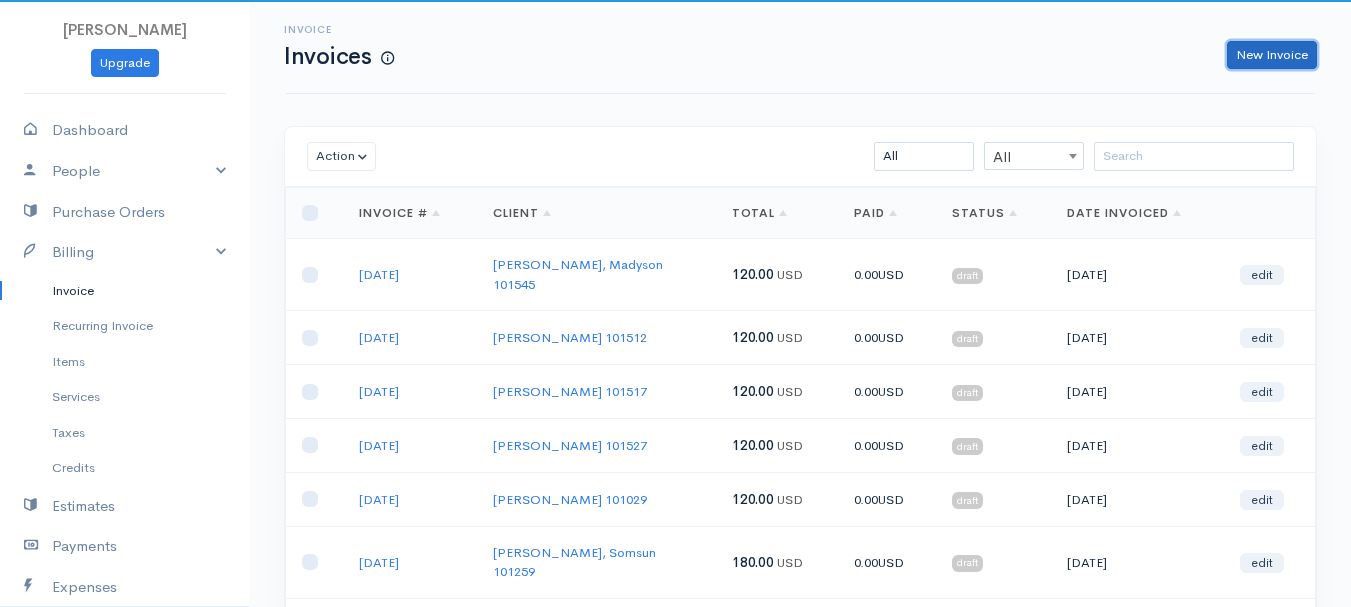 click on "New Invoice" at bounding box center [1272, 55] 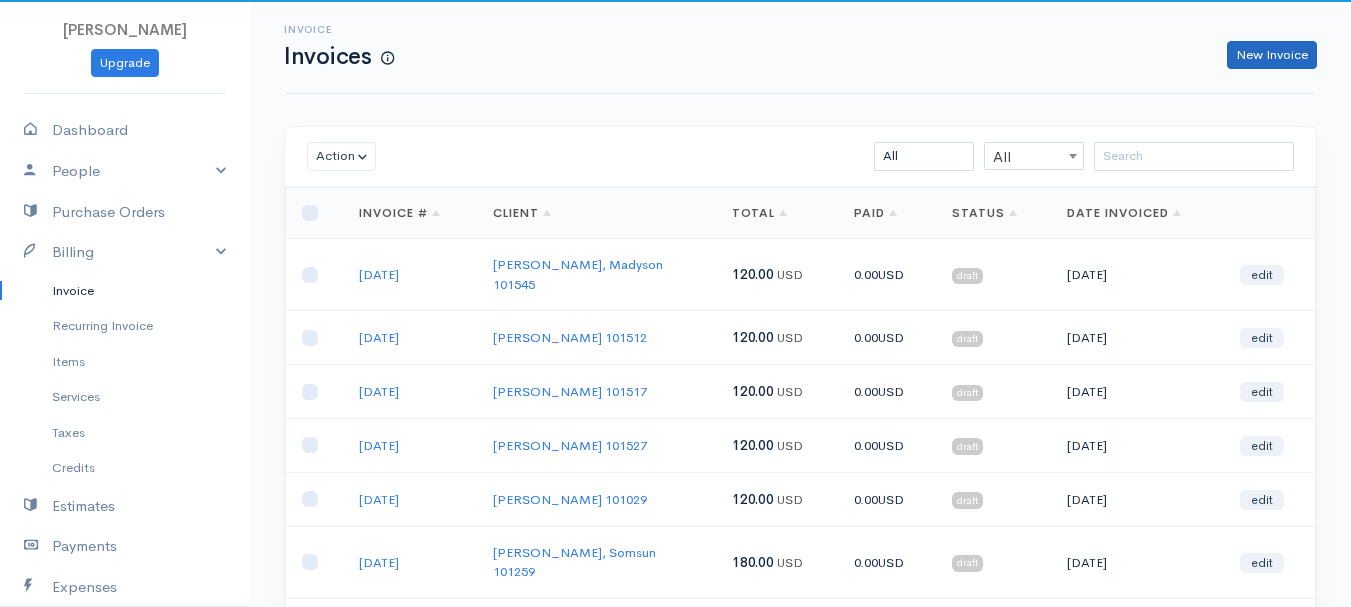 select on "[GEOGRAPHIC_DATA]" 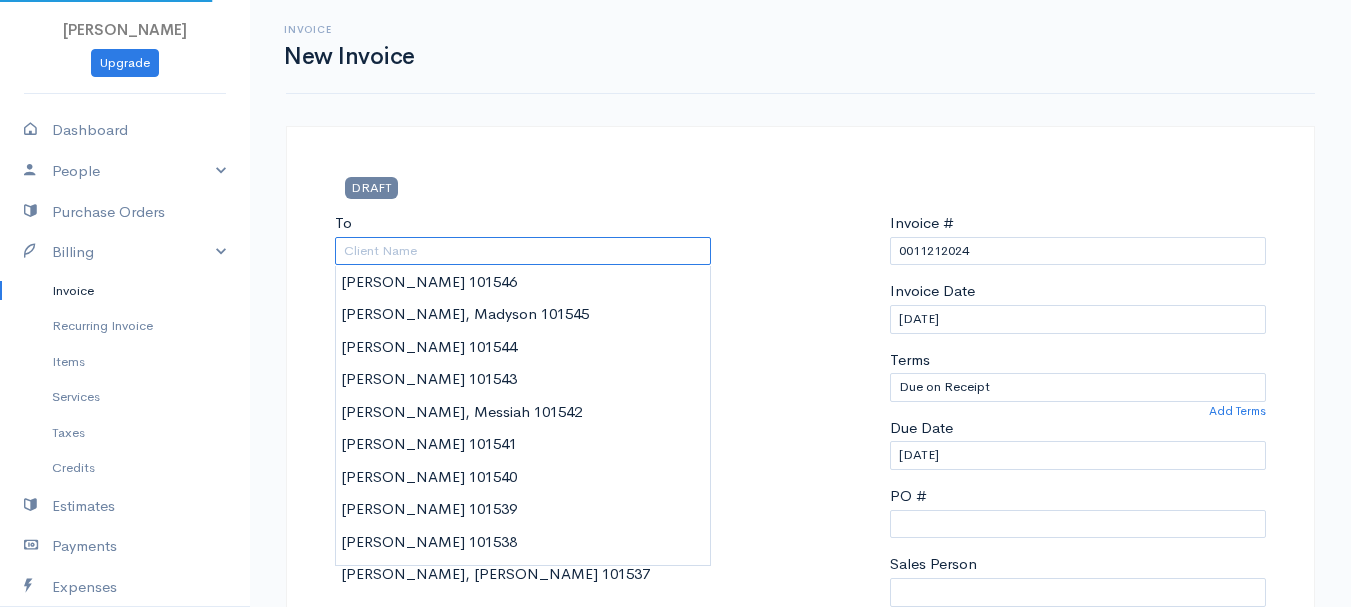 click on "To" at bounding box center (523, 251) 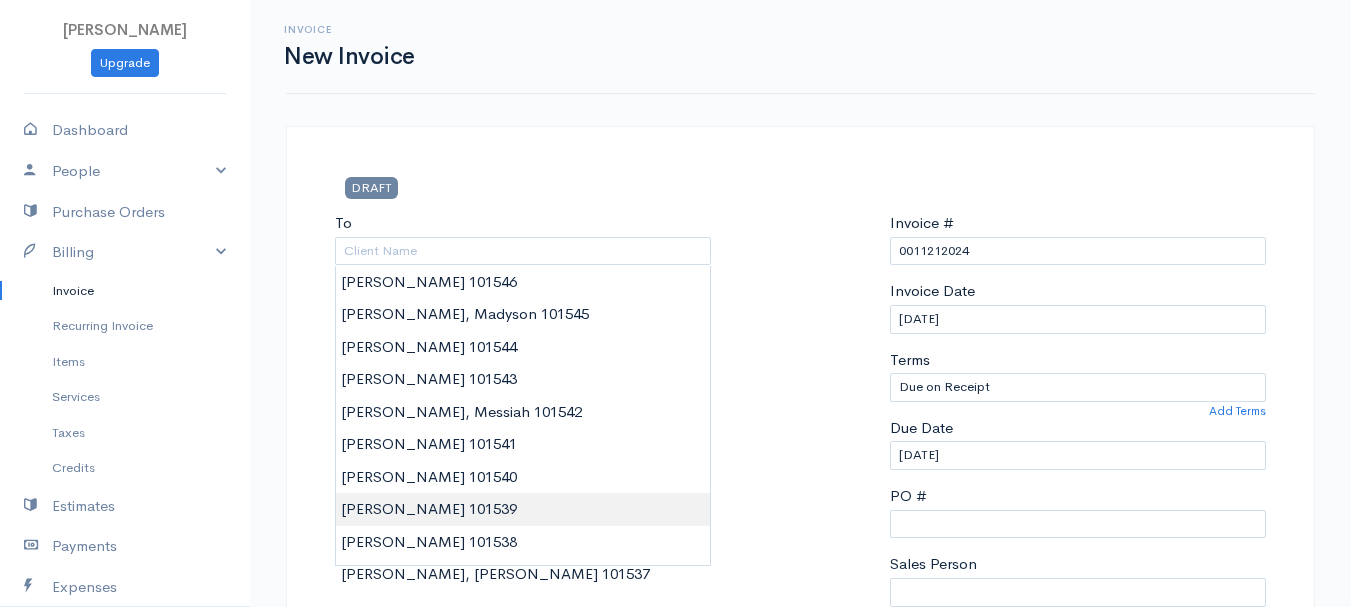 type on "[PERSON_NAME]        101539" 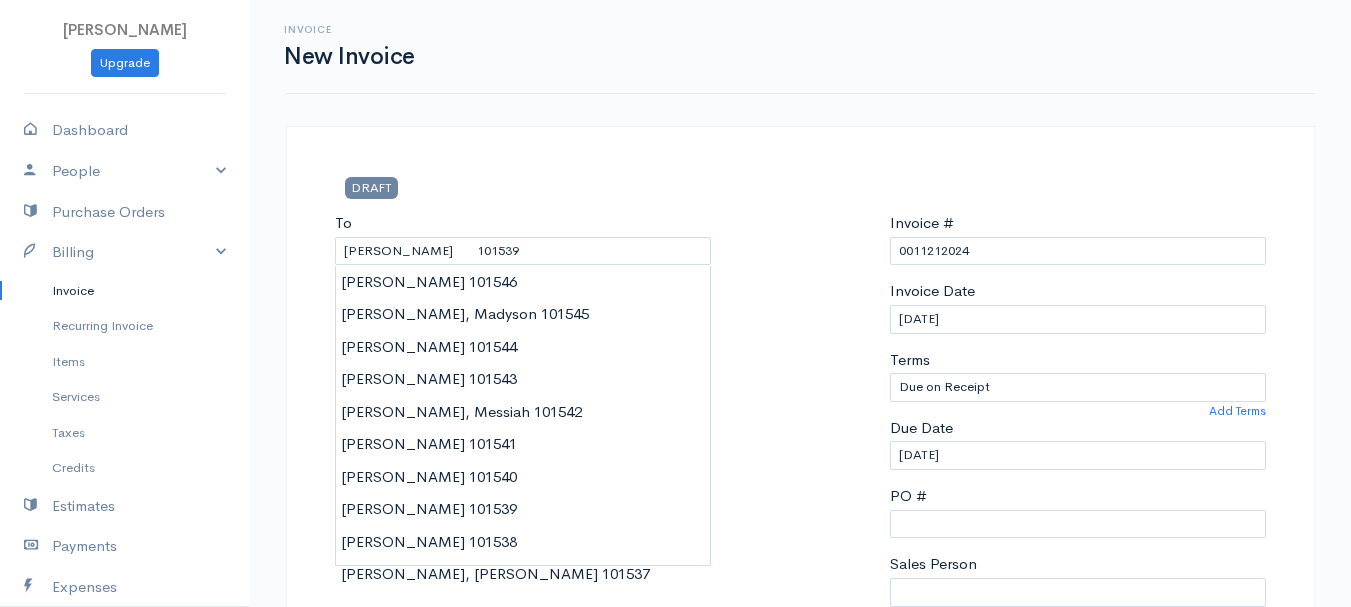 type on "[STREET_ADDRESS][PERSON_NAME]" 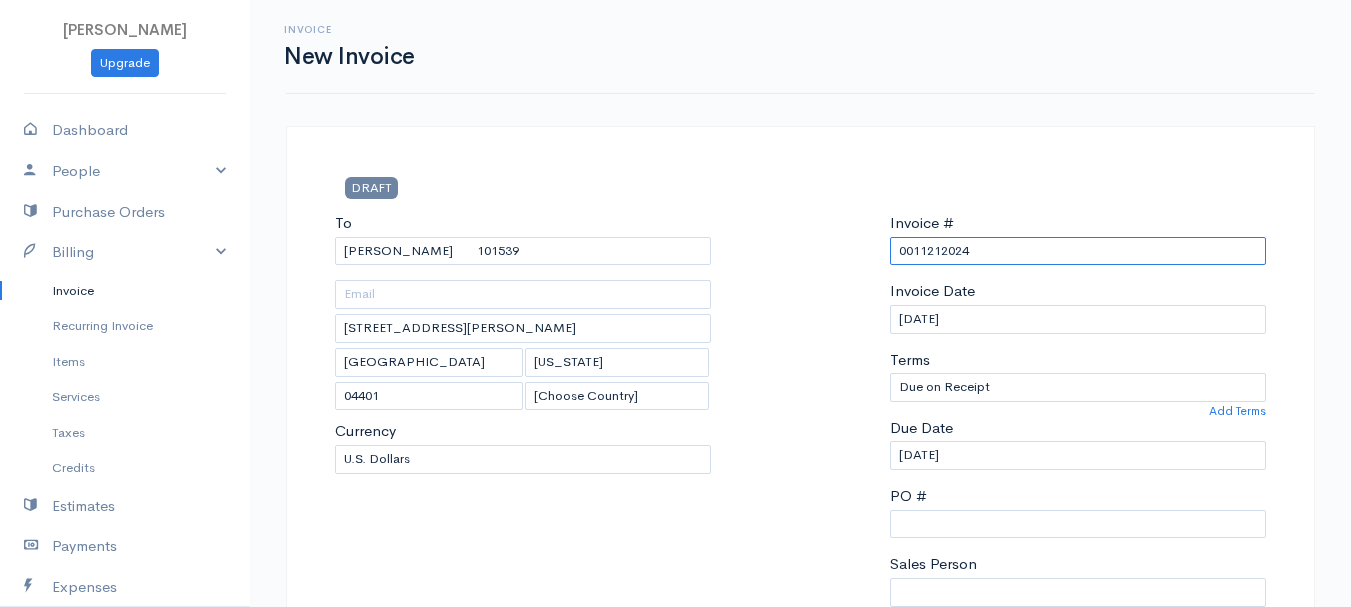 click on "0011212024" at bounding box center (1078, 251) 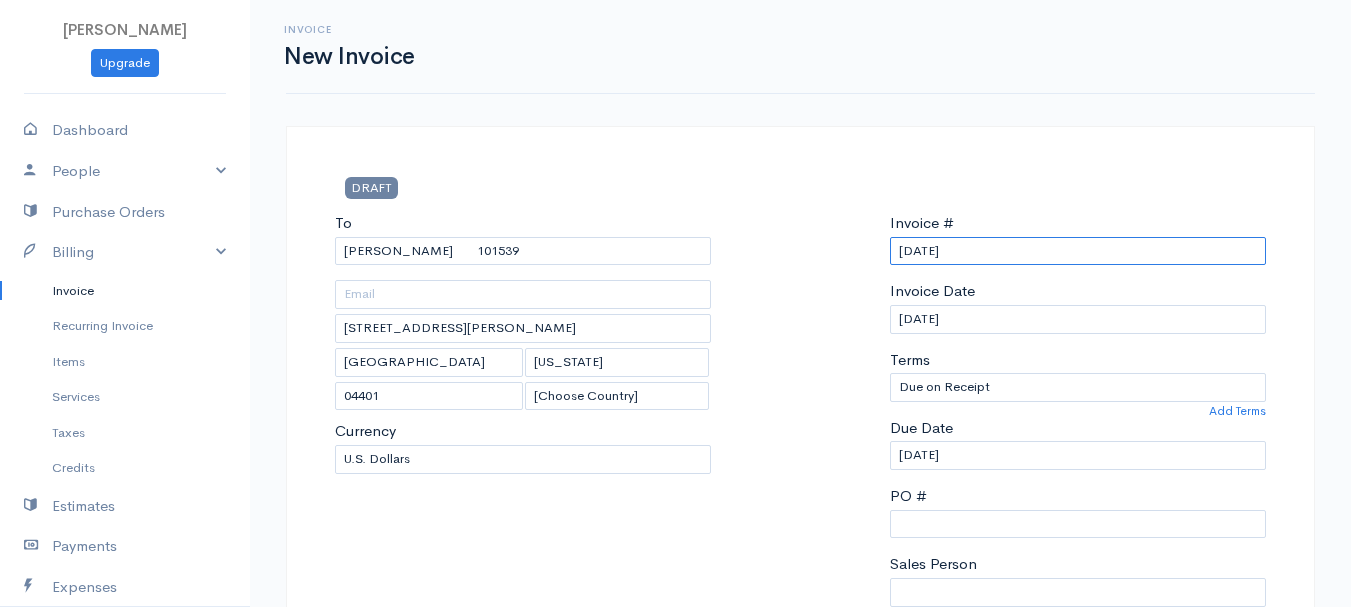scroll, scrollTop: 400, scrollLeft: 0, axis: vertical 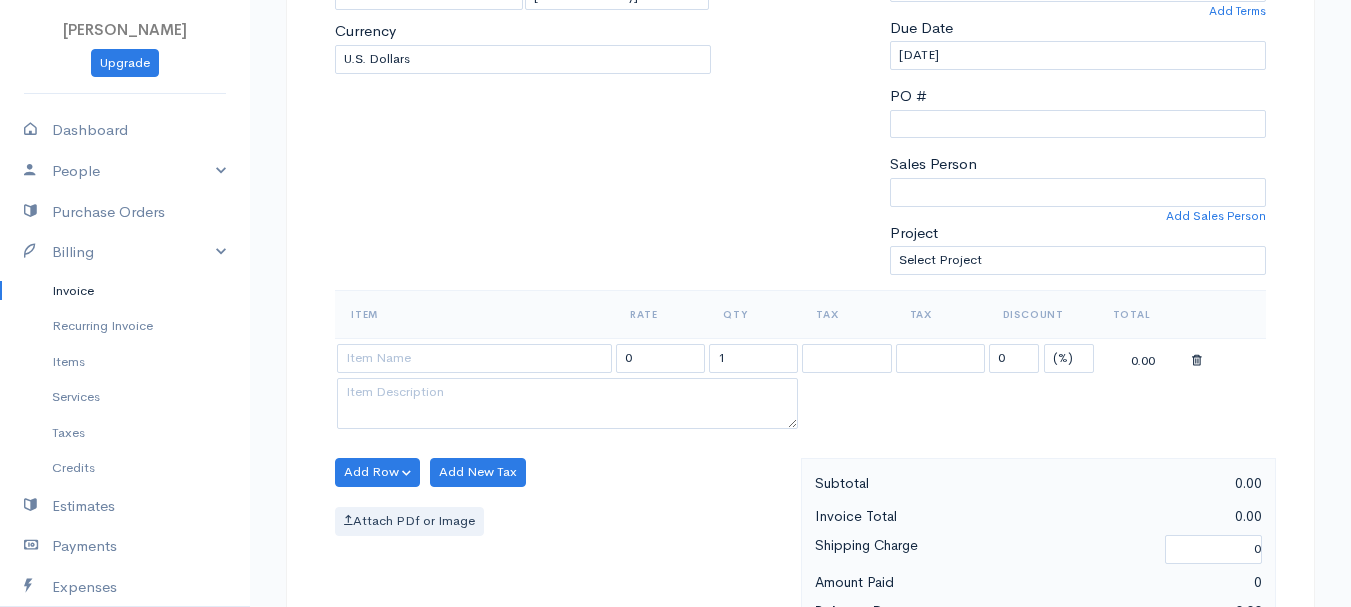 type on "[DATE]" 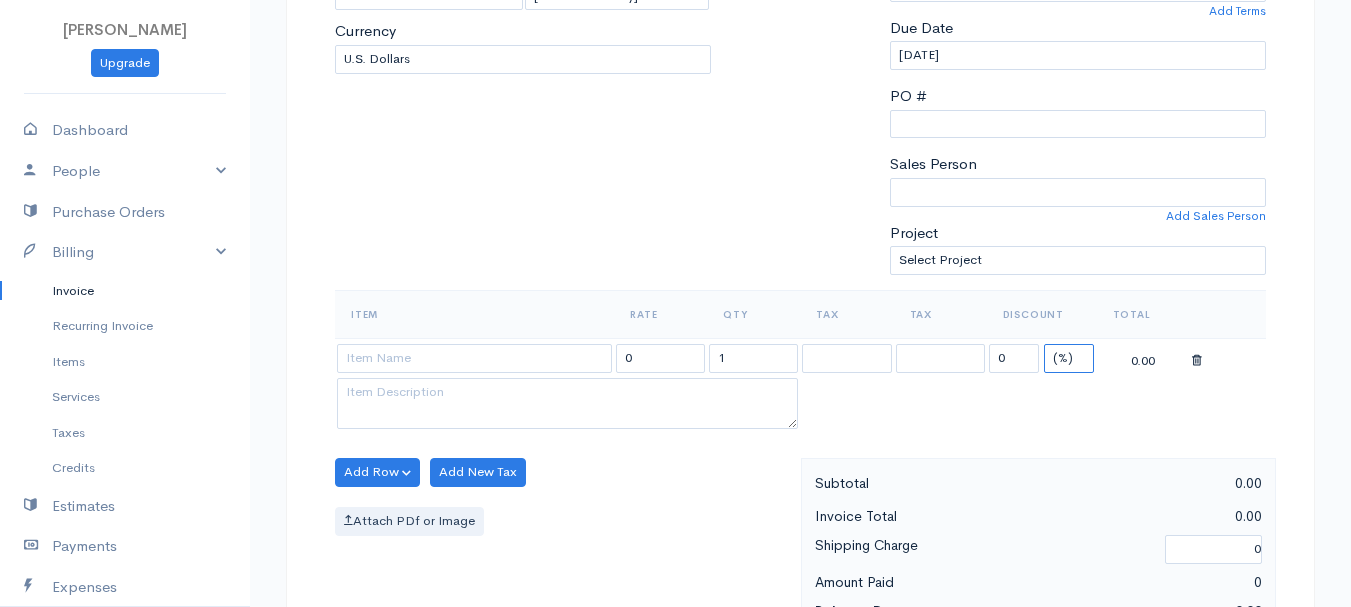 click on "(%) Flat" at bounding box center [1069, 358] 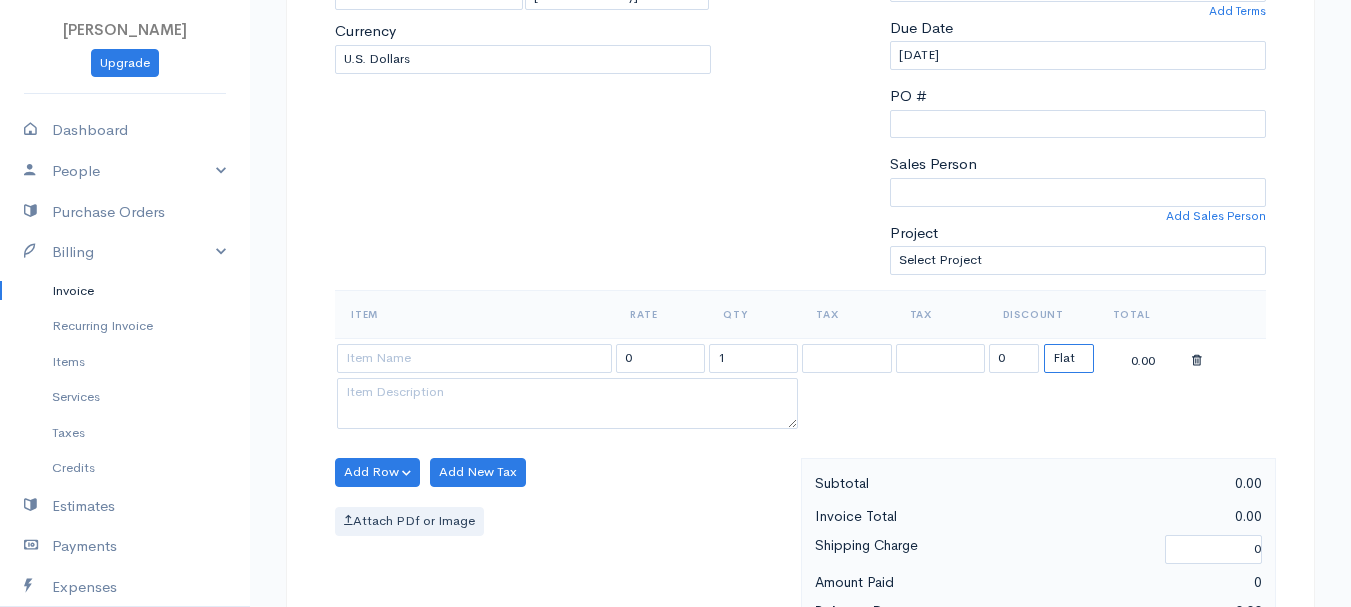 click on "(%) Flat" at bounding box center [1069, 358] 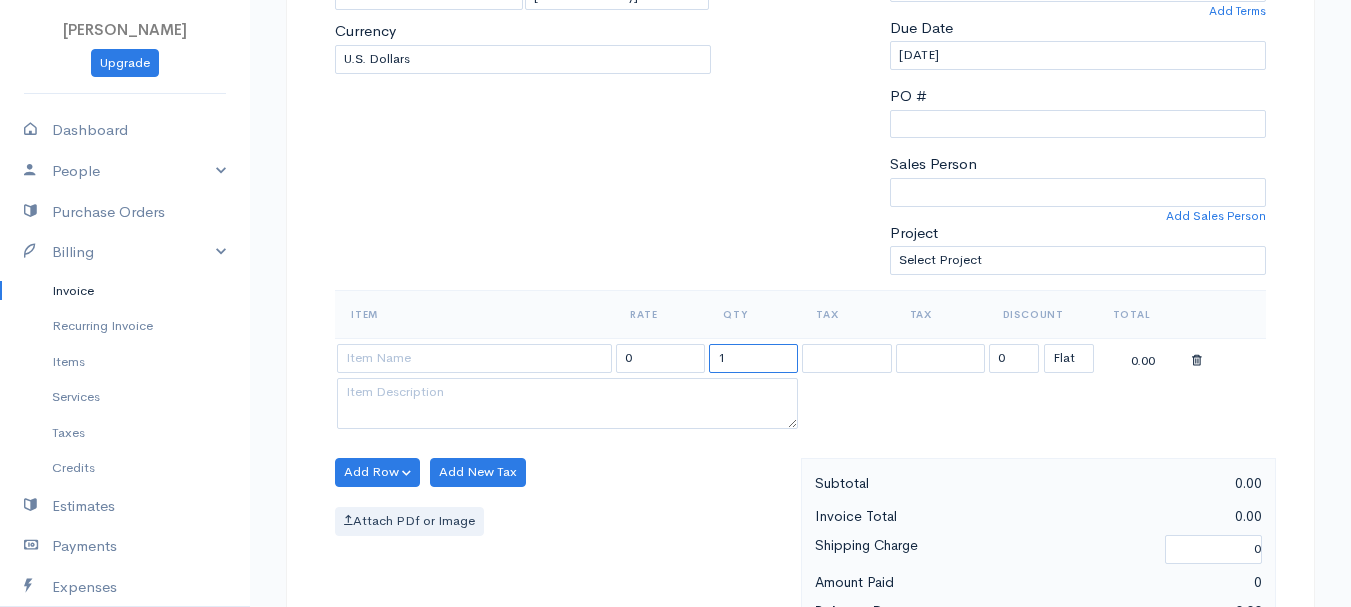 click on "1" at bounding box center (753, 358) 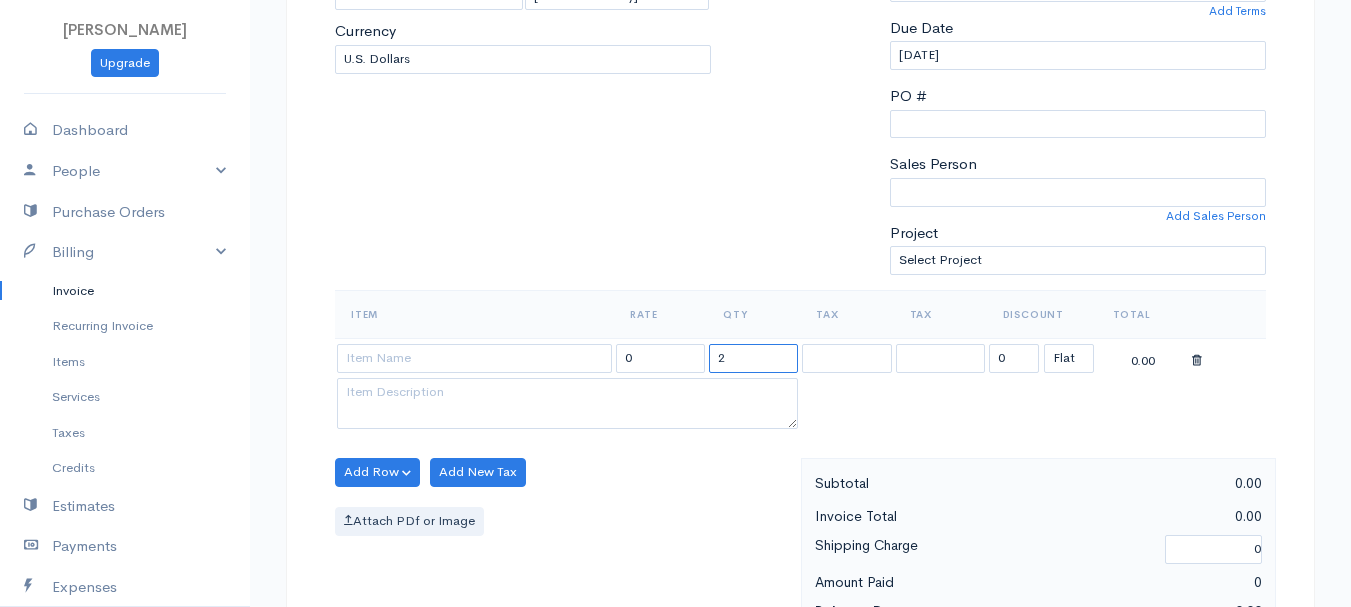 type on "2" 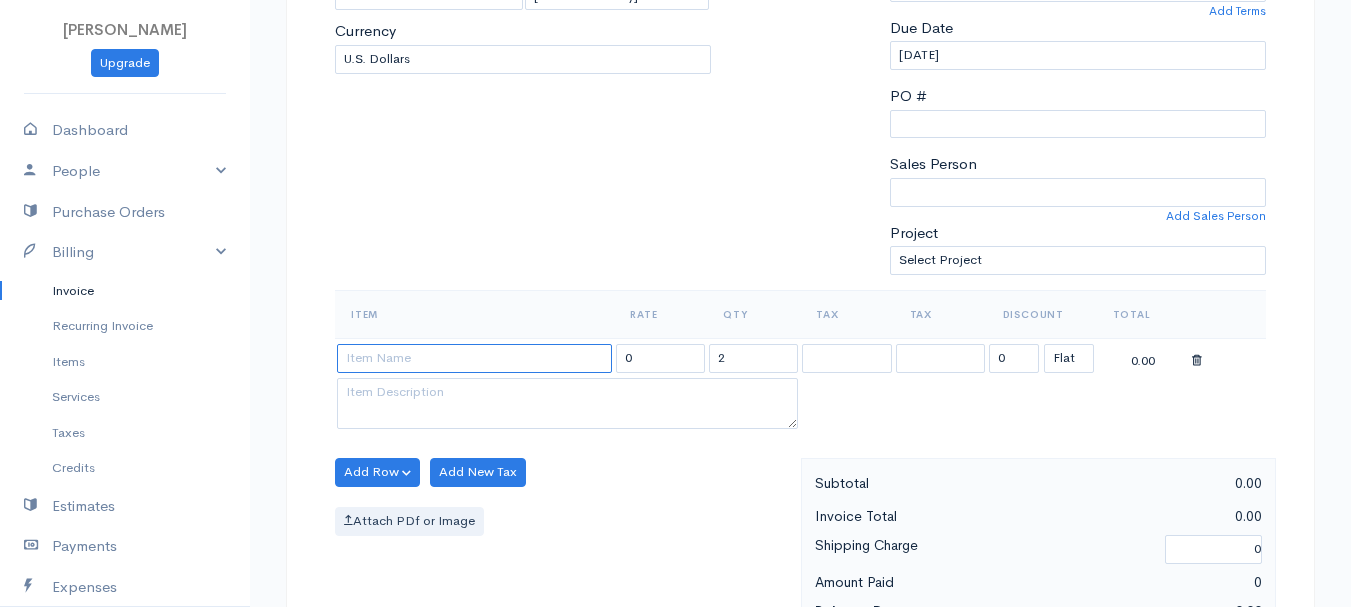 click at bounding box center (474, 358) 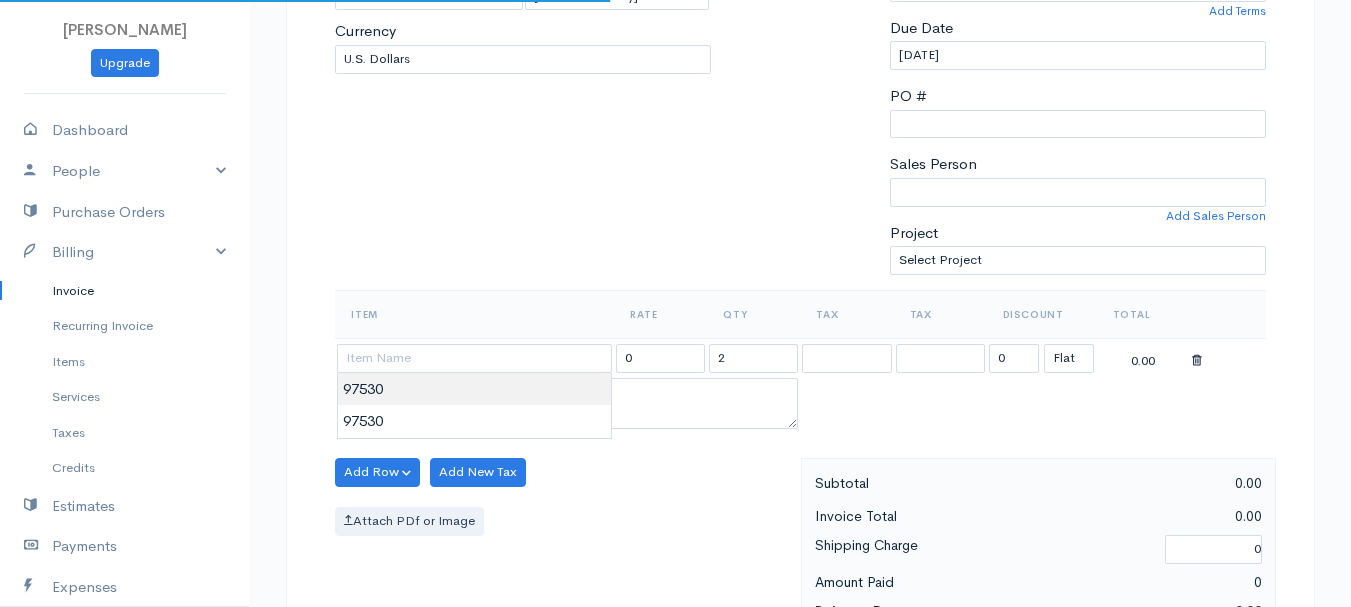 type on "97530" 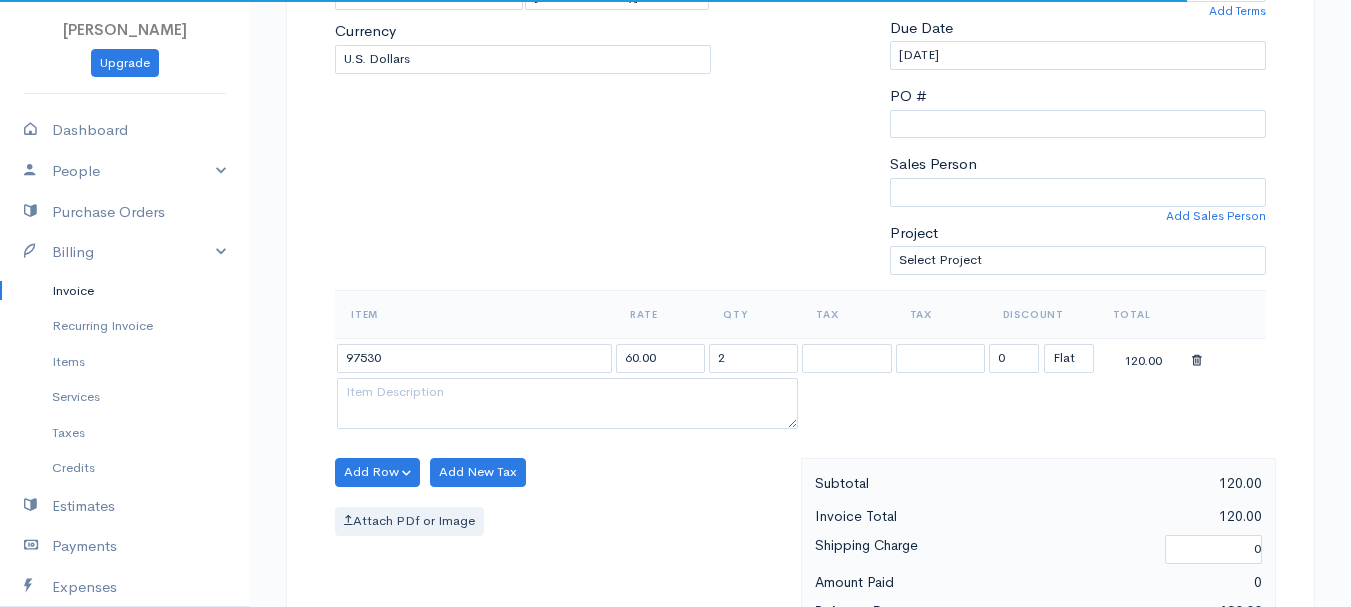 click on "[PERSON_NAME]
Upgrade
Dashboard
People
Clients
Vendors
Staff Users
Purchase Orders
Billing
Invoice
Recurring Invoice
Items
Services
Taxes
Credits
Estimates
Payments
Expenses
Track Time
Projects
Reports
Settings
My Organizations
Logout
Help
@CloudBooksApp 2022
Invoice
New Invoice
DRAFT To [GEOGRAPHIC_DATA][PERSON_NAME]        101539 [STREET_ADDRESS][PERSON_NAME][US_STATE] [Choose Country] [GEOGRAPHIC_DATA] [GEOGRAPHIC_DATA] [GEOGRAPHIC_DATA] [GEOGRAPHIC_DATA] [GEOGRAPHIC_DATA] [GEOGRAPHIC_DATA] [US_STATE] [GEOGRAPHIC_DATA] [GEOGRAPHIC_DATA]" at bounding box center [675, 464] 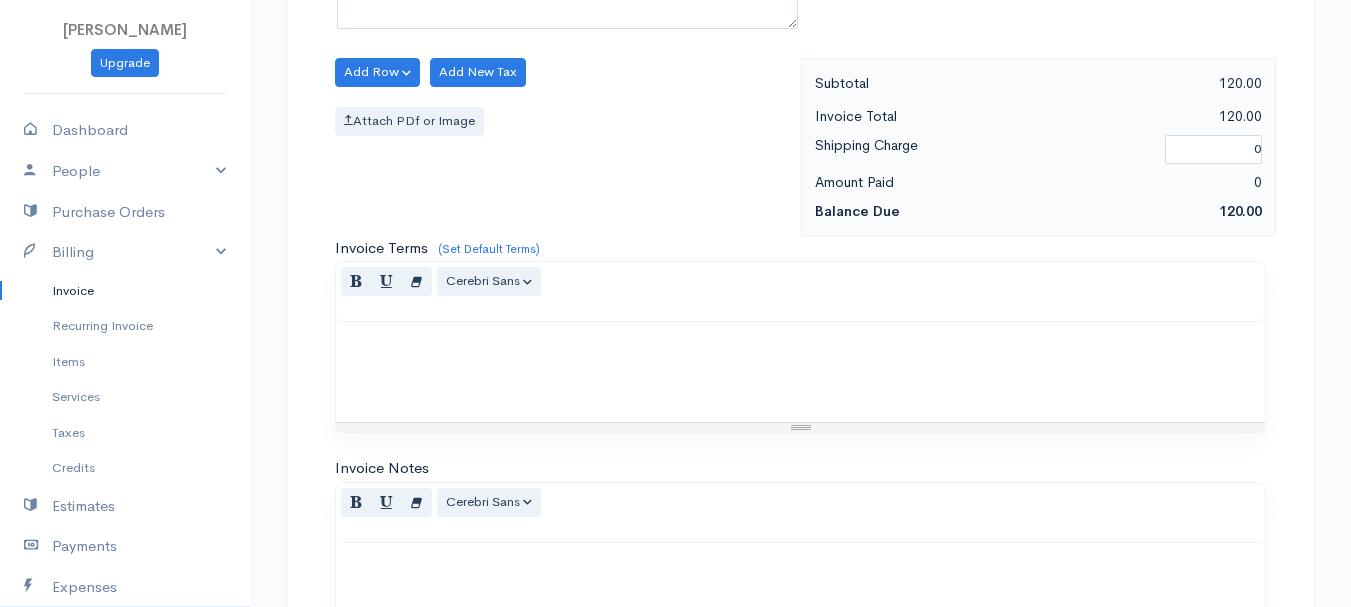 scroll, scrollTop: 1122, scrollLeft: 0, axis: vertical 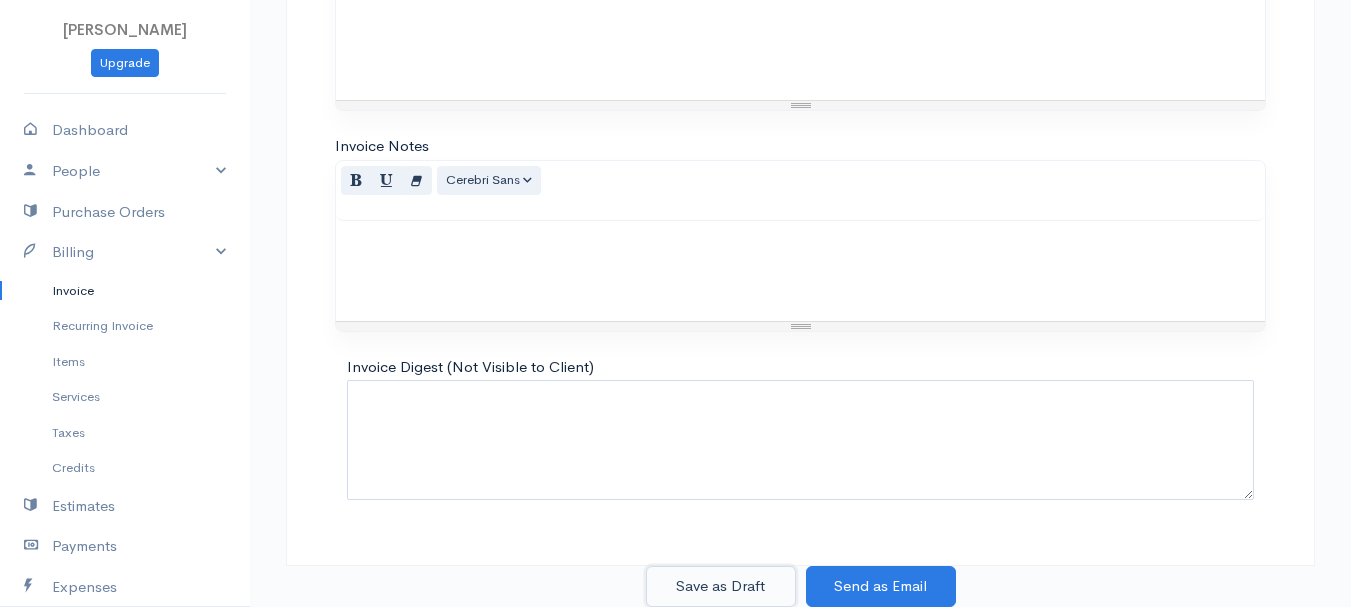 click on "Save as Draft" at bounding box center (721, 586) 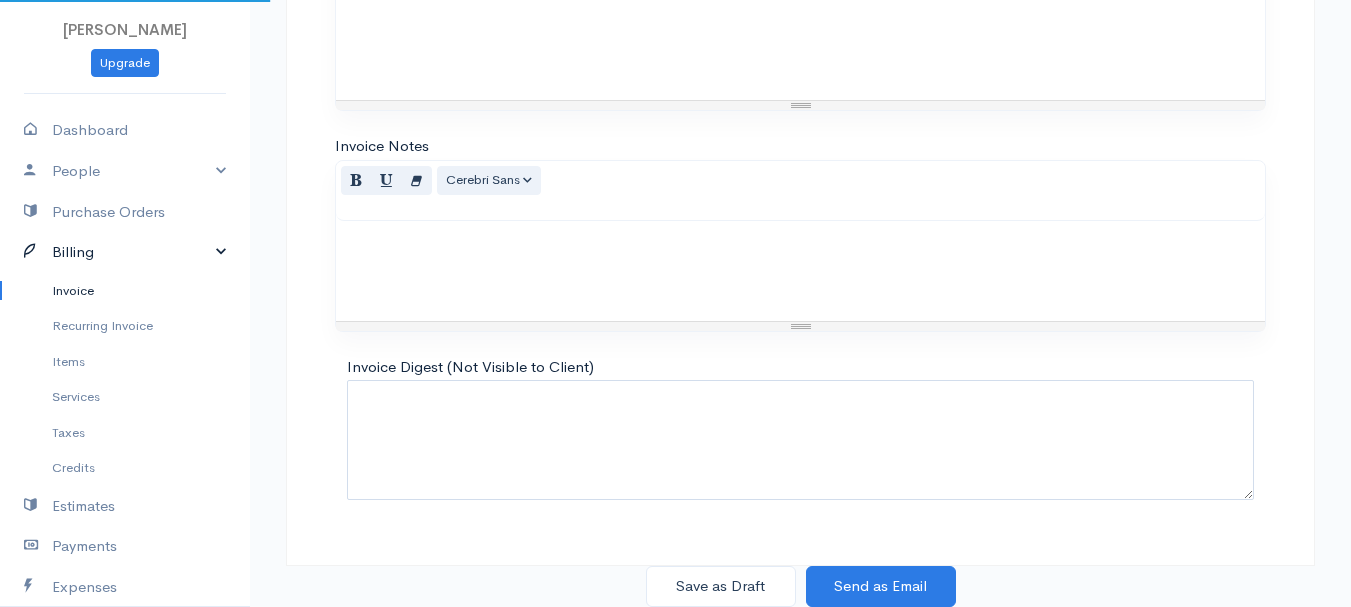 scroll, scrollTop: 0, scrollLeft: 0, axis: both 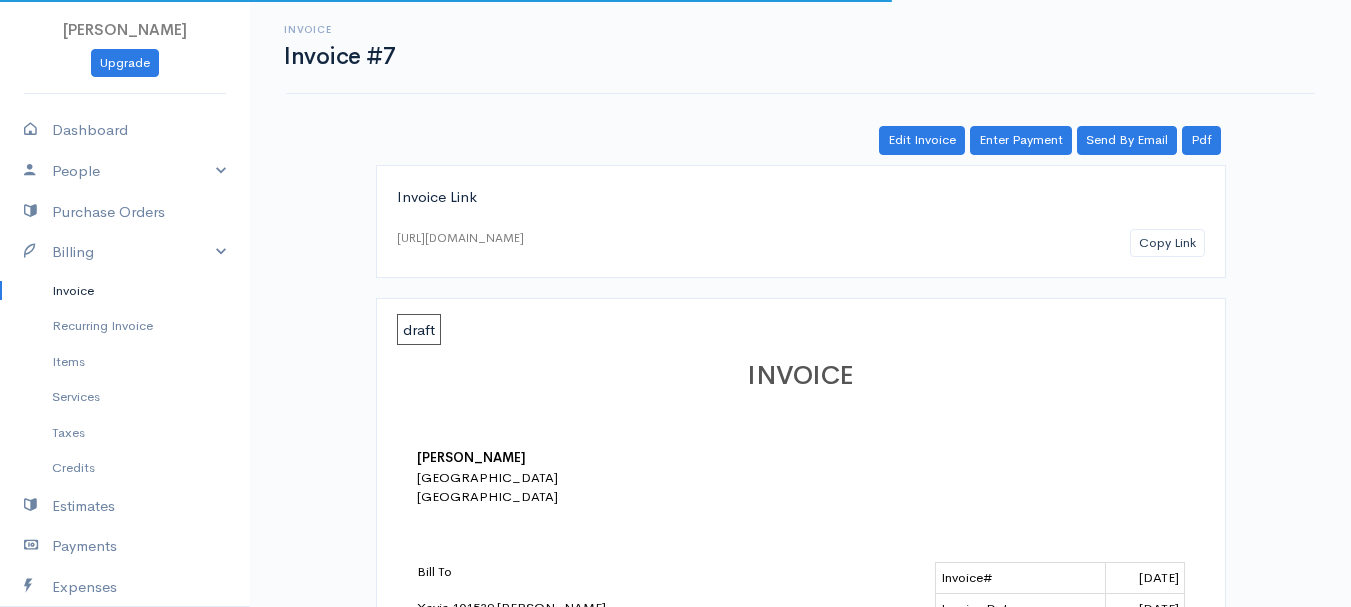 click on "Invoice" at bounding box center [125, 291] 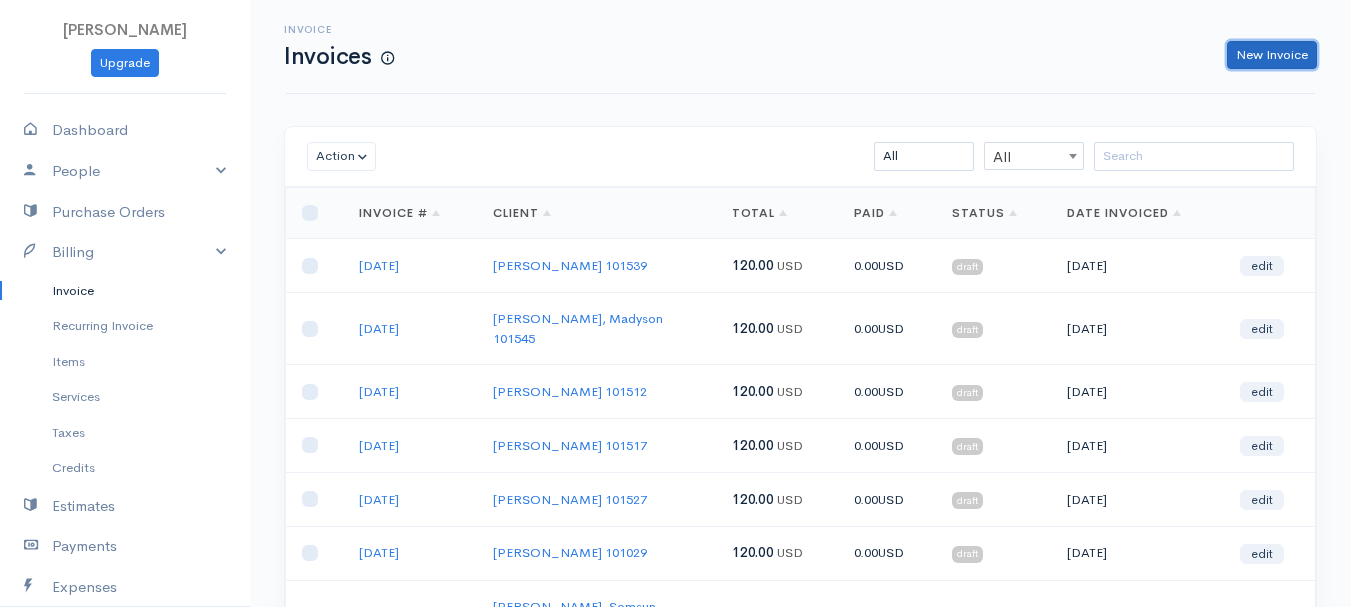 click on "New Invoice" at bounding box center (1272, 55) 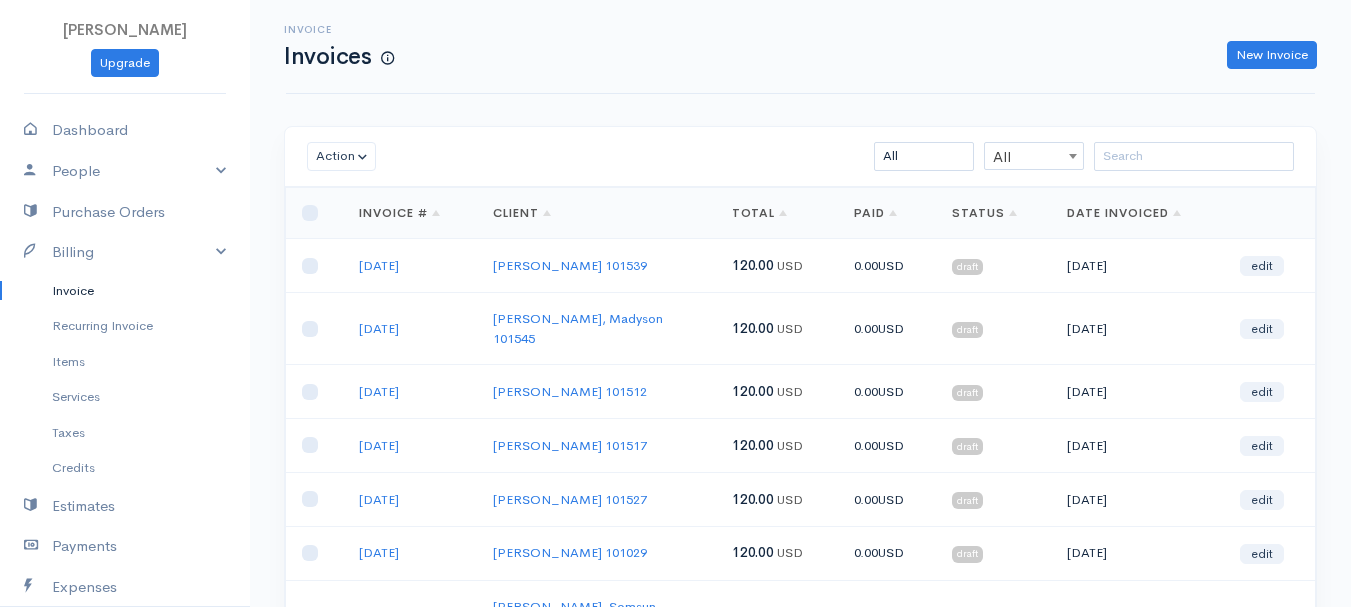 select on "[GEOGRAPHIC_DATA]" 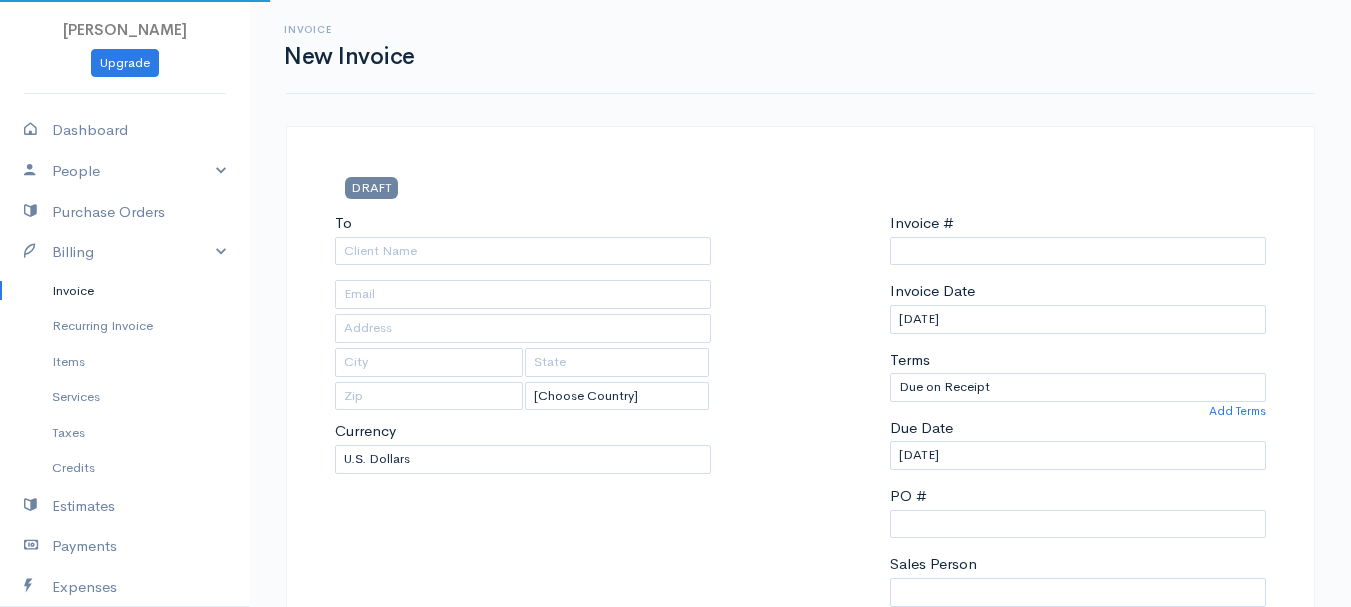type on "0011212024" 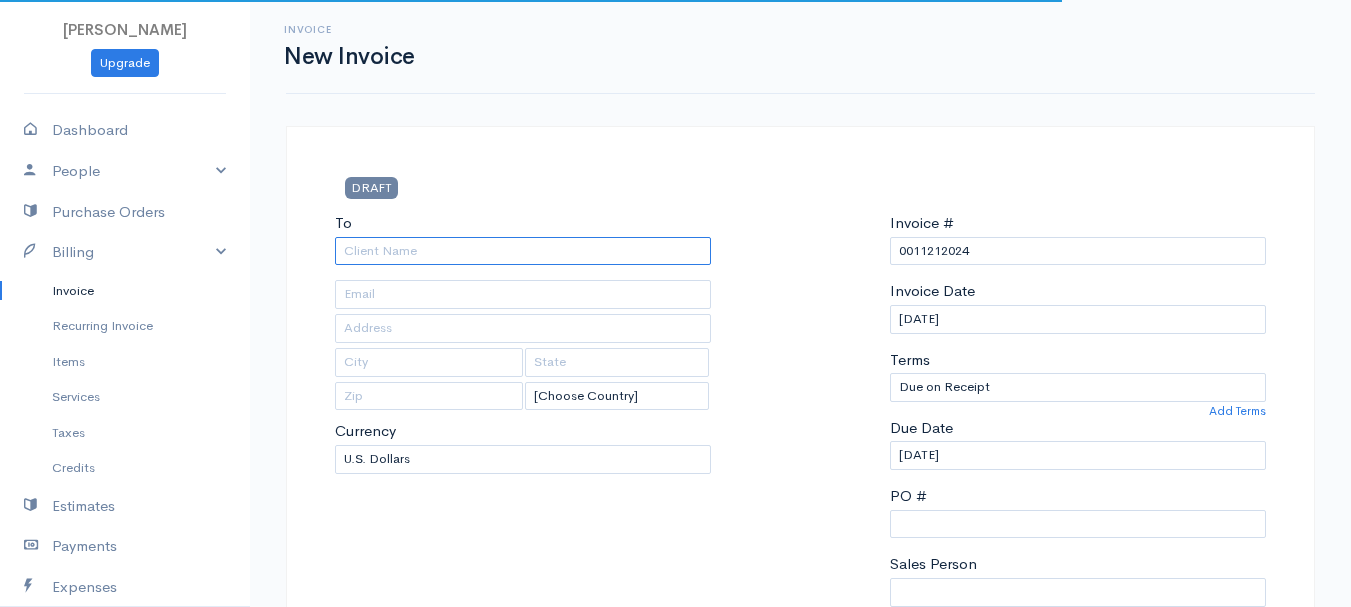 click on "To" at bounding box center (523, 251) 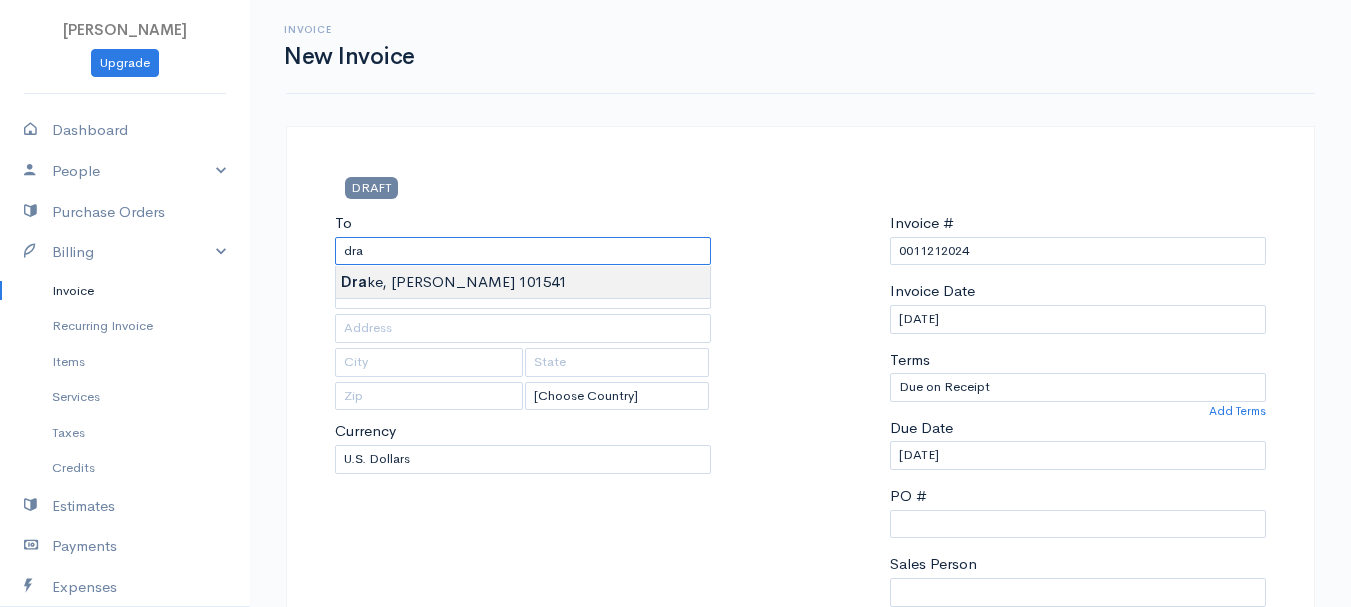 type on "[PERSON_NAME]     101541" 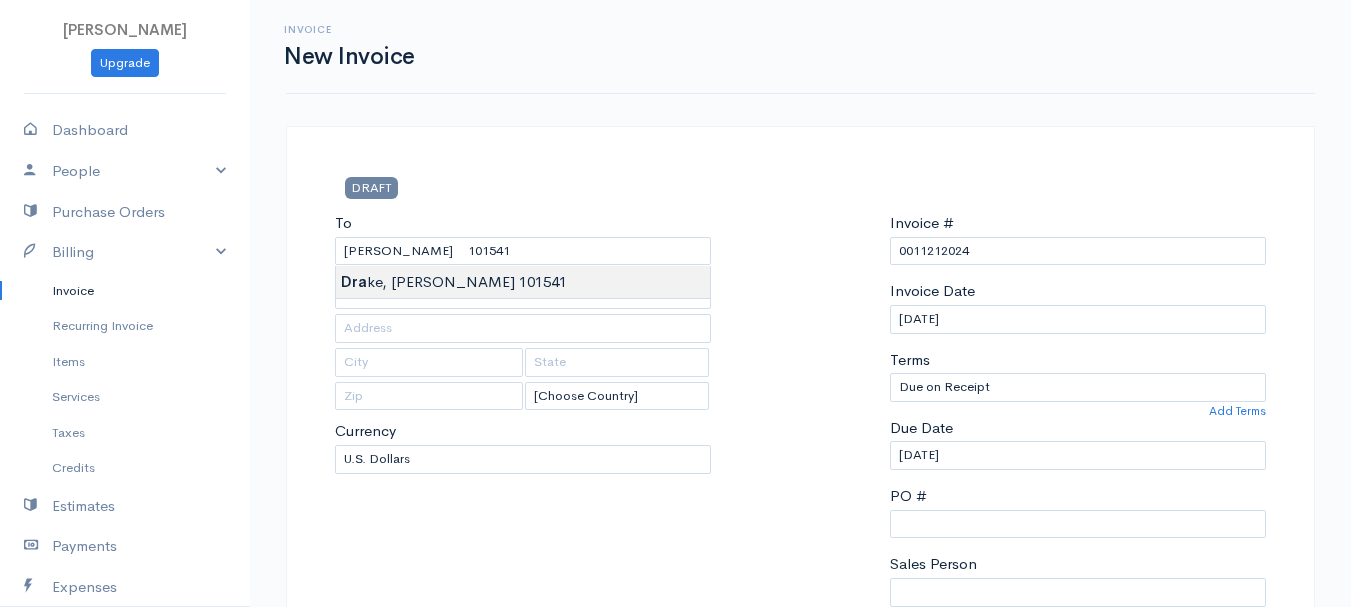 click on "[PERSON_NAME]
Upgrade
Dashboard
People
Clients
Vendors
Staff Users
Purchase Orders
Billing
Invoice
Recurring Invoice
Items
Services
Taxes
Credits
Estimates
Payments
Expenses
Track Time
Projects
Reports
Settings
My Organizations
Logout
Help
@CloudBooksApp 2022
Invoice
New Invoice
DRAFT To [GEOGRAPHIC_DATA][PERSON_NAME][GEOGRAPHIC_DATA]     101541 [Choose Country] [GEOGRAPHIC_DATA] [GEOGRAPHIC_DATA] [GEOGRAPHIC_DATA] [GEOGRAPHIC_DATA] [GEOGRAPHIC_DATA] [GEOGRAPHIC_DATA] [US_STATE] [GEOGRAPHIC_DATA] [GEOGRAPHIC_DATA] [GEOGRAPHIC_DATA] [GEOGRAPHIC_DATA] [GEOGRAPHIC_DATA] [GEOGRAPHIC_DATA]" at bounding box center [675, 864] 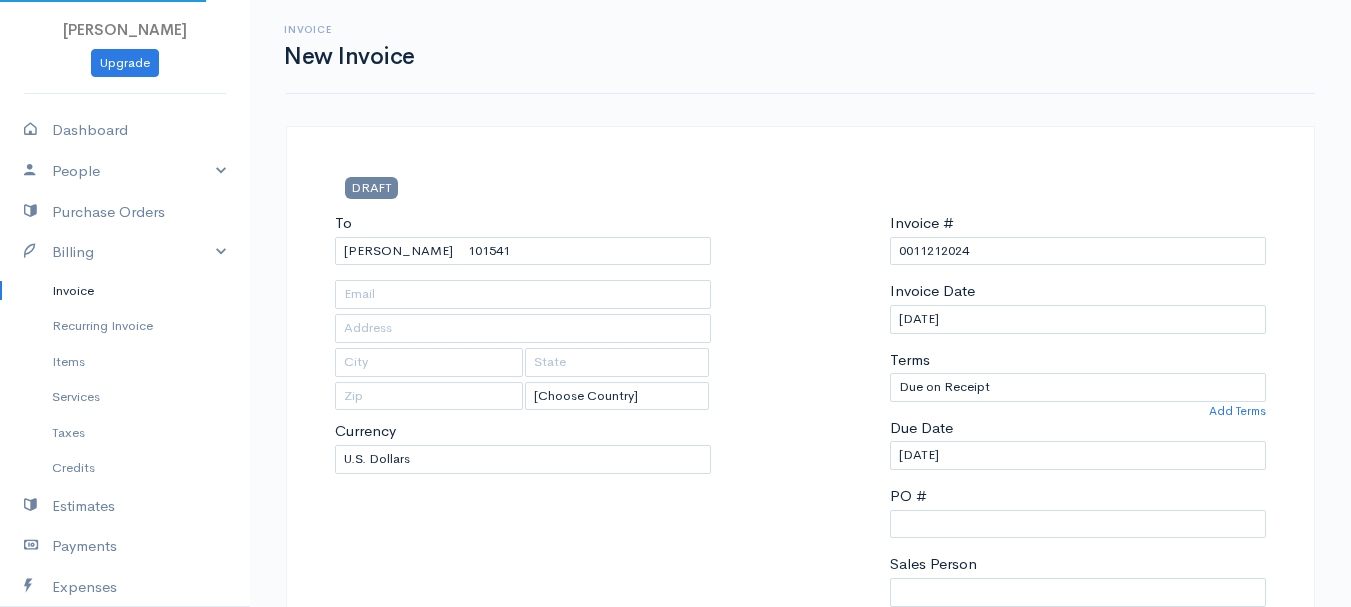 type on "[STREET_ADDRESS][PERSON_NAME]" 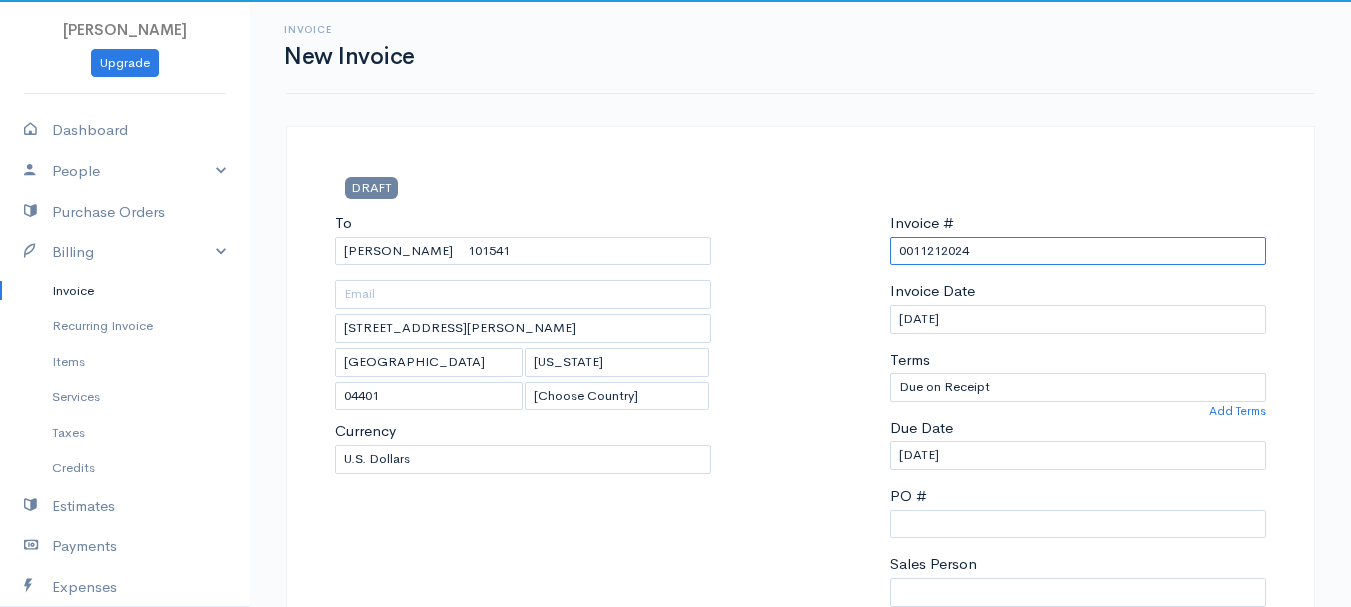click on "0011212024" at bounding box center (1078, 251) 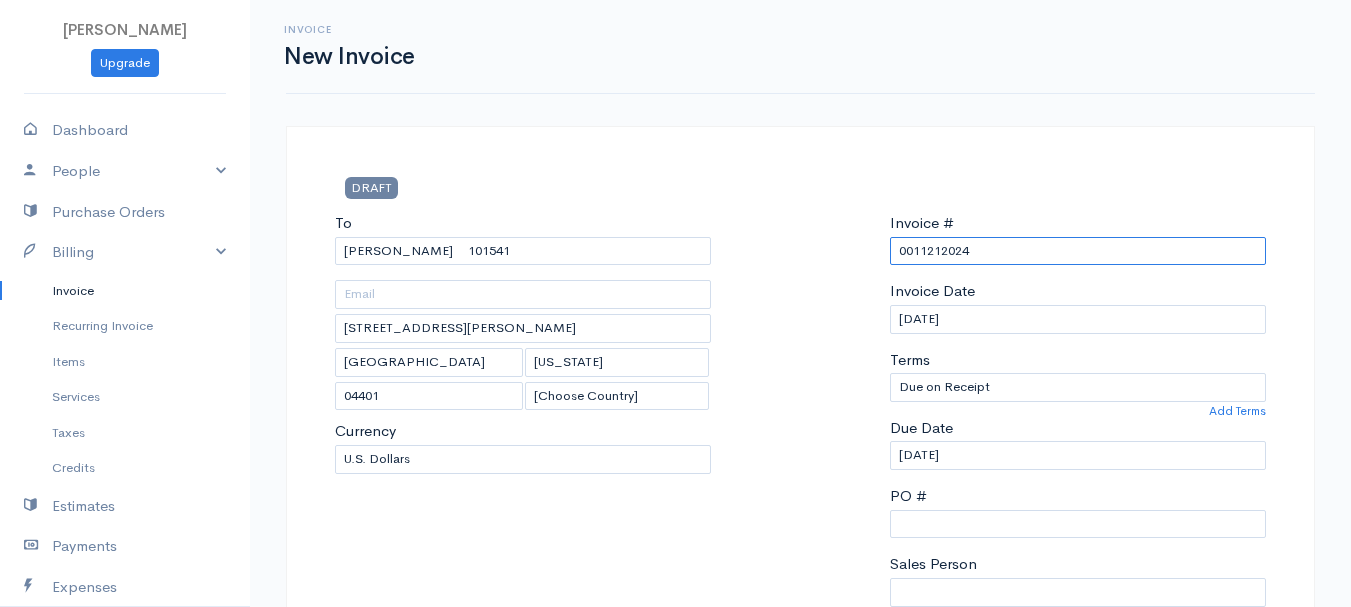 click on "0011212024" at bounding box center [1078, 251] 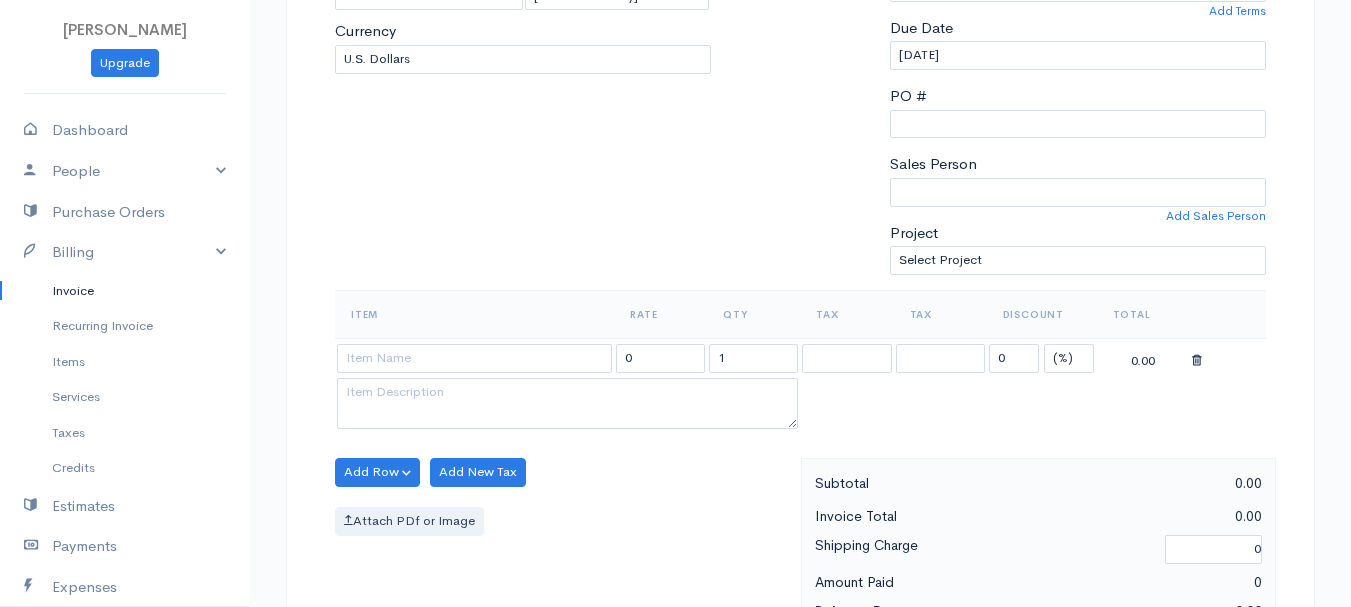 scroll, scrollTop: 500, scrollLeft: 0, axis: vertical 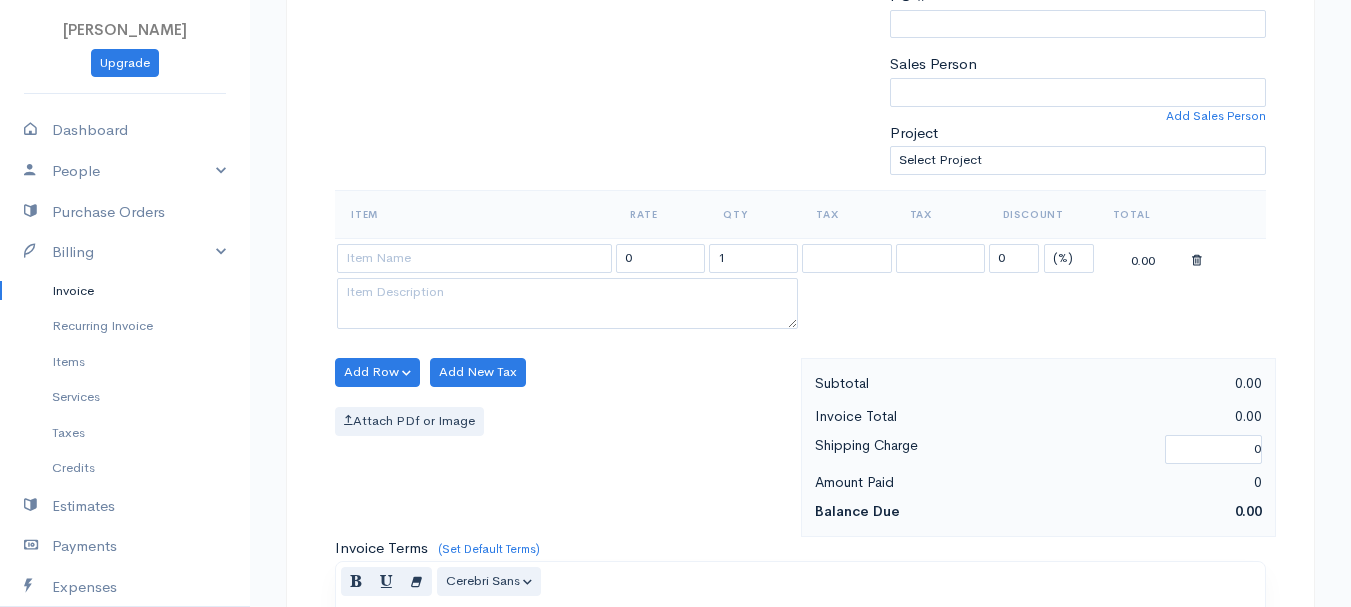 type on "[DATE]" 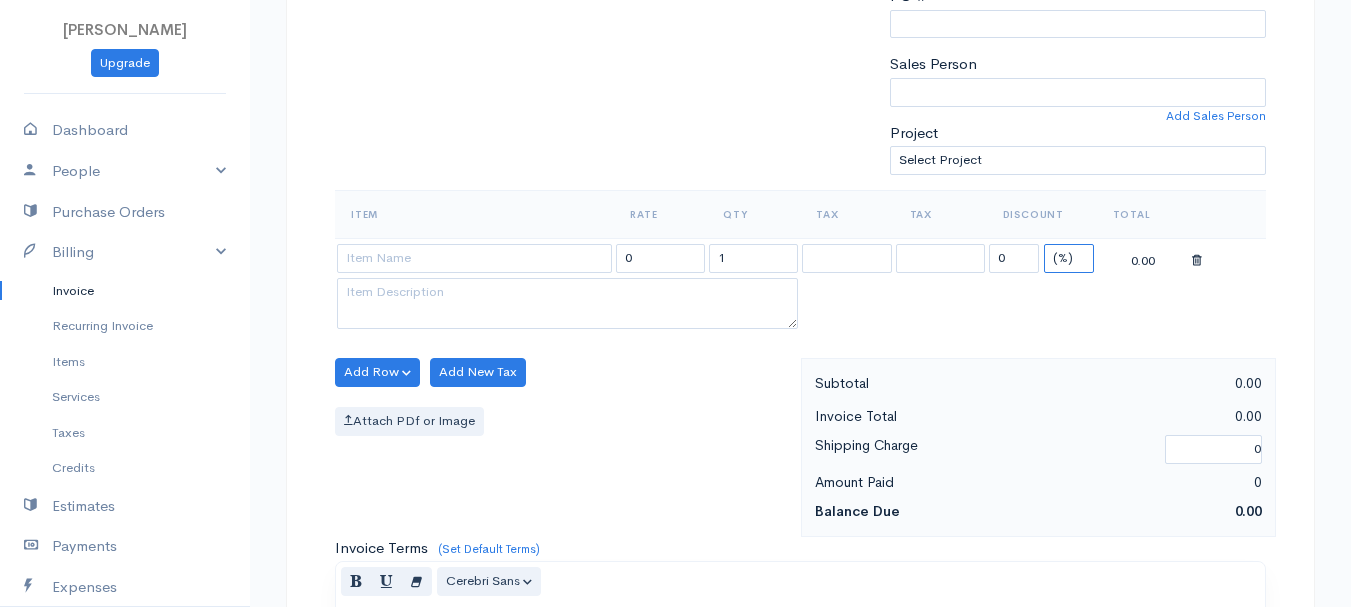 click on "(%) Flat" at bounding box center [1069, 258] 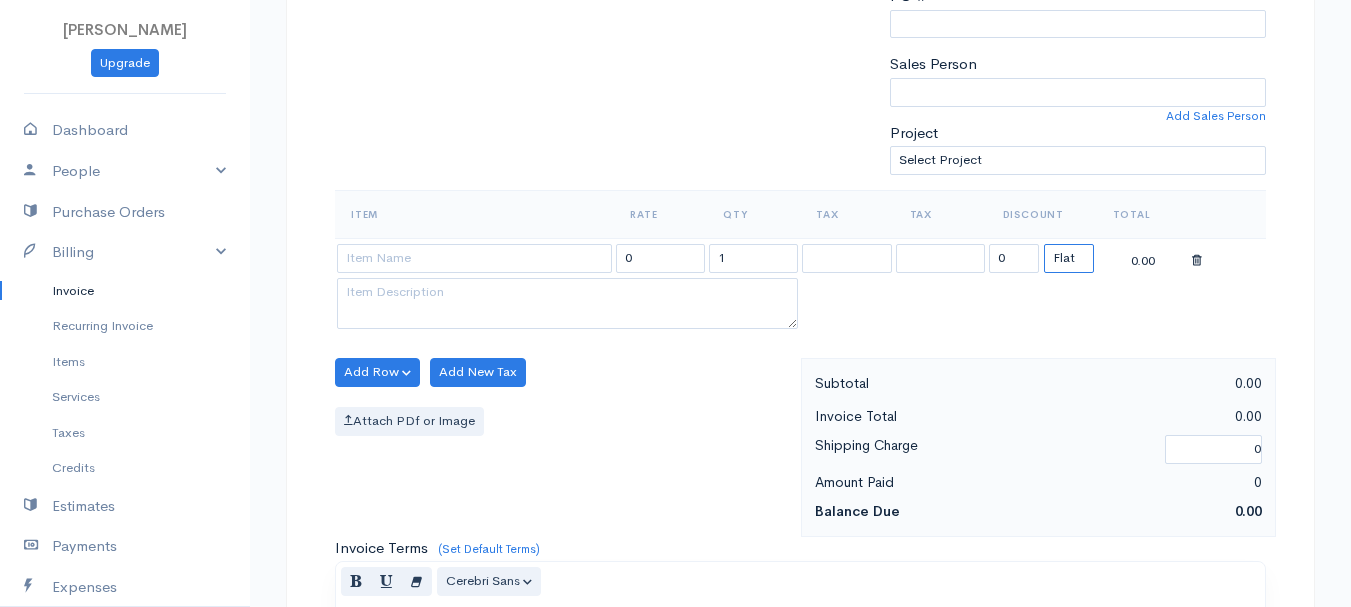 click on "(%) Flat" at bounding box center [1069, 258] 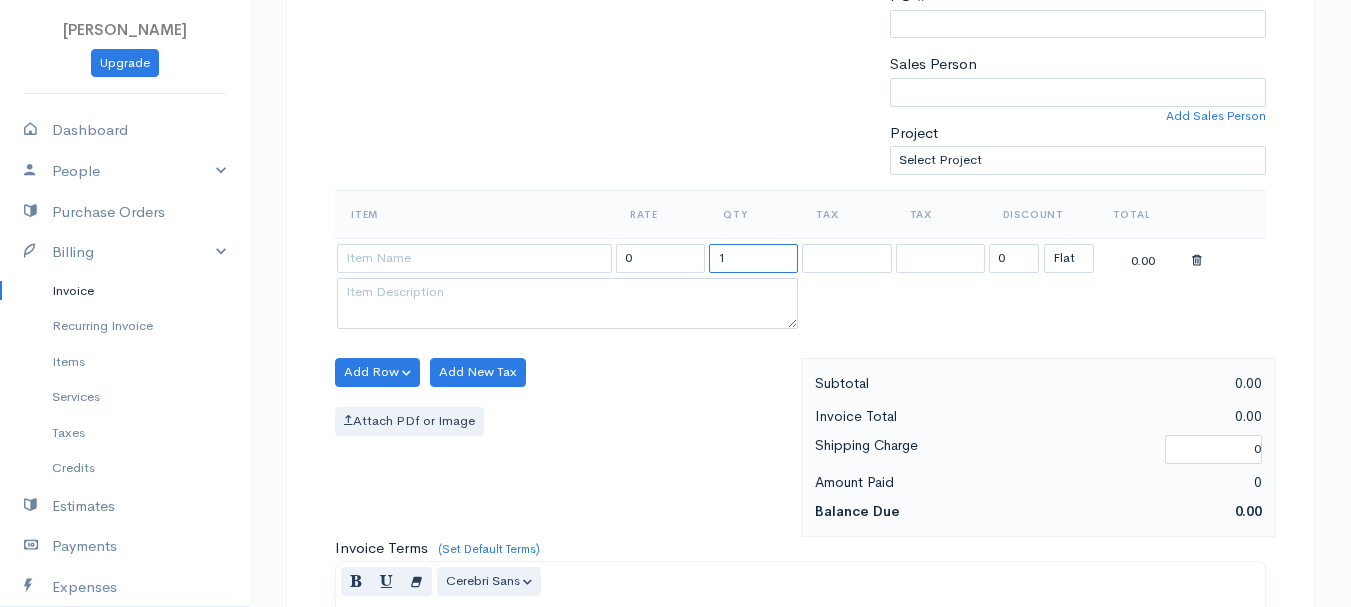 click on "1" at bounding box center [753, 258] 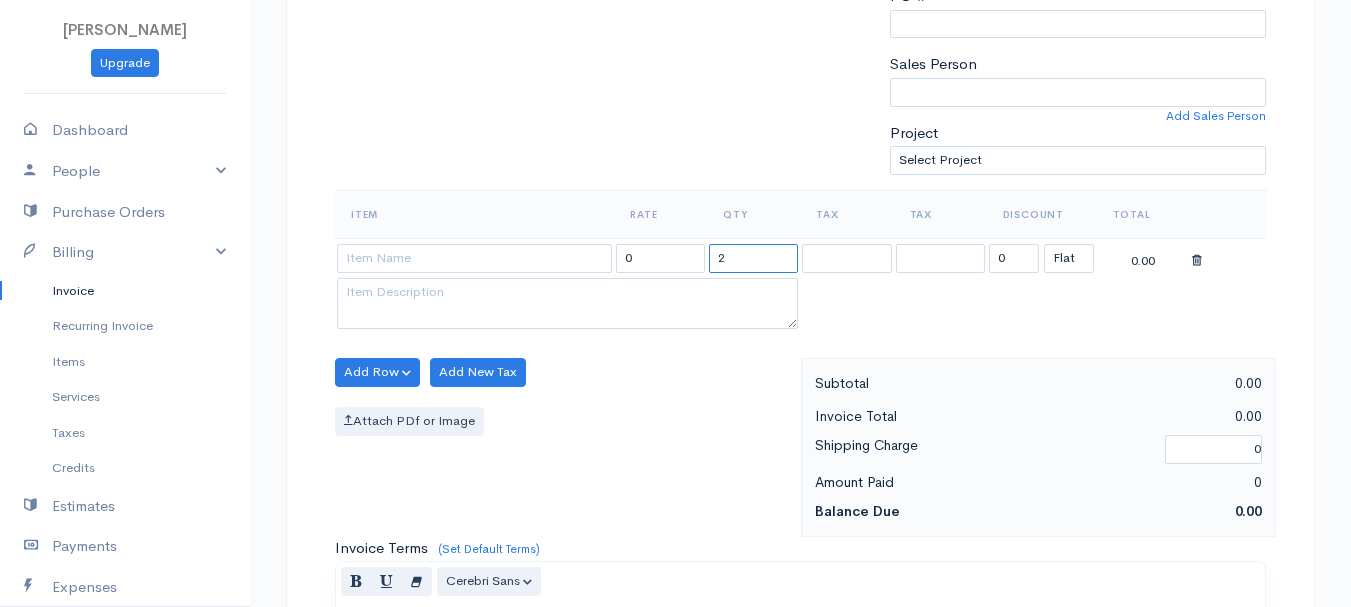 type on "2" 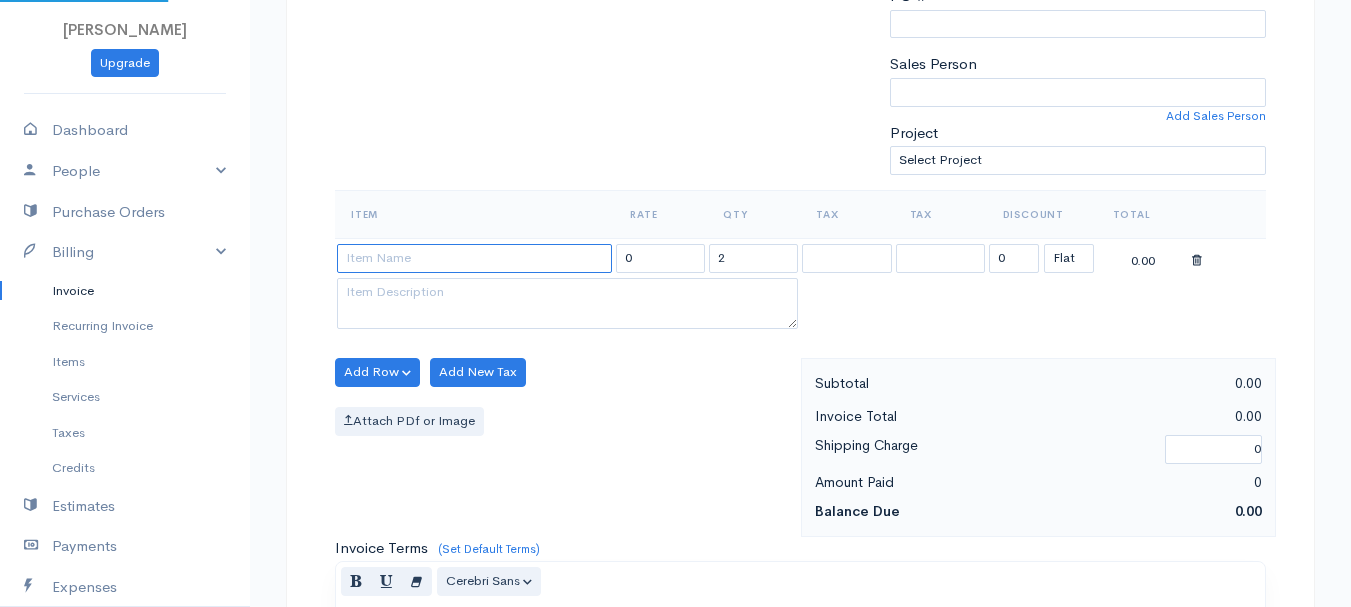 click at bounding box center [474, 258] 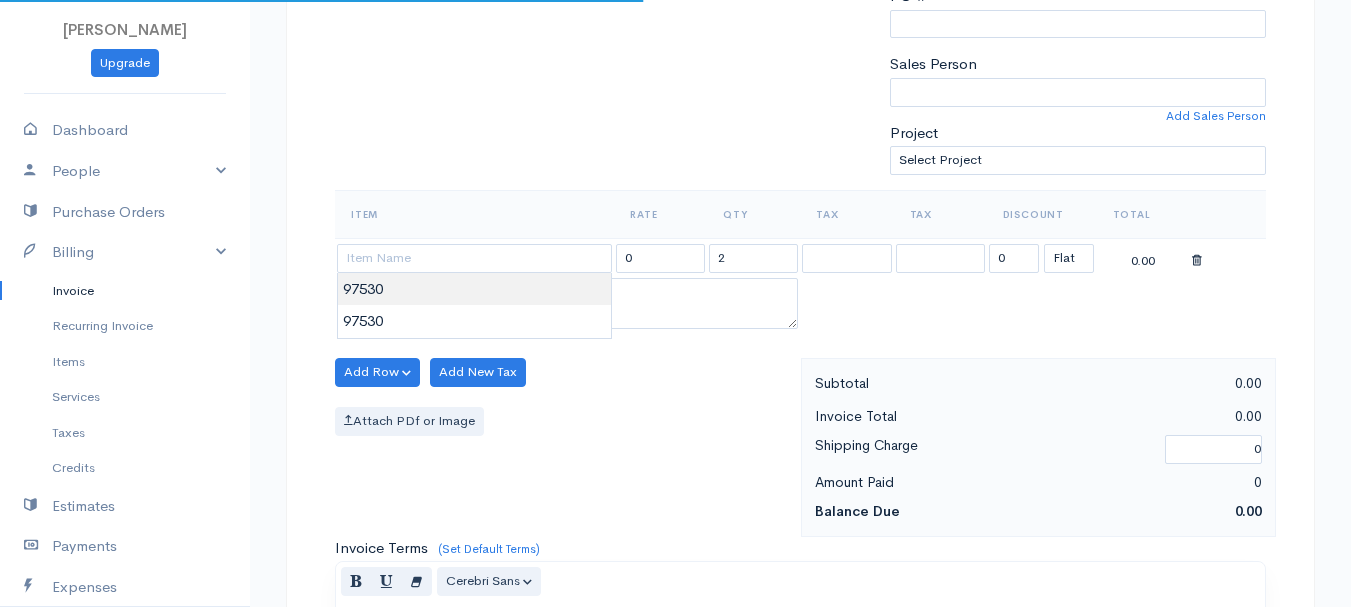type on "97530" 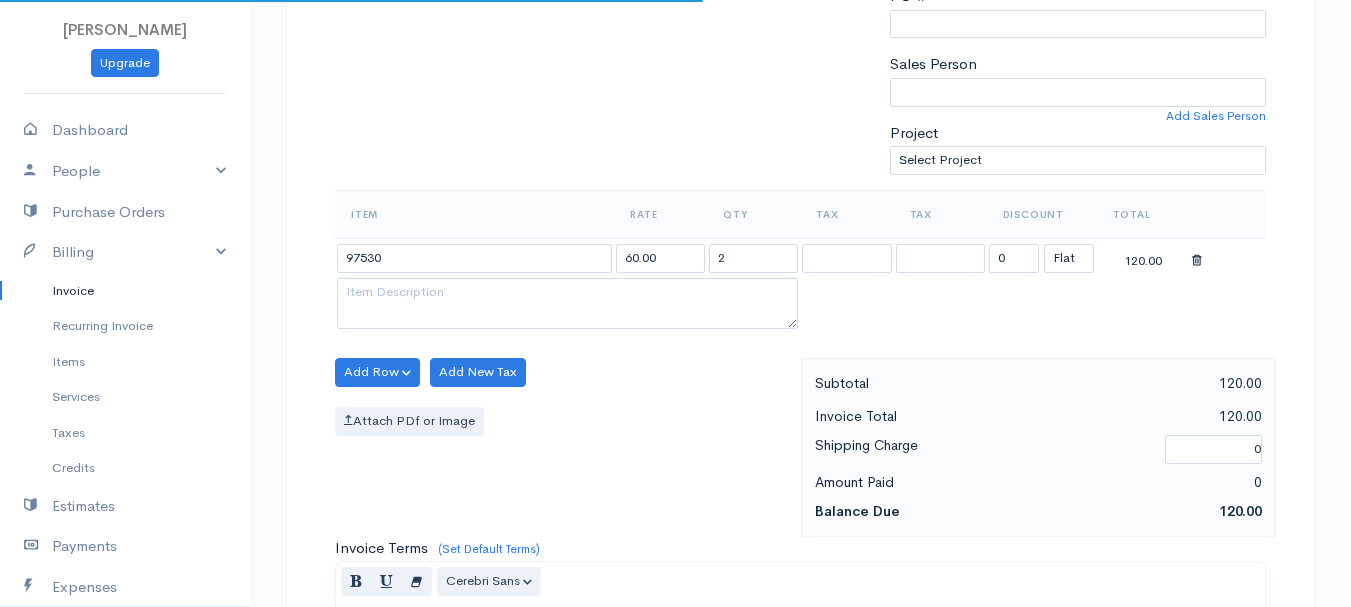 click on "[PERSON_NAME]
Upgrade
Dashboard
People
Clients
Vendors
Staff Users
Purchase Orders
Billing
Invoice
Recurring Invoice
Items
Services
Taxes
Credits
Estimates
Payments
Expenses
Track Time
Projects
Reports
Settings
My Organizations
Logout
Help
@CloudBooksApp 2022
Invoice
New Invoice
DRAFT To [GEOGRAPHIC_DATA][PERSON_NAME]     [GEOGRAPHIC_DATA][STREET_ADDRESS][PERSON_NAME][US_STATE] [Choose Country] [GEOGRAPHIC_DATA] [GEOGRAPHIC_DATA] [GEOGRAPHIC_DATA] [GEOGRAPHIC_DATA] [GEOGRAPHIC_DATA] [GEOGRAPHIC_DATA] [US_STATE] [GEOGRAPHIC_DATA] [GEOGRAPHIC_DATA] [GEOGRAPHIC_DATA]" at bounding box center (675, 364) 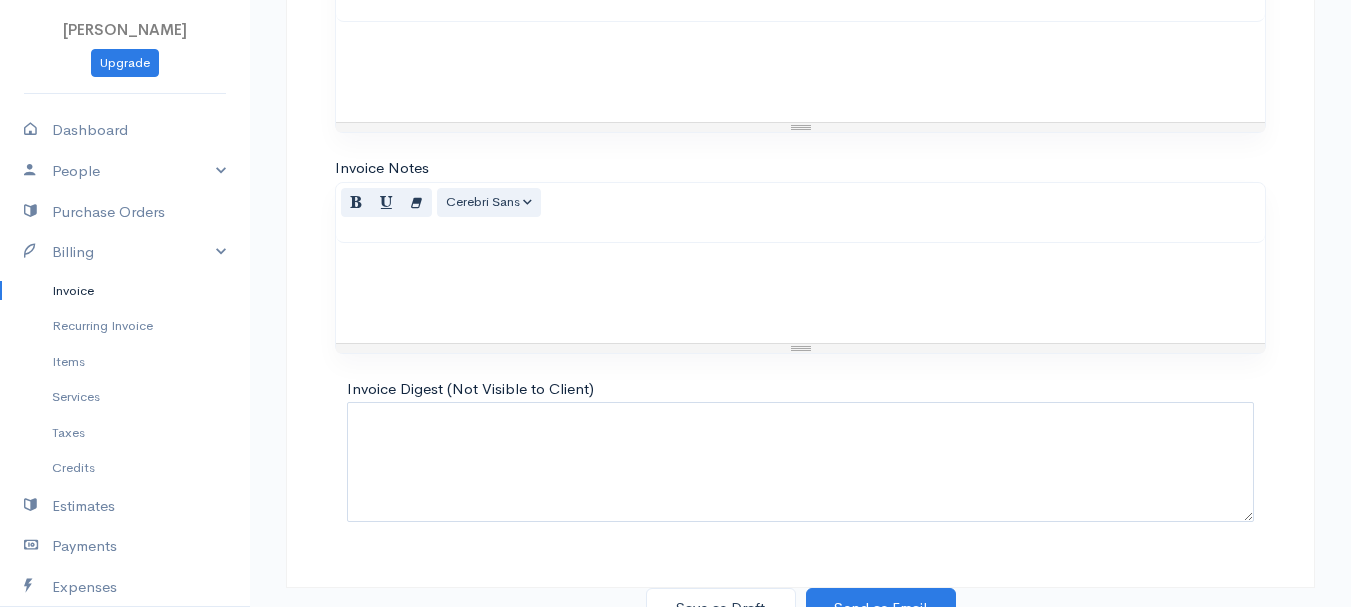 scroll, scrollTop: 1122, scrollLeft: 0, axis: vertical 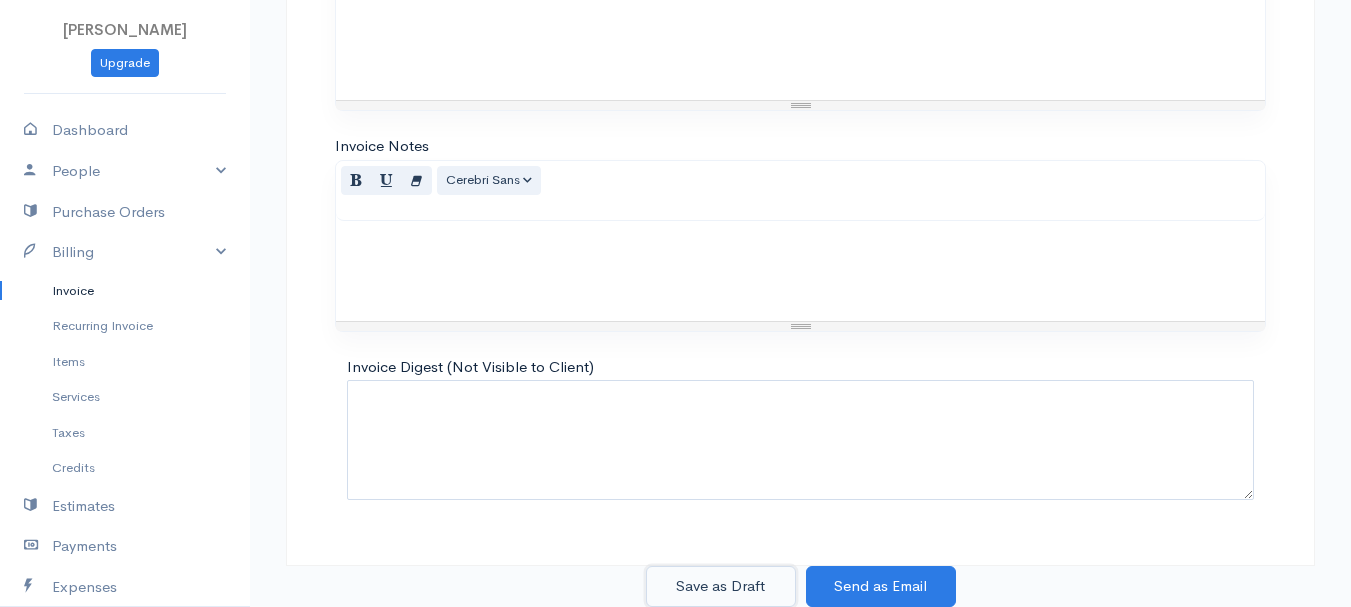 click on "Save as Draft" at bounding box center (721, 586) 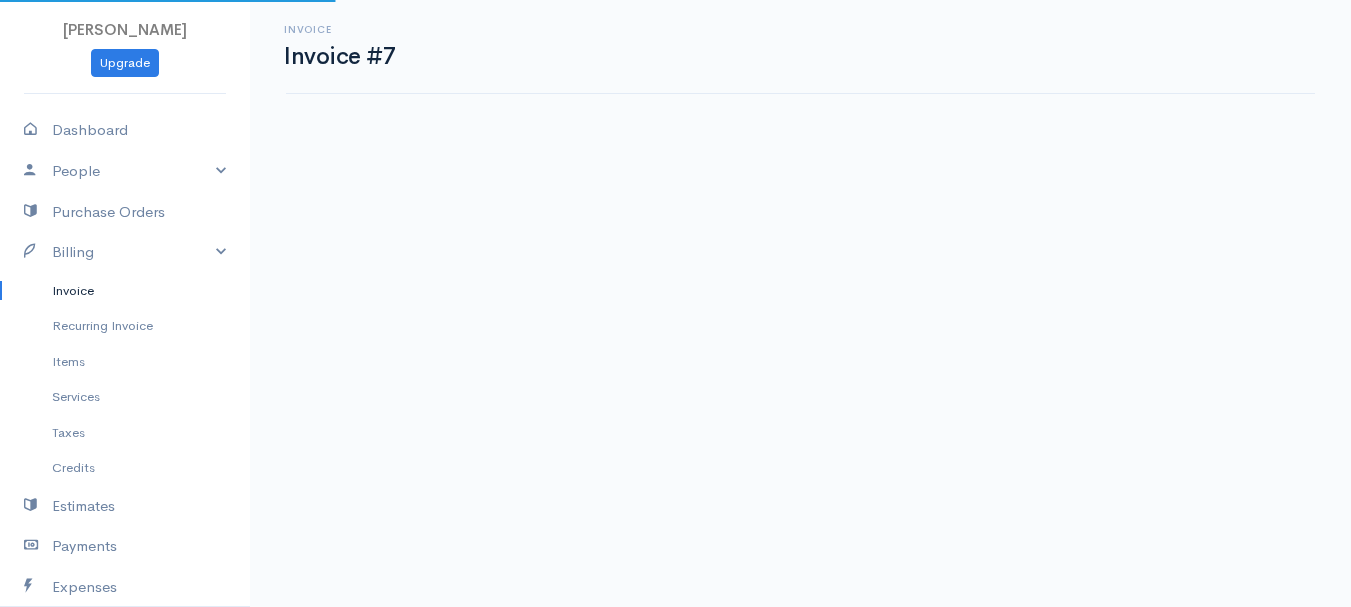 scroll, scrollTop: 0, scrollLeft: 0, axis: both 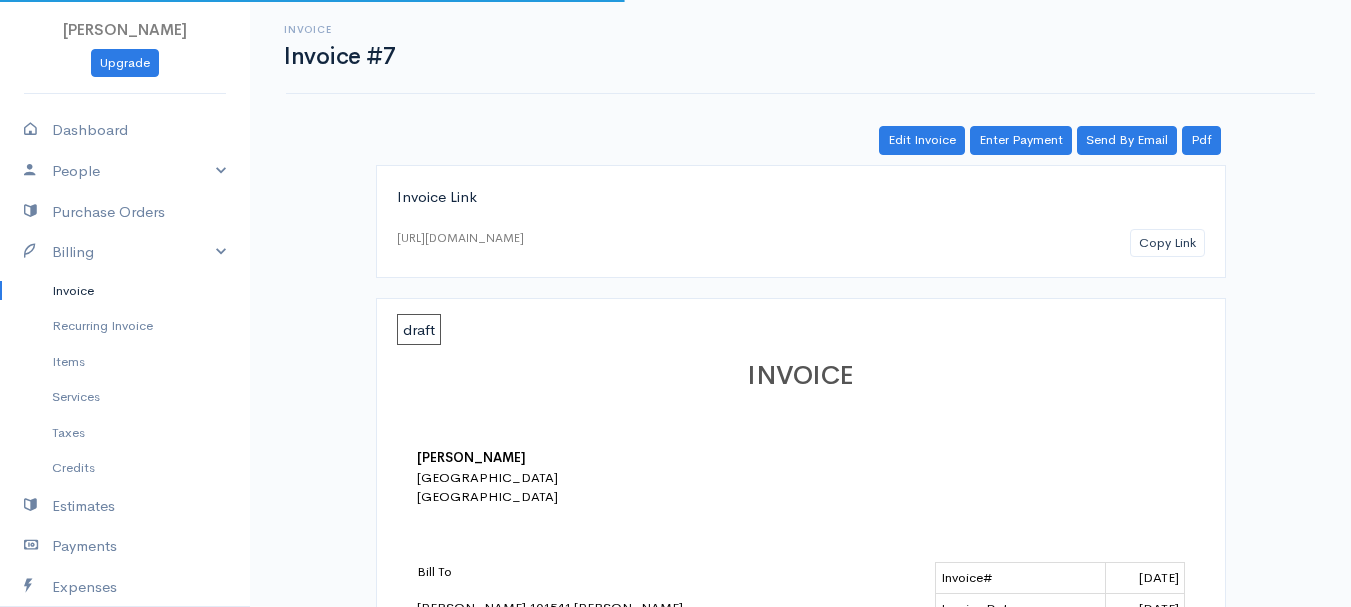 click on "Invoice" at bounding box center (125, 291) 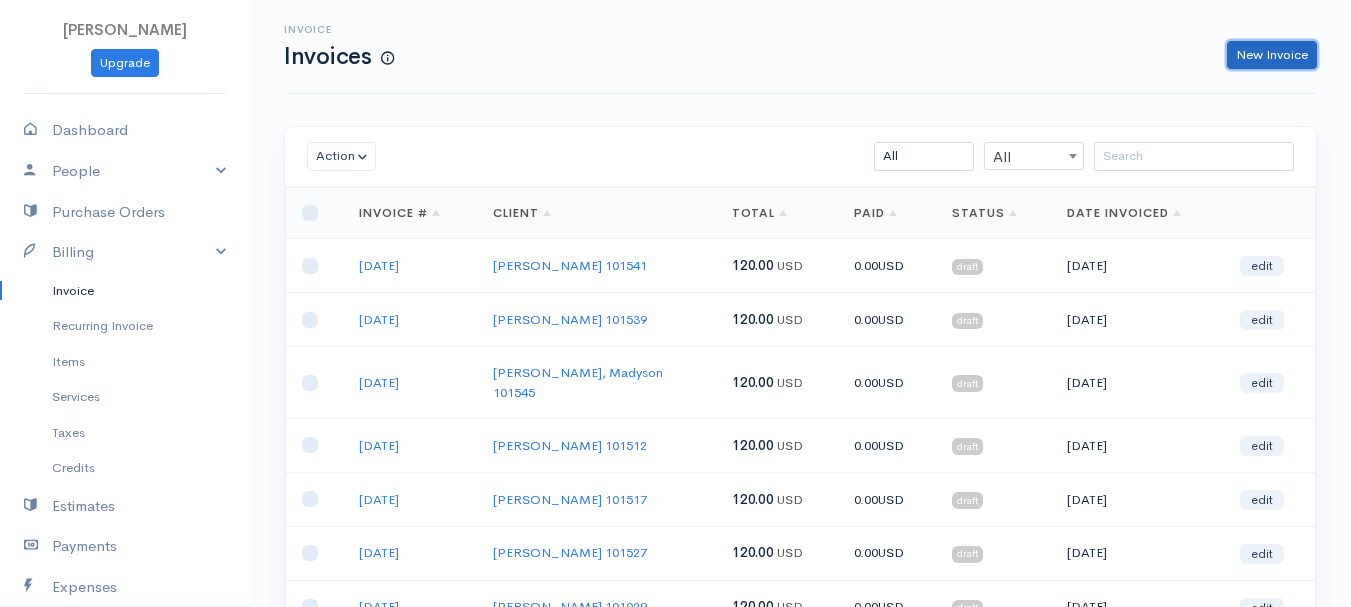 click on "New Invoice" at bounding box center [1272, 55] 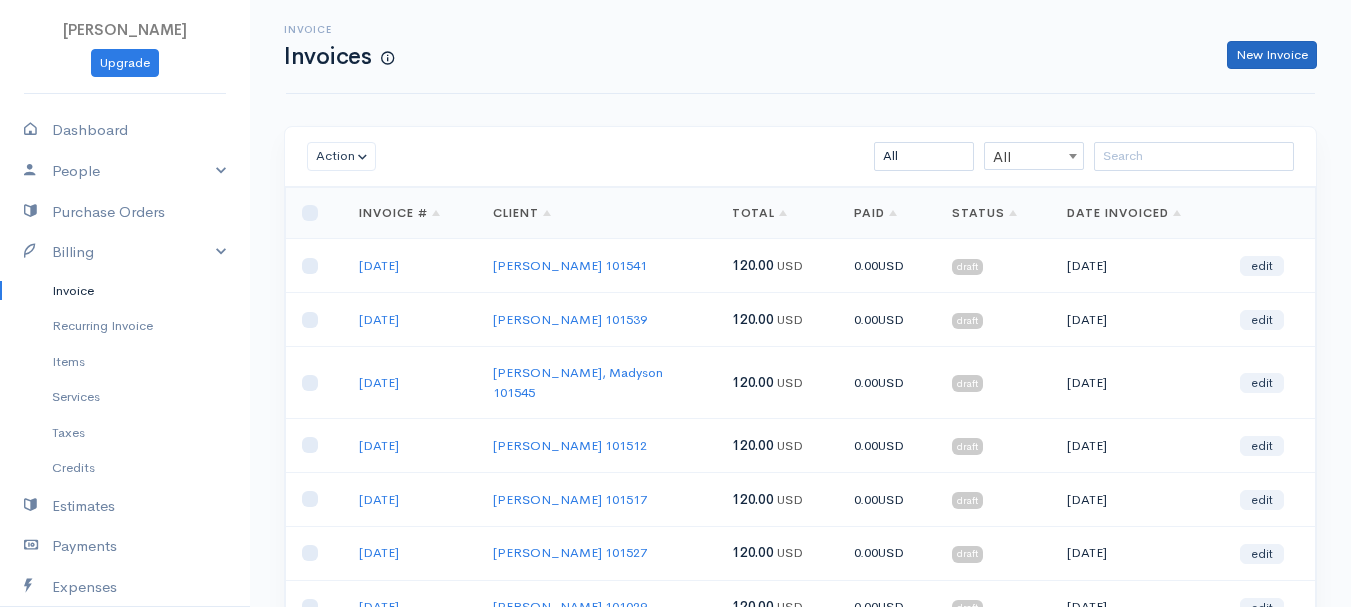 select on "[GEOGRAPHIC_DATA]" 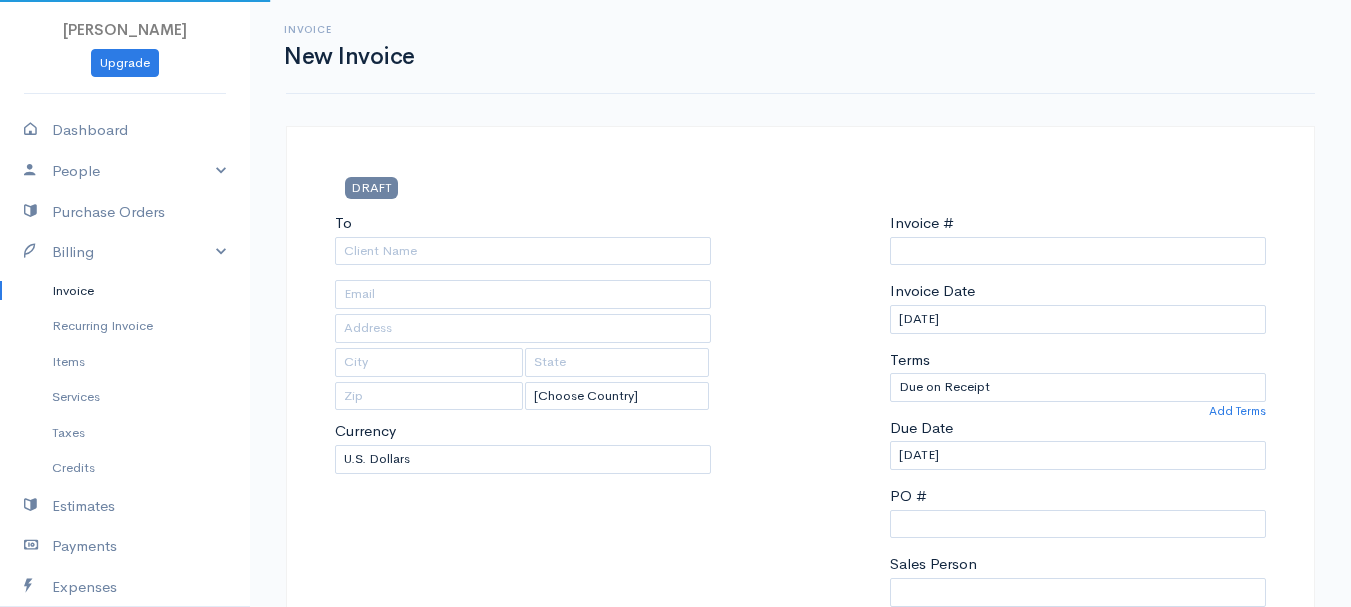 type on "0011212024" 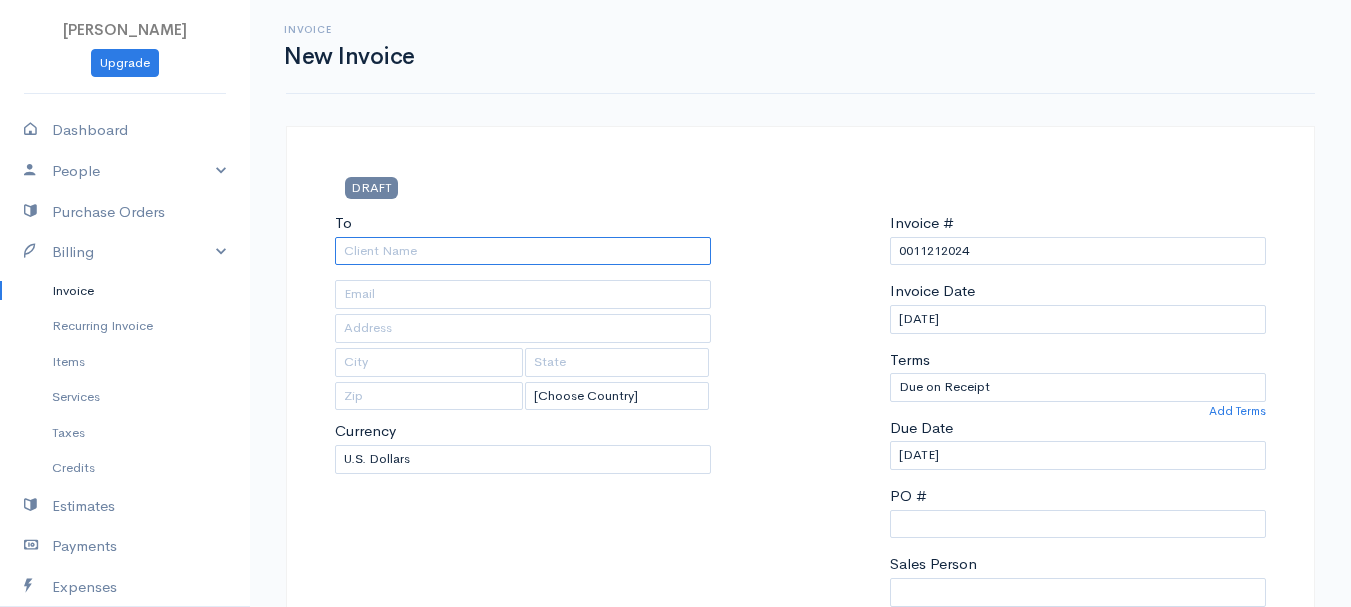 click on "To" at bounding box center [523, 251] 